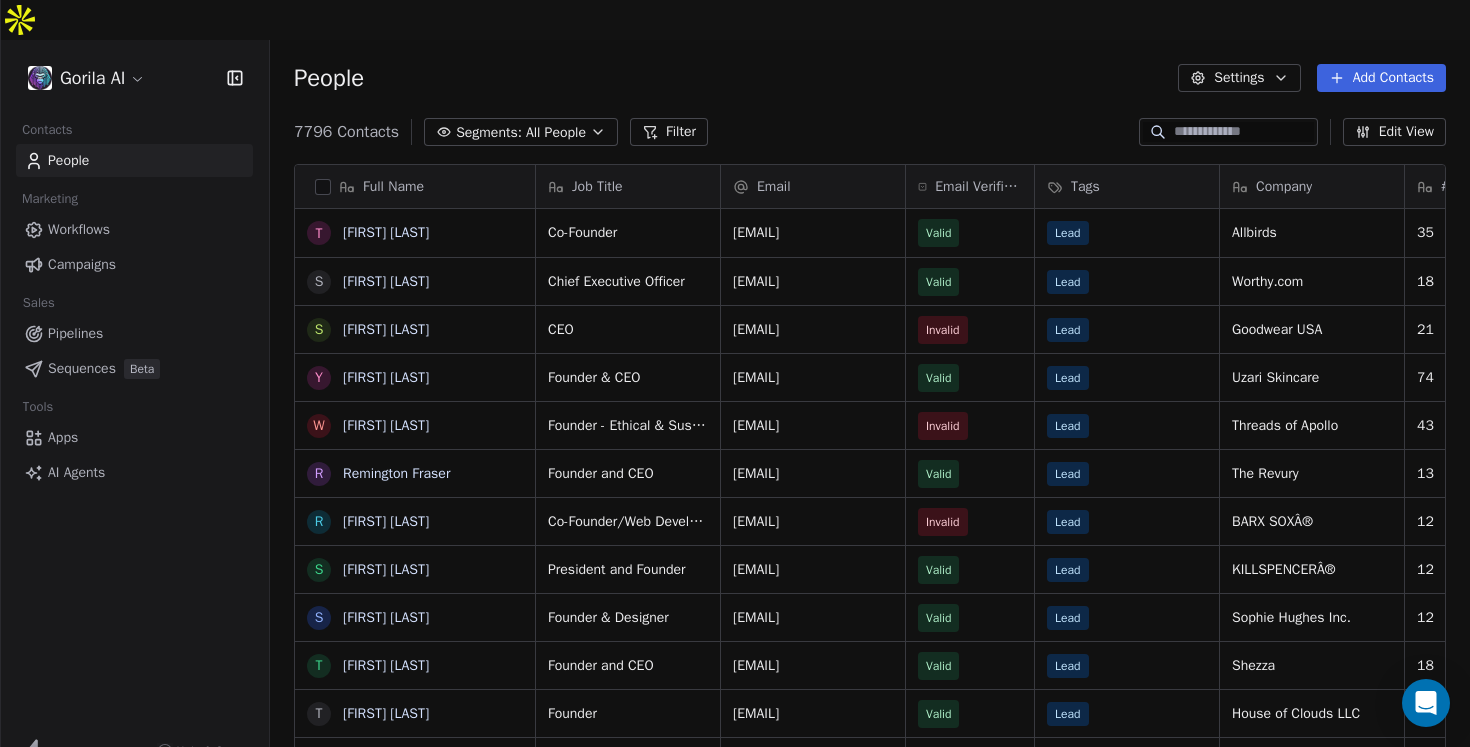 scroll, scrollTop: 0, scrollLeft: 0, axis: both 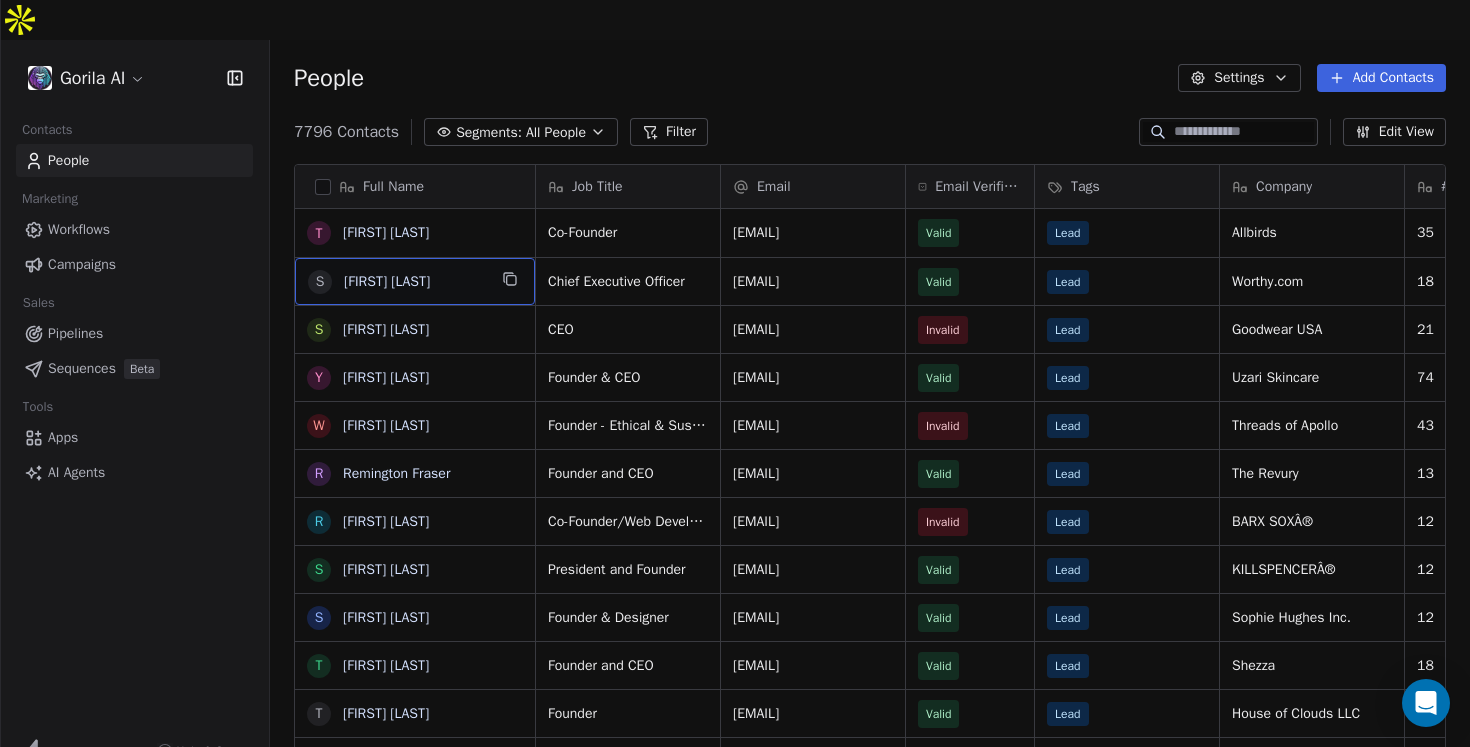 click on "Co-Founder tim@example.com Valid Lead Allbirds 35 United States apparel & fashion http://www.allbirds.com Chief Executive Officer steven@example.com Valid Lead 4" at bounding box center (735, 393) 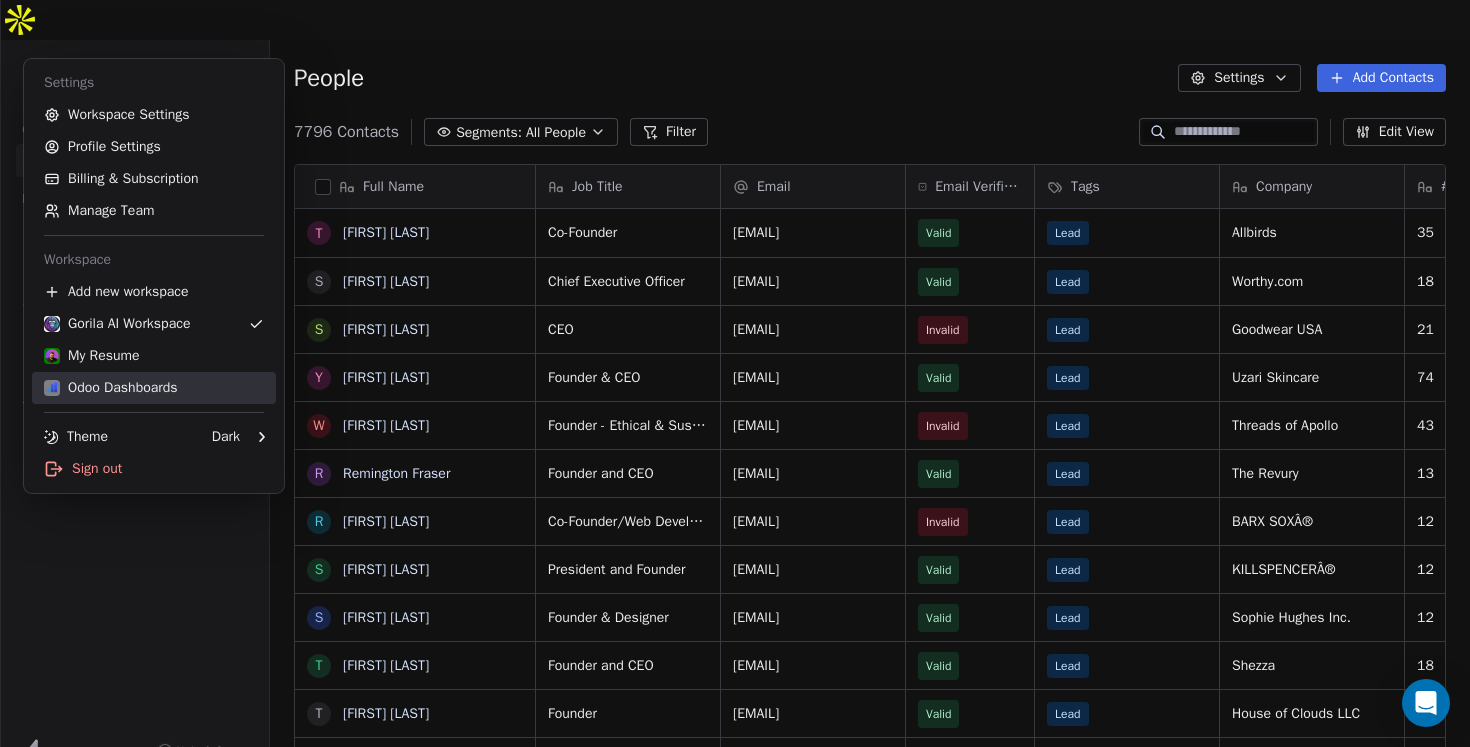 click on "Odoo Dashboards" at bounding box center [111, 388] 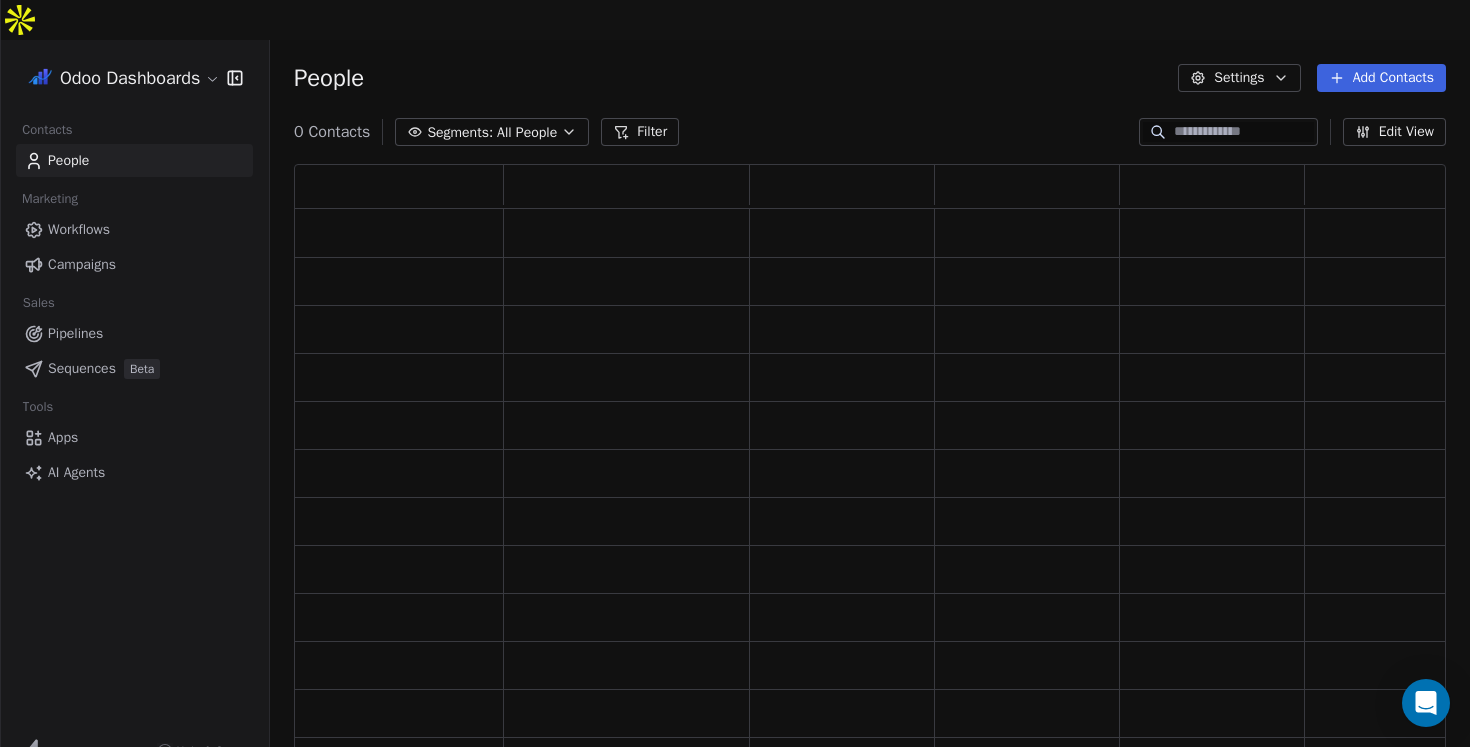 scroll, scrollTop: 0, scrollLeft: 1, axis: horizontal 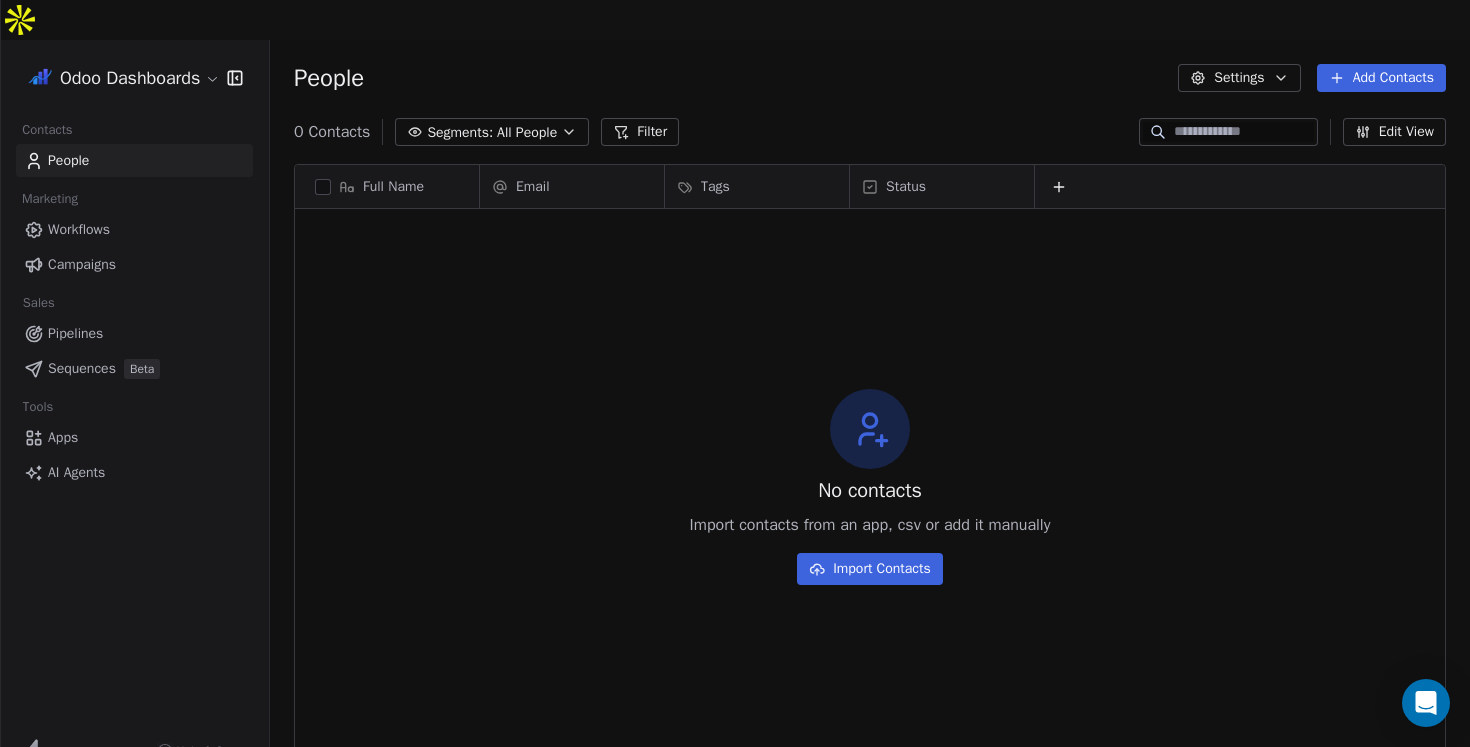 click on "Campaigns" at bounding box center [82, 264] 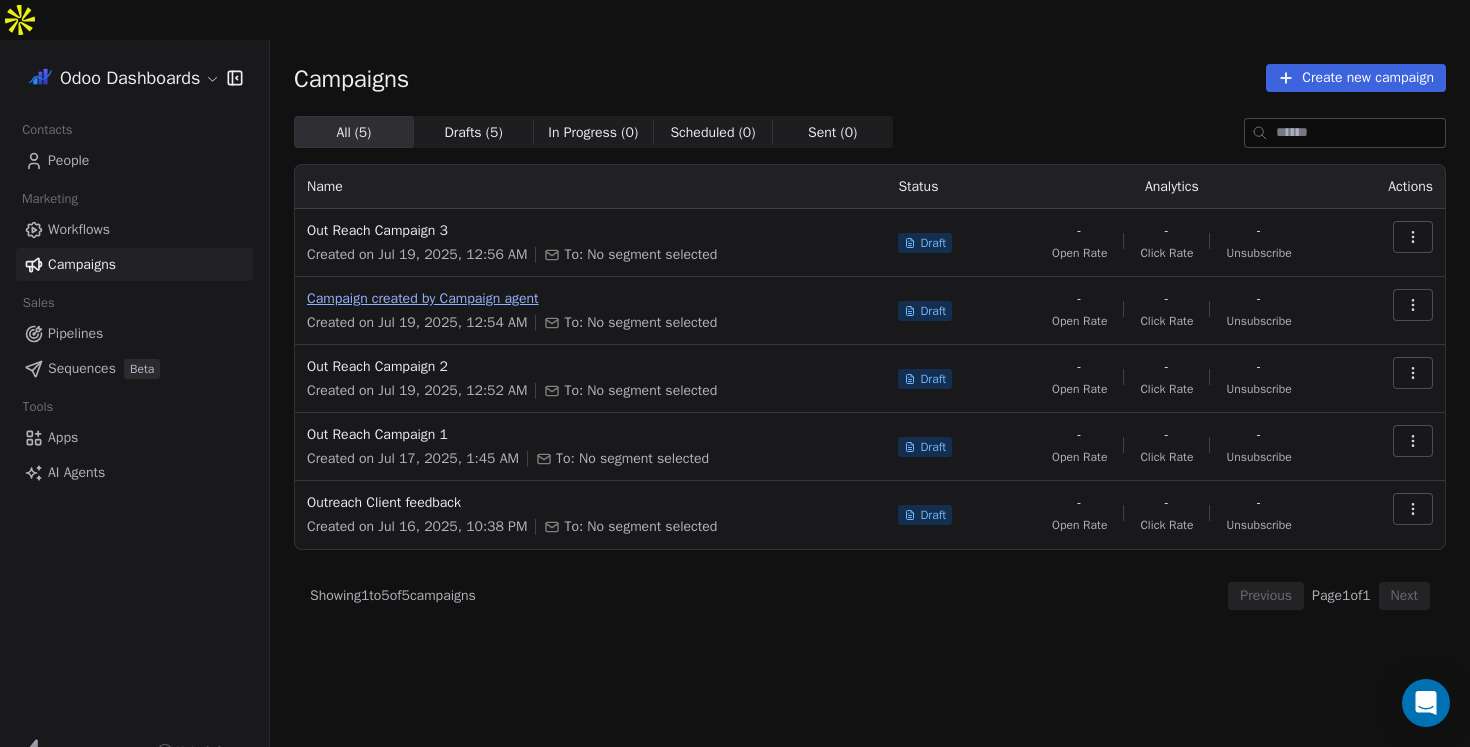 click on "Campaign created by Campaign agent" at bounding box center (590, 299) 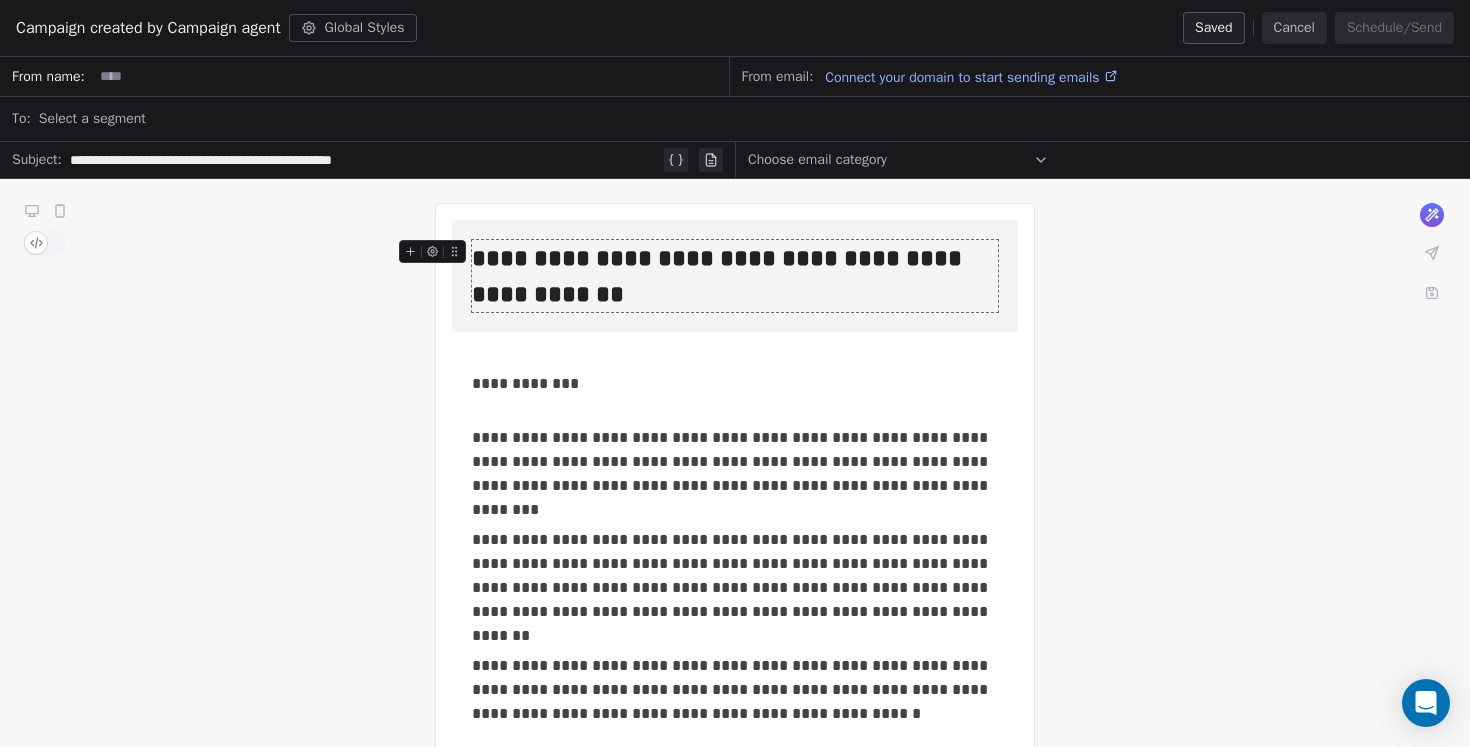 click on "Cancel" at bounding box center (1294, 28) 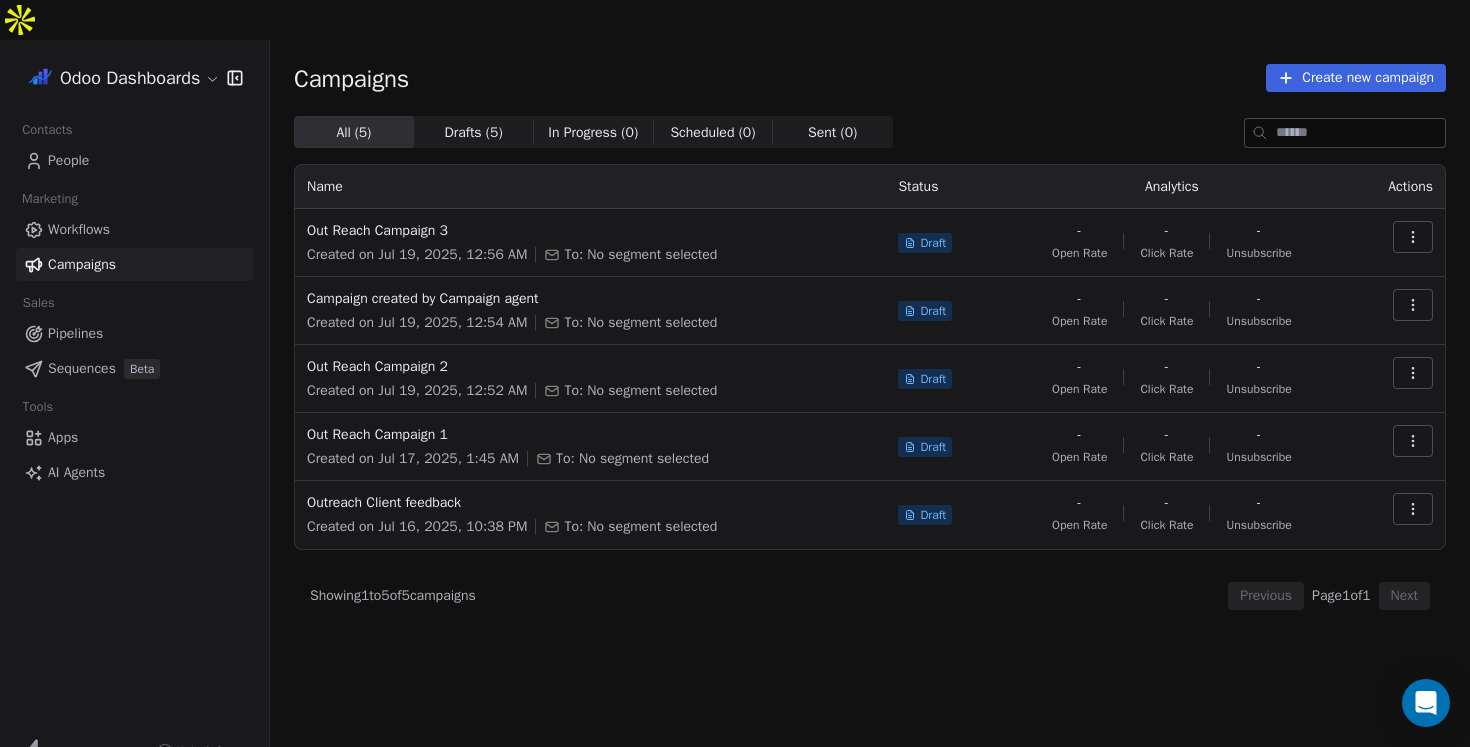 click on "Showing  1  to  5  of  5  campaigns Previous Page  1  of  1 Next" at bounding box center (870, 363) 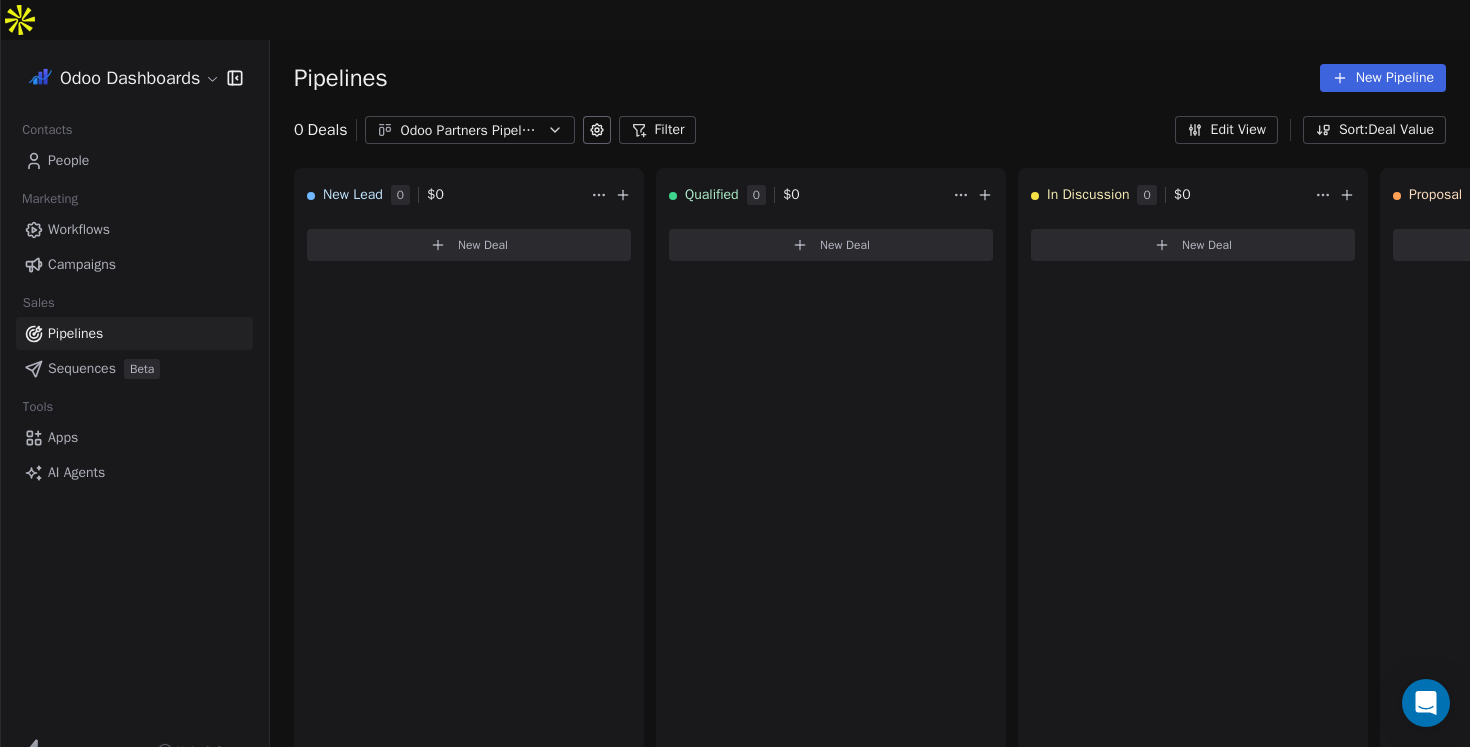 click on "AI Agents" at bounding box center (76, 472) 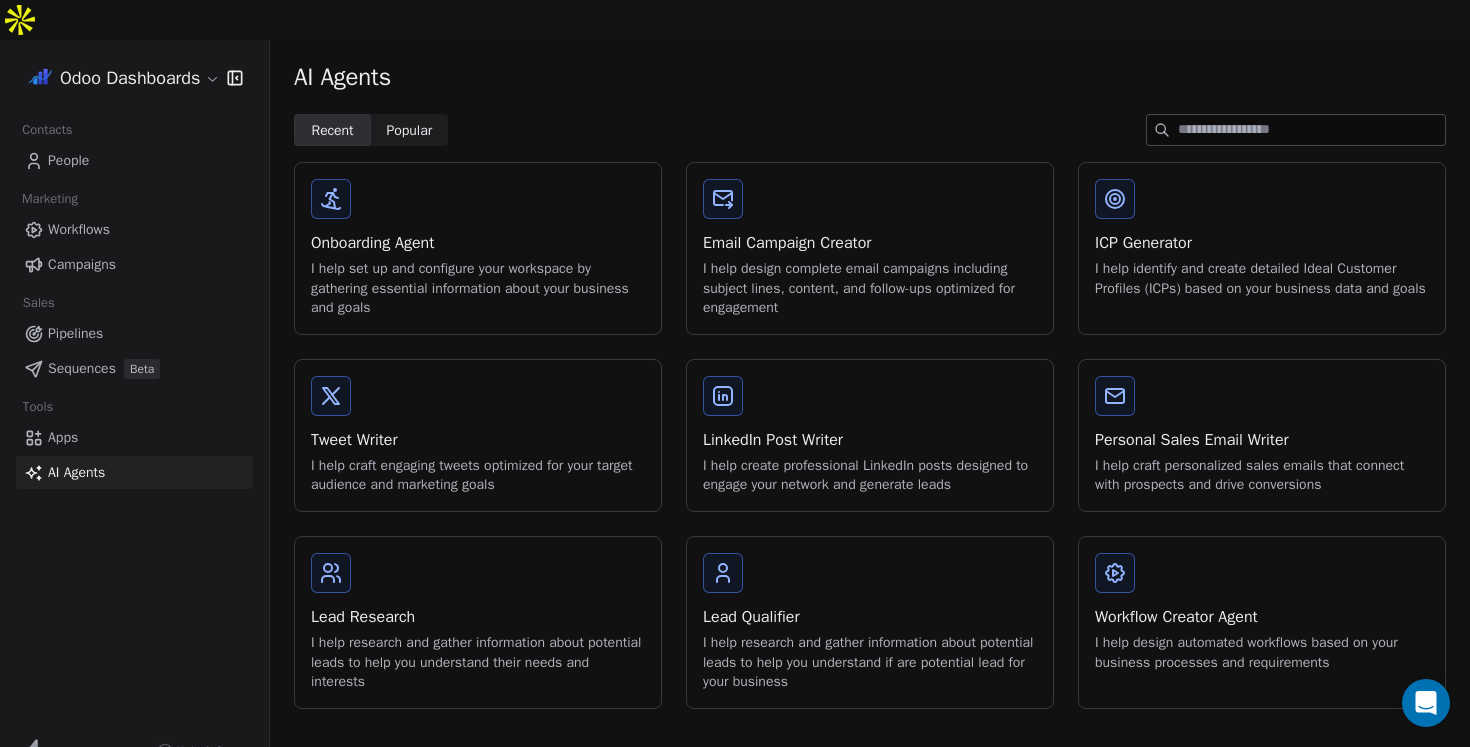 click on "Email Campaign Creator I help design complete email campaigns including subject lines, content, and follow-ups optimized for engagement" at bounding box center (870, 274) 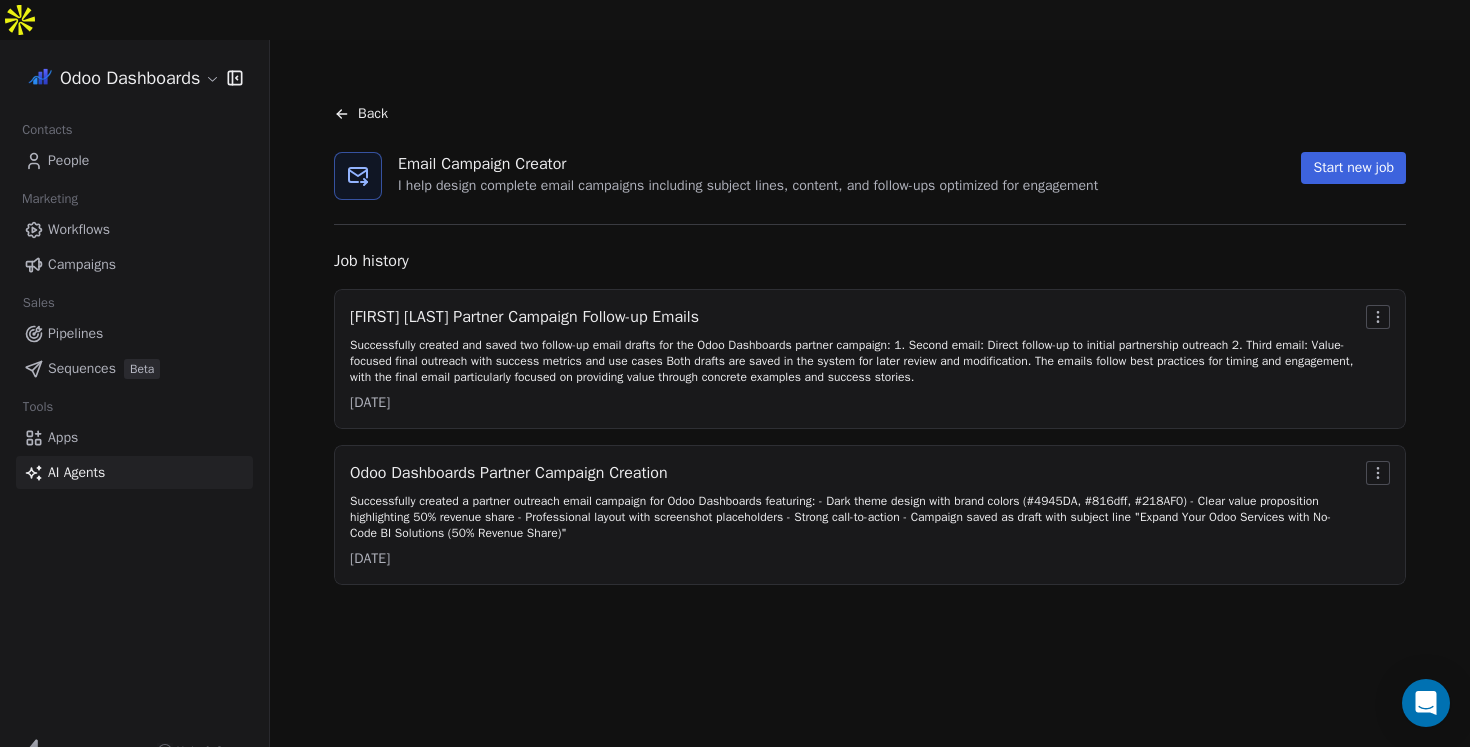click on "Start new job" at bounding box center [1353, 168] 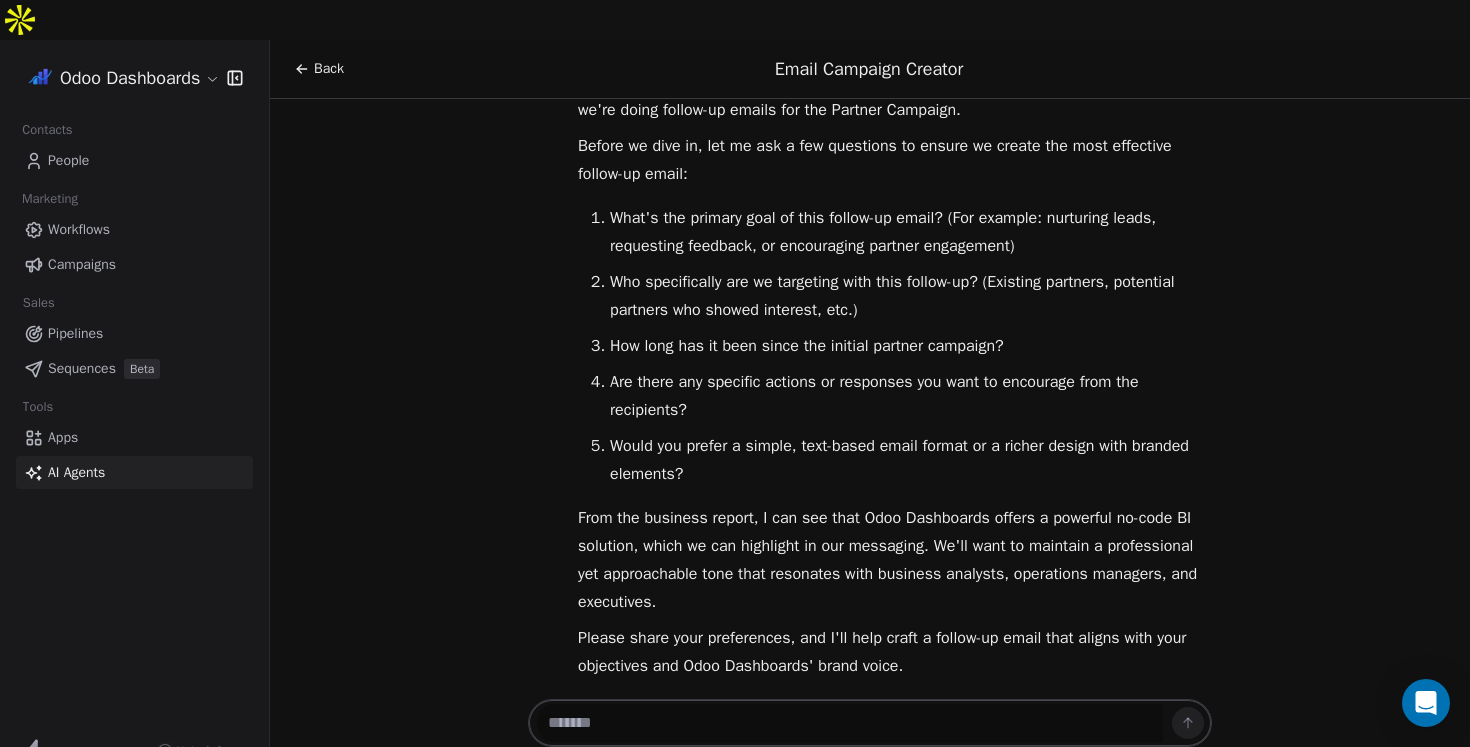 scroll, scrollTop: 124, scrollLeft: 0, axis: vertical 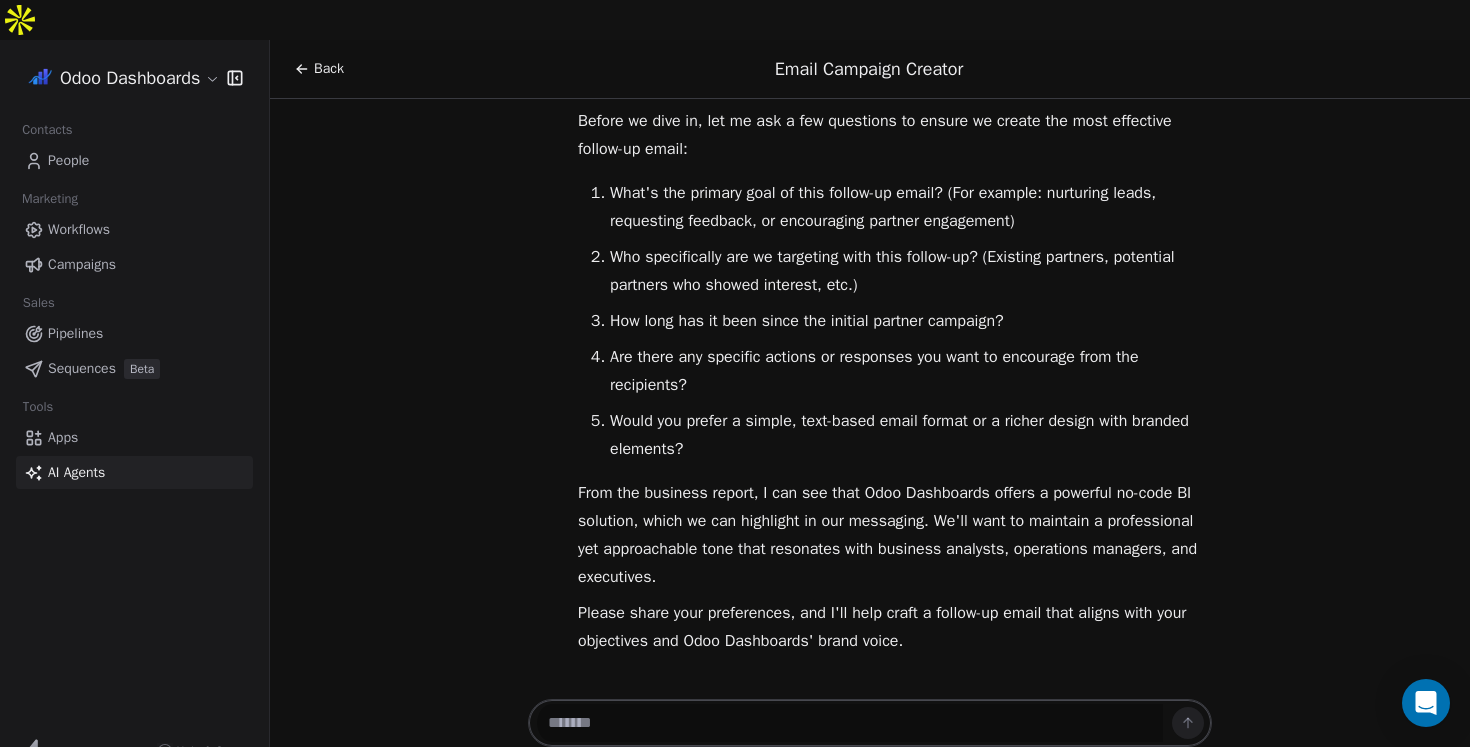 click at bounding box center (850, 723) 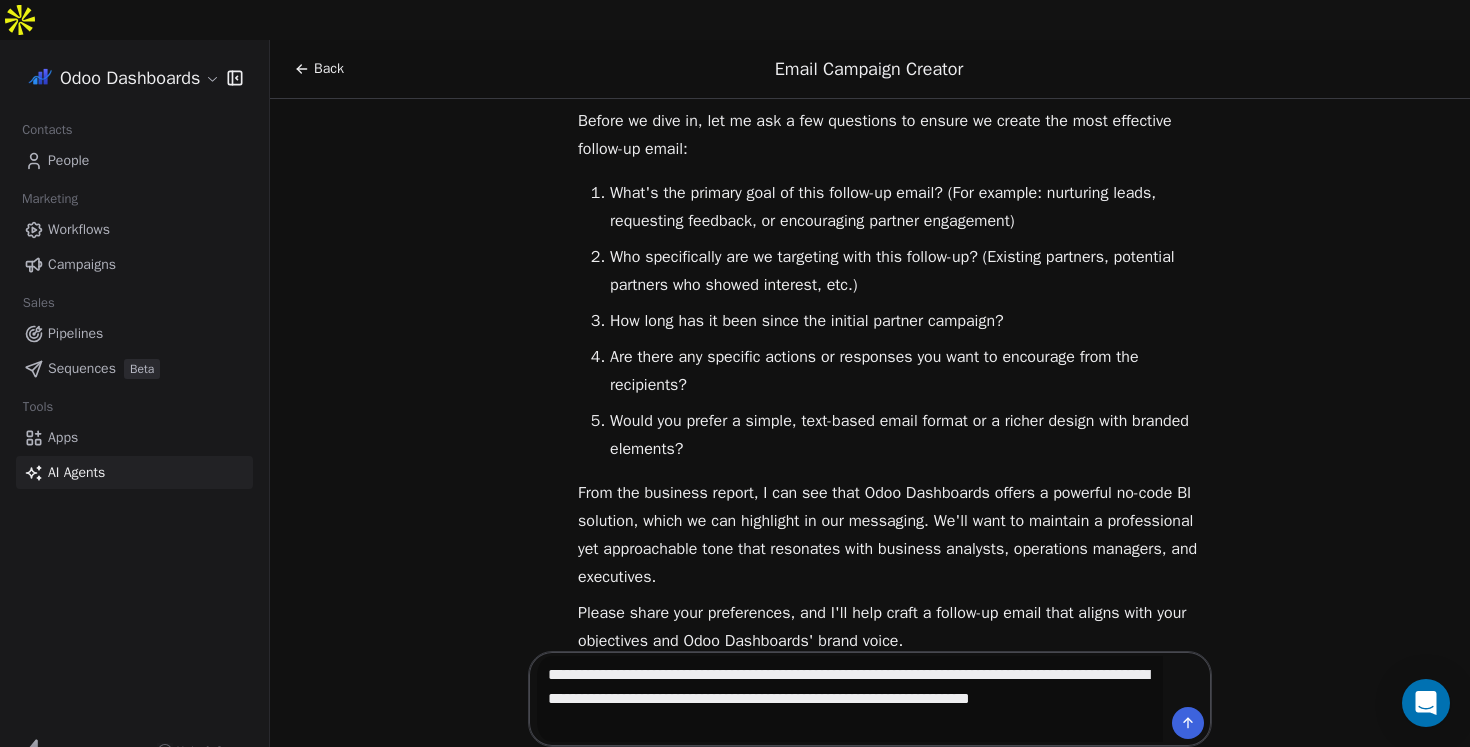type on "**********" 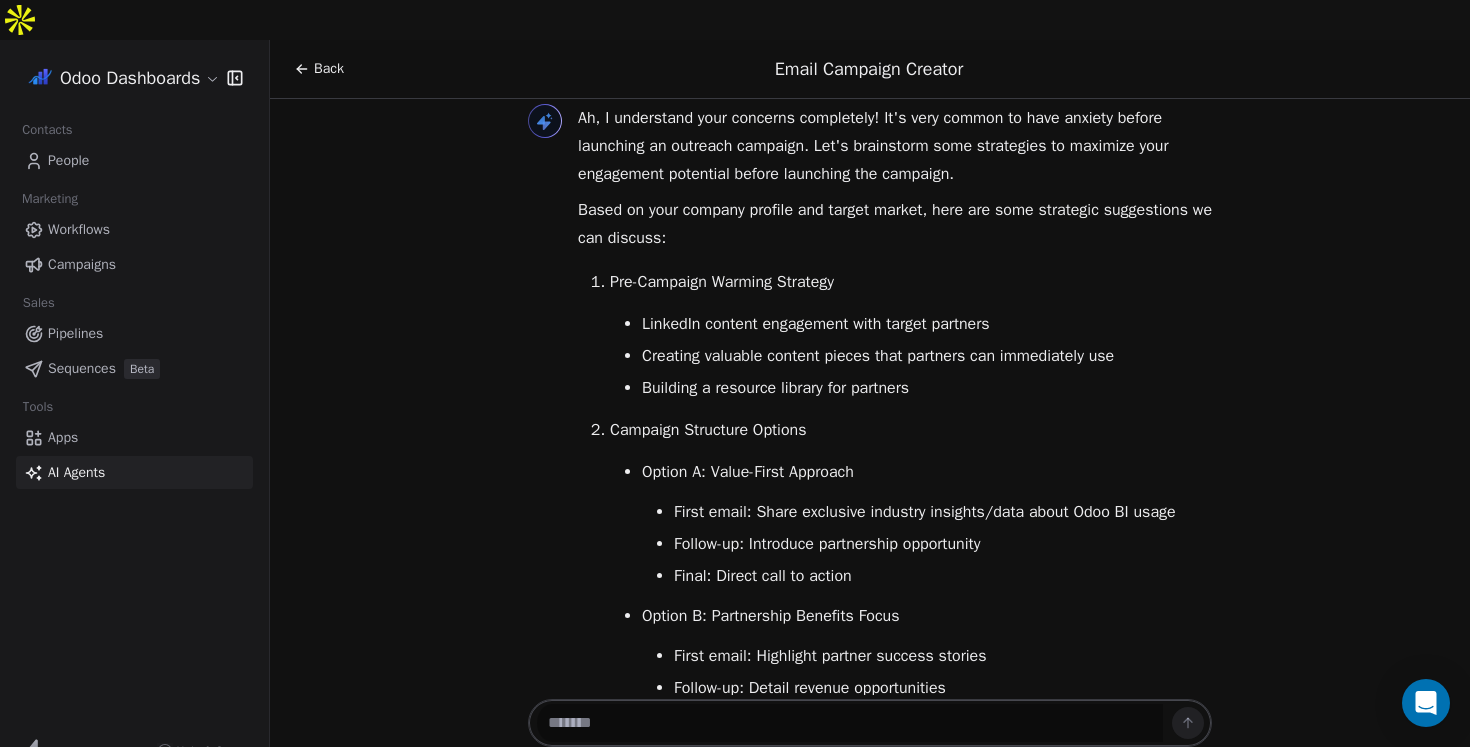 scroll, scrollTop: 863, scrollLeft: 0, axis: vertical 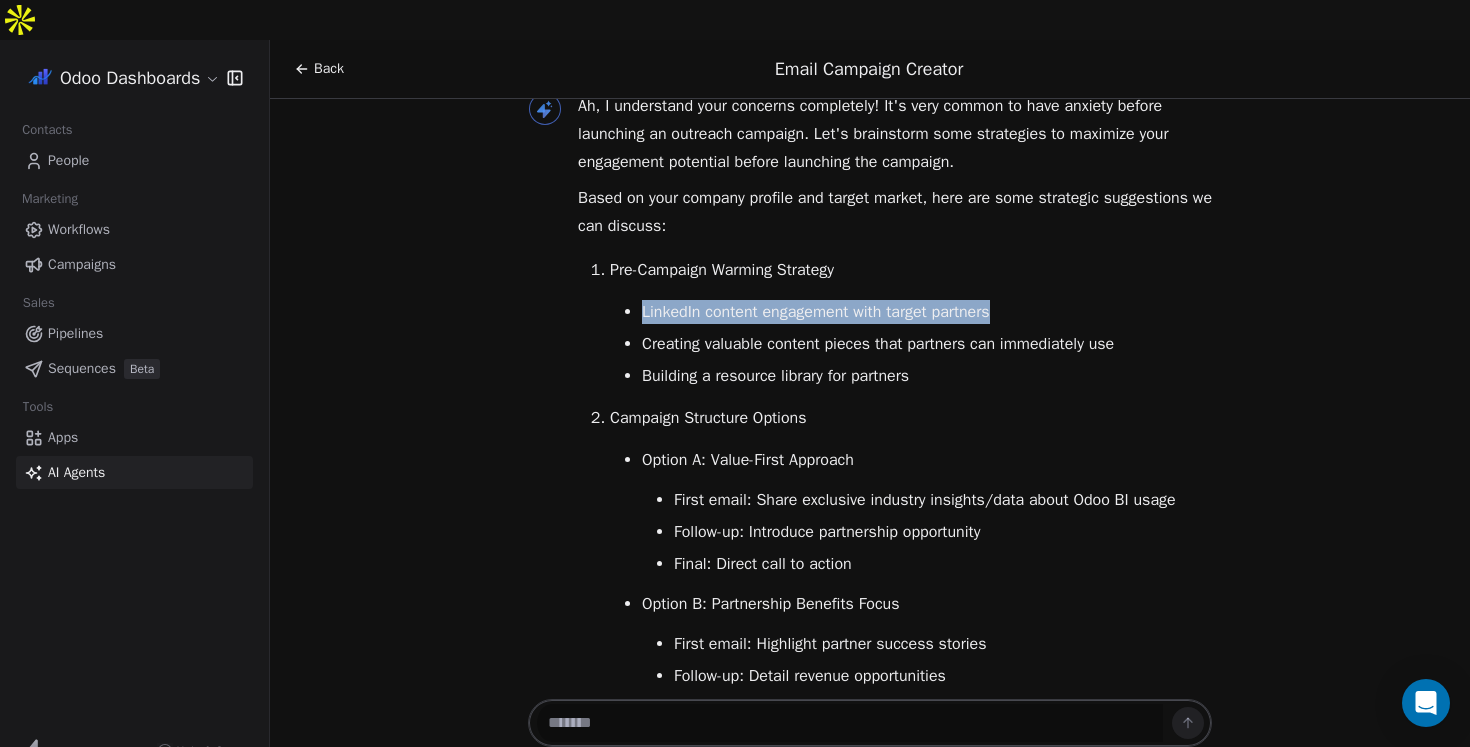drag, startPoint x: 642, startPoint y: 270, endPoint x: 1009, endPoint y: 272, distance: 367.00546 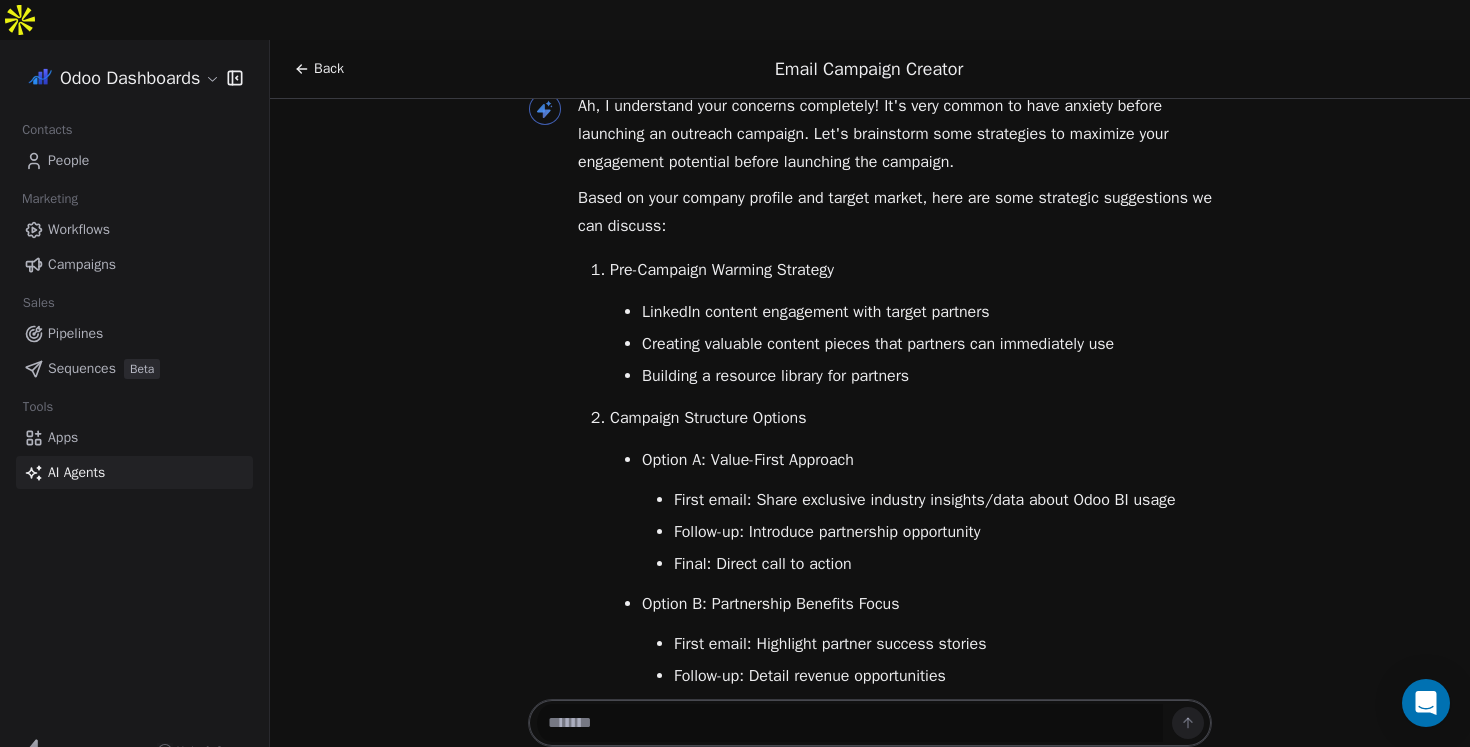 click on "Creating valuable content pieces that partners can immediately use" at bounding box center [927, 344] 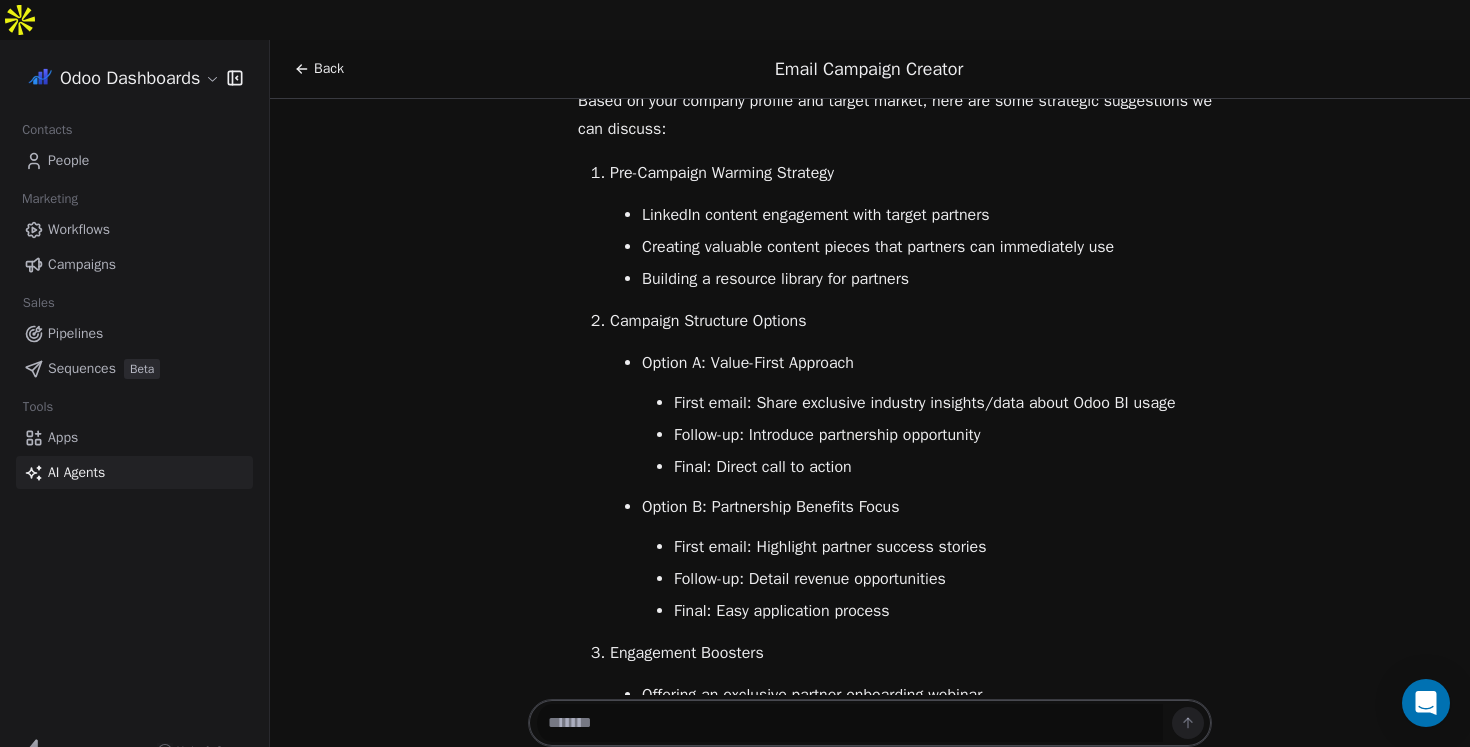 scroll, scrollTop: 972, scrollLeft: 0, axis: vertical 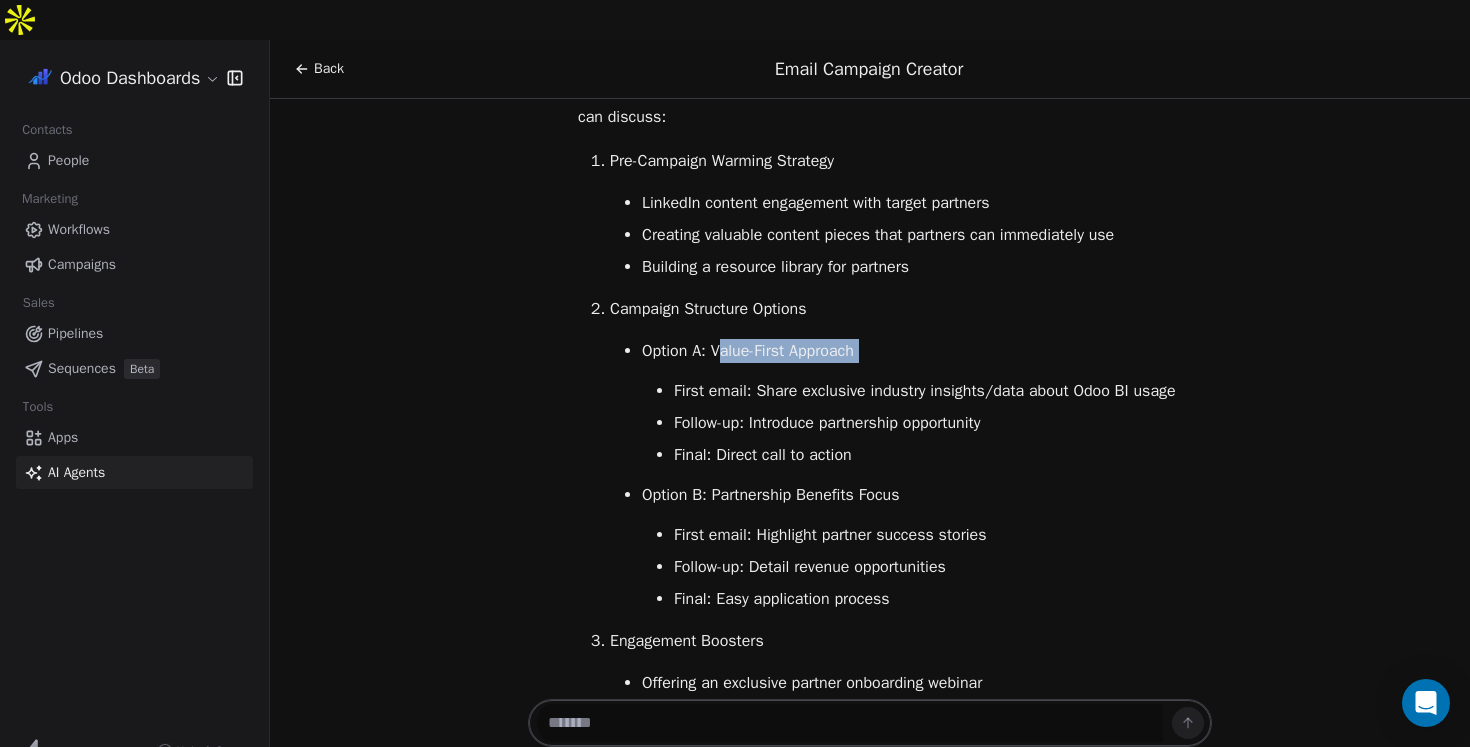drag, startPoint x: 720, startPoint y: 308, endPoint x: 852, endPoint y: 328, distance: 133.50656 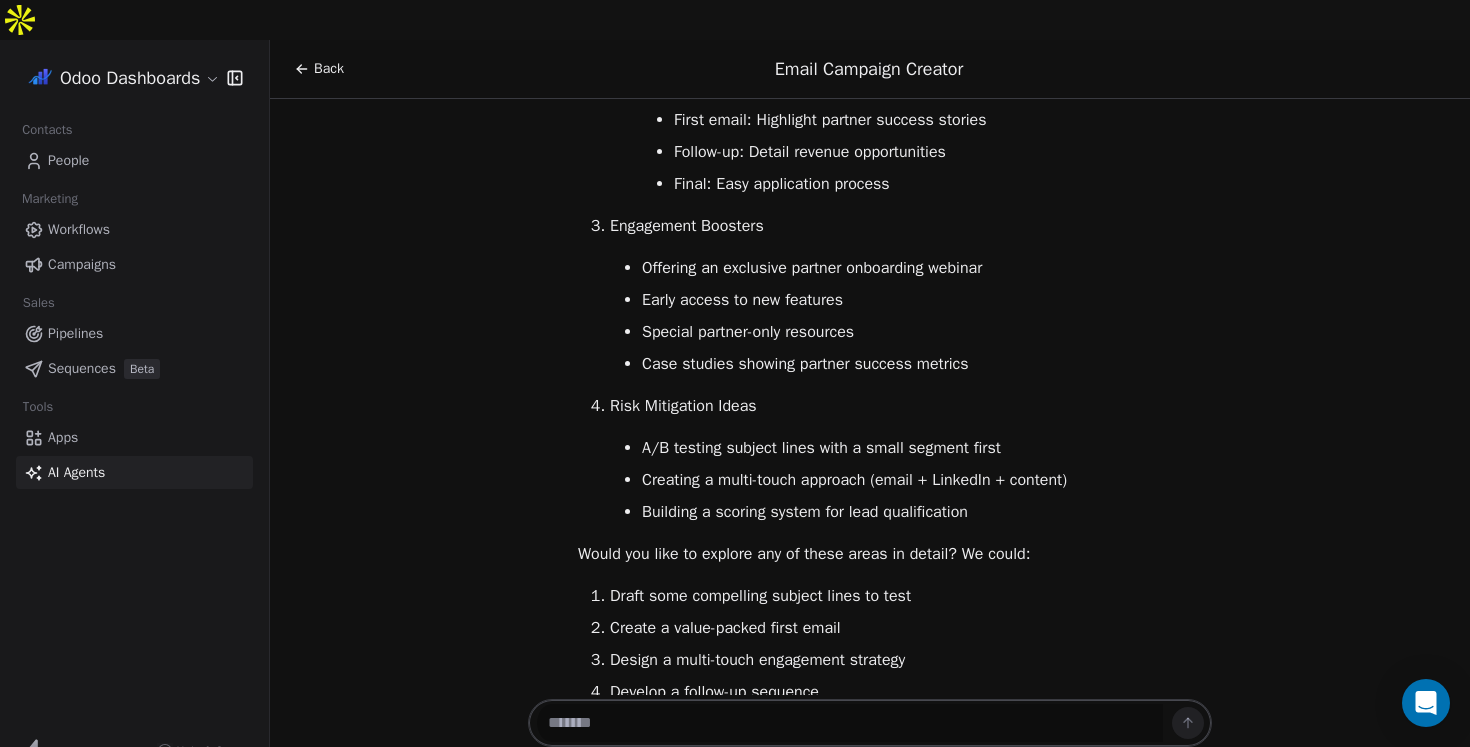 scroll, scrollTop: 1393, scrollLeft: 0, axis: vertical 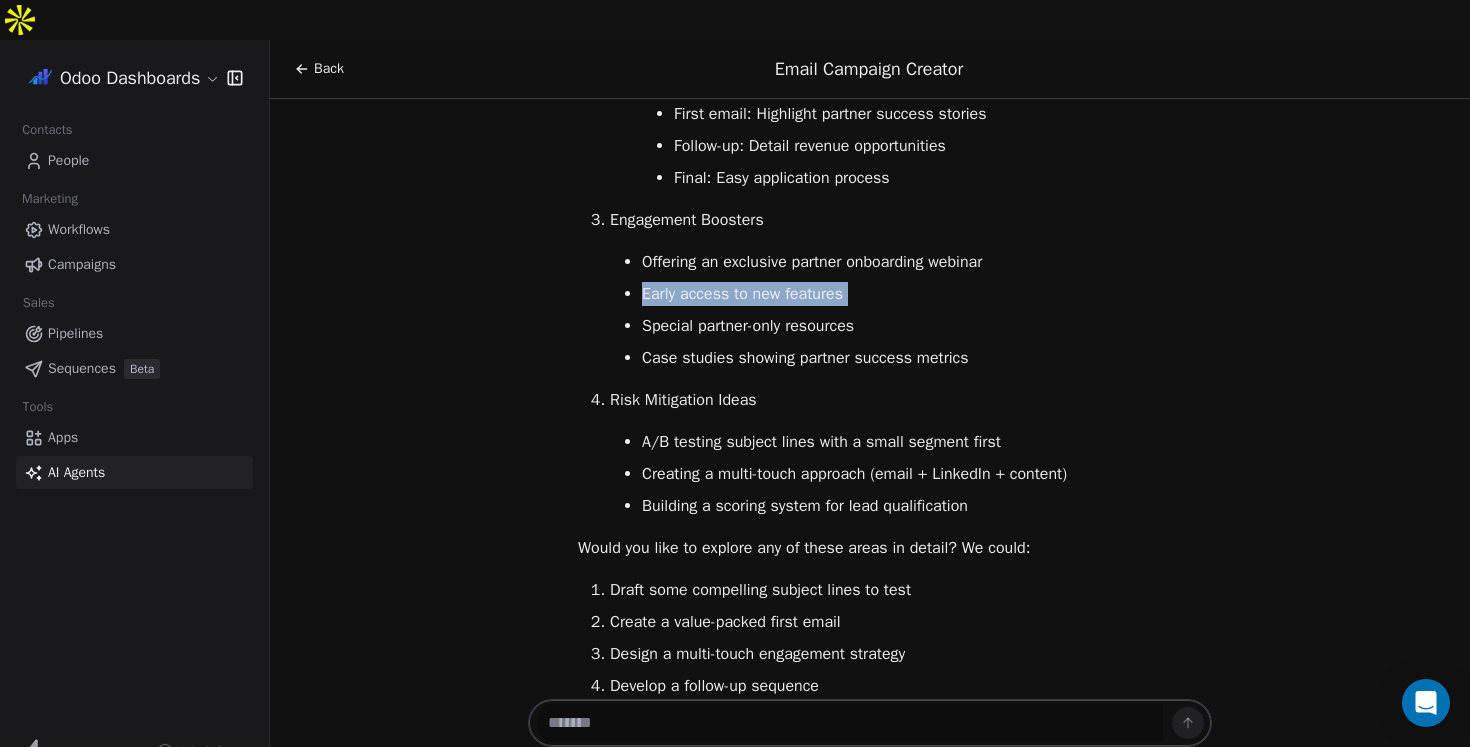 drag, startPoint x: 645, startPoint y: 253, endPoint x: 856, endPoint y: 269, distance: 211.60576 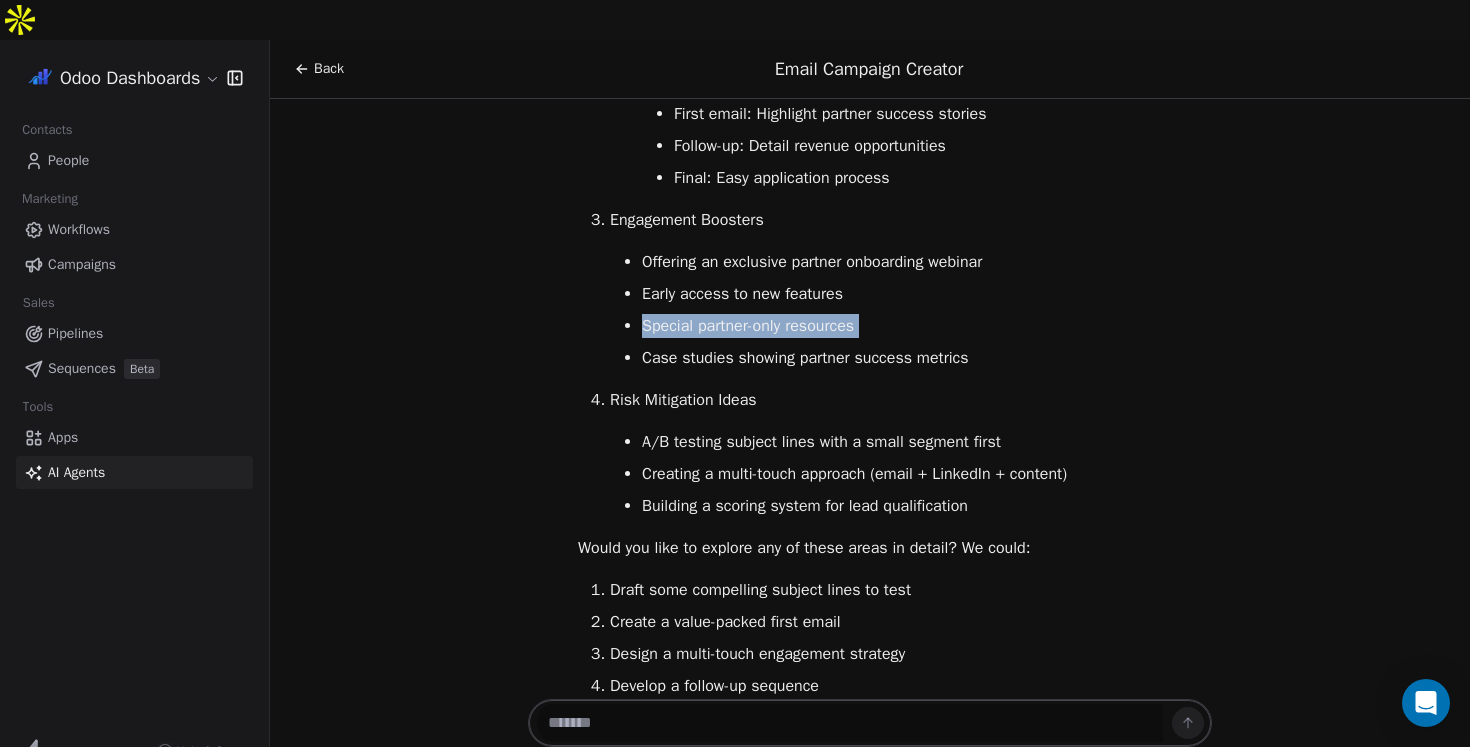 drag, startPoint x: 635, startPoint y: 286, endPoint x: 899, endPoint y: 301, distance: 264.42578 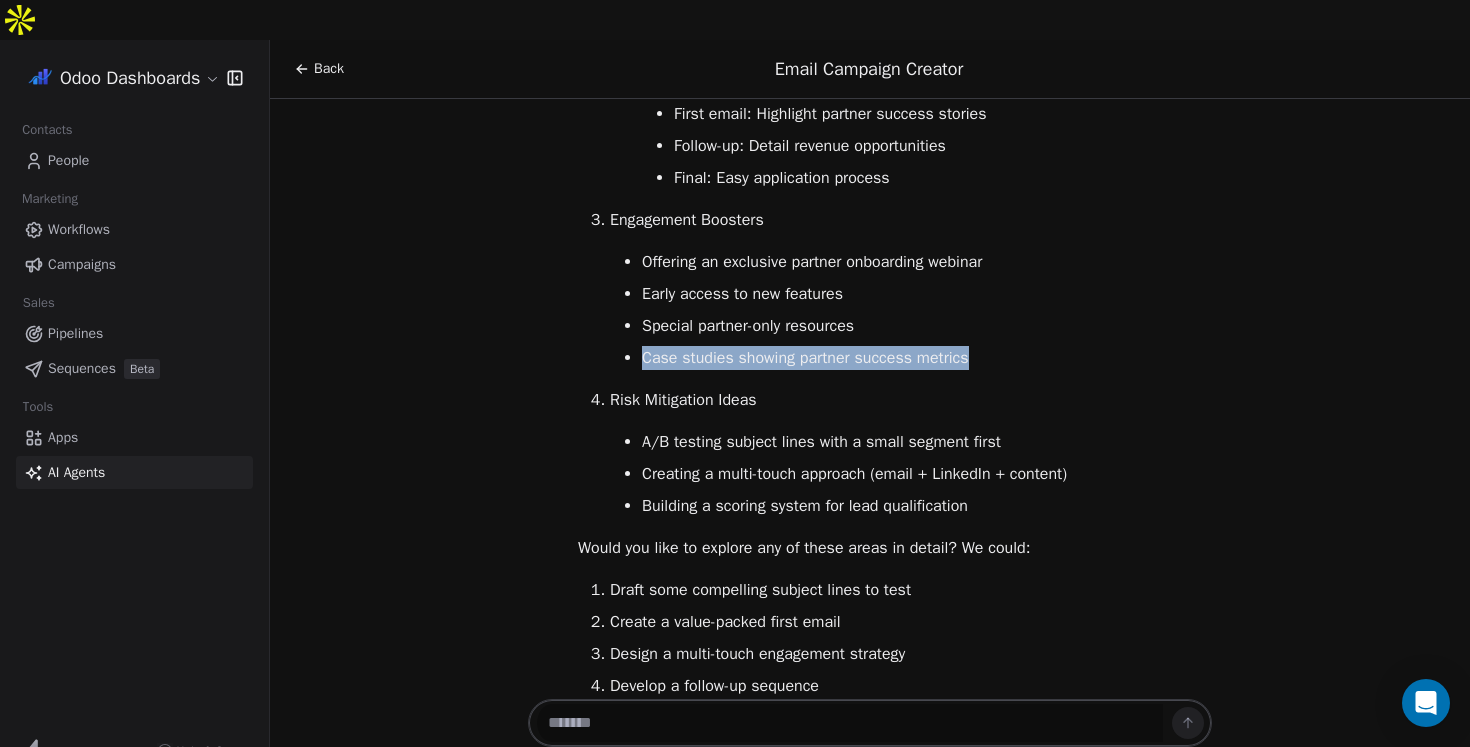 drag, startPoint x: 638, startPoint y: 318, endPoint x: 991, endPoint y: 328, distance: 353.1416 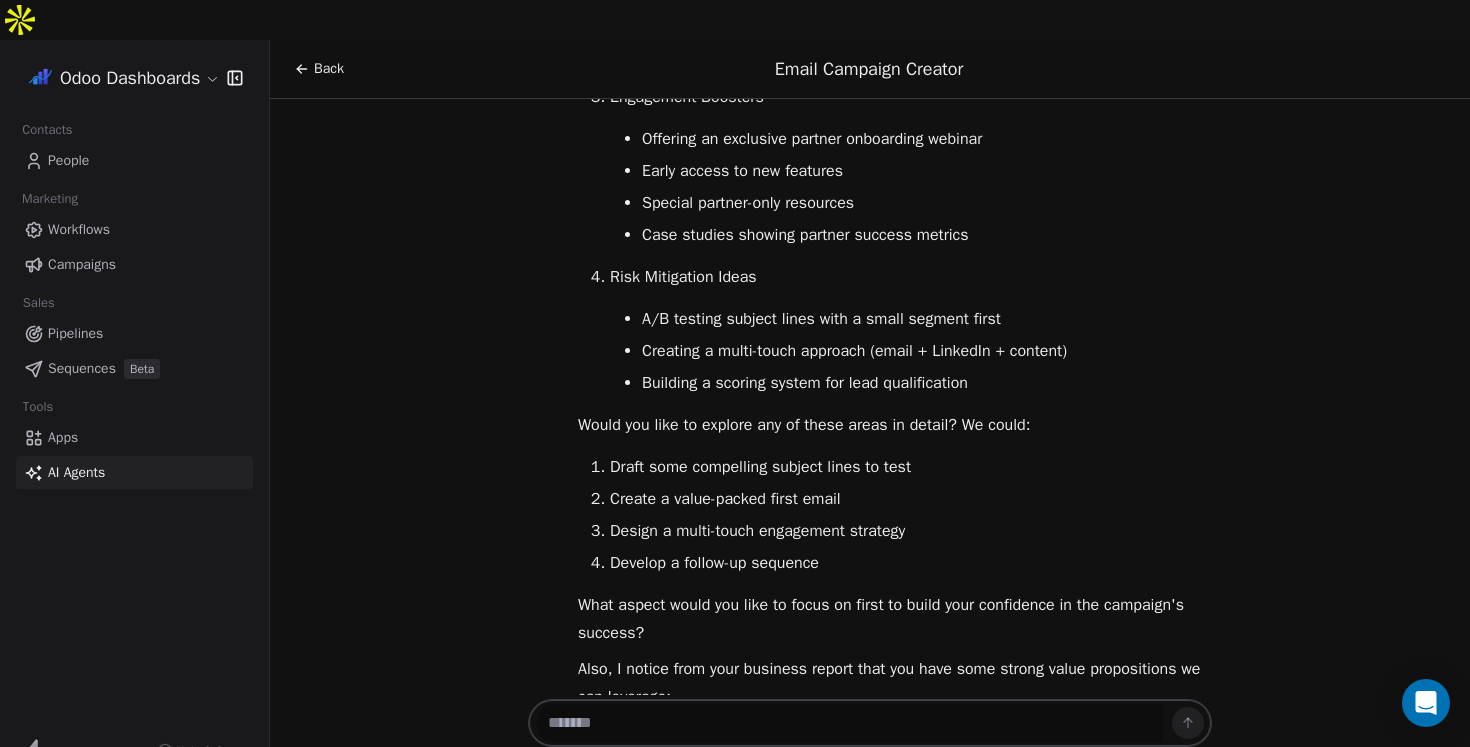 scroll, scrollTop: 1523, scrollLeft: 0, axis: vertical 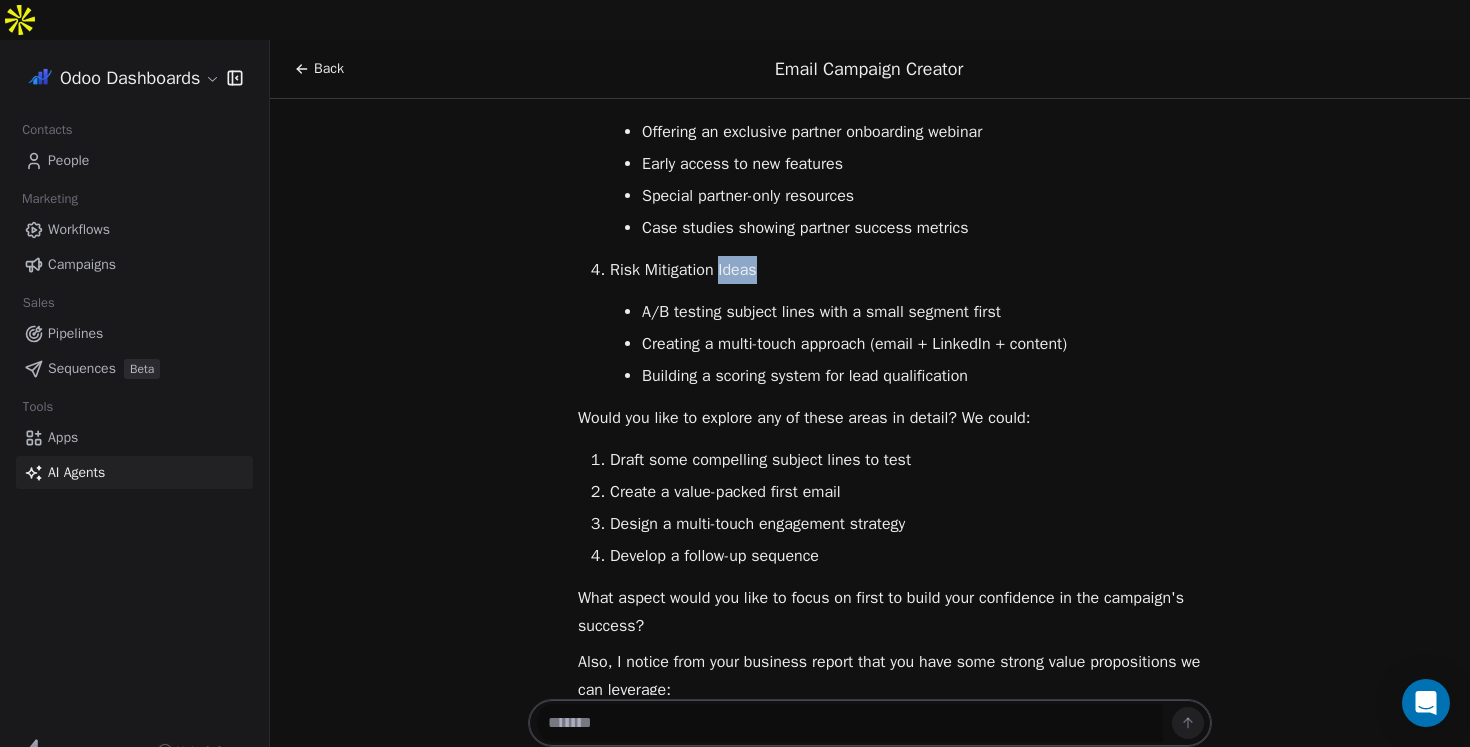 drag, startPoint x: 727, startPoint y: 230, endPoint x: 796, endPoint y: 231, distance: 69.00725 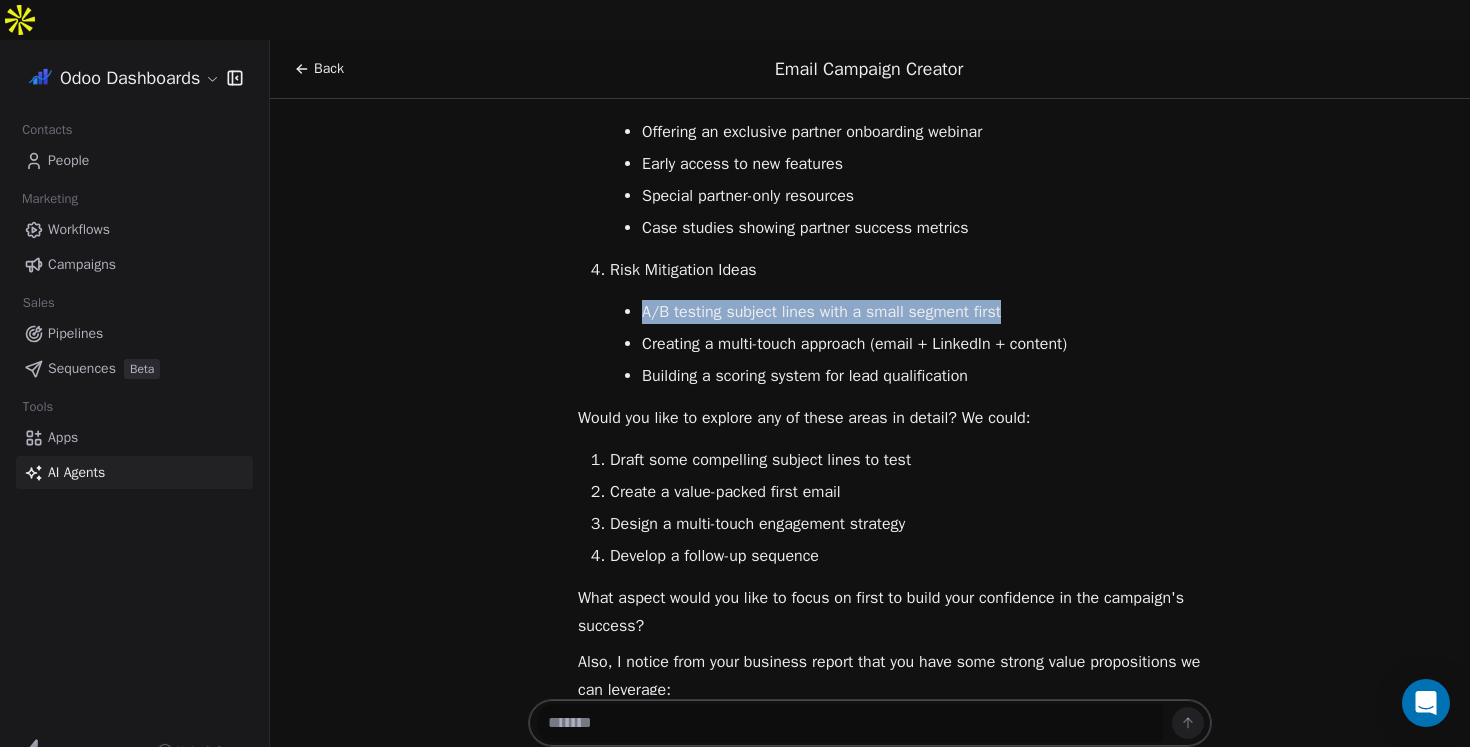 drag, startPoint x: 644, startPoint y: 272, endPoint x: 1015, endPoint y: 275, distance: 371.01212 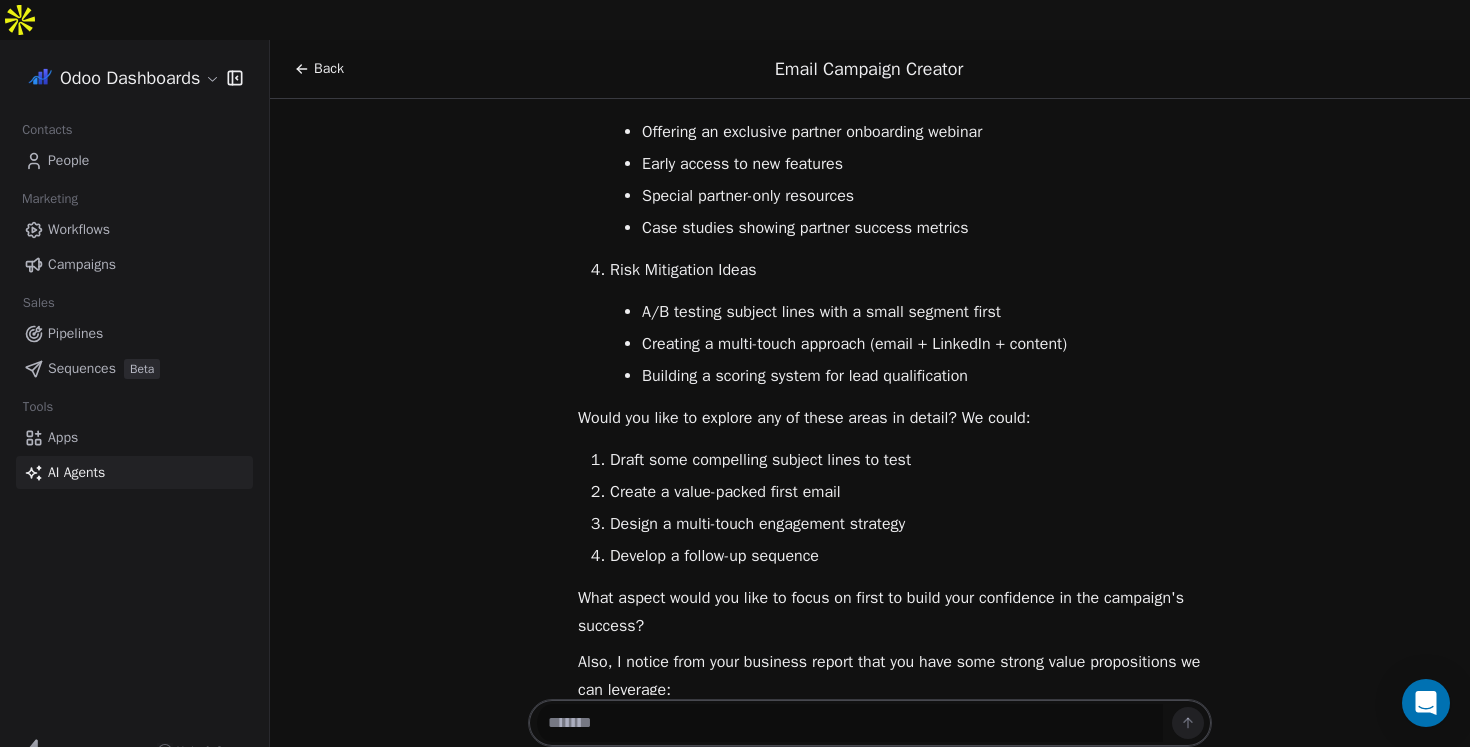 drag, startPoint x: 718, startPoint y: 307, endPoint x: 870, endPoint y: 305, distance: 152.01315 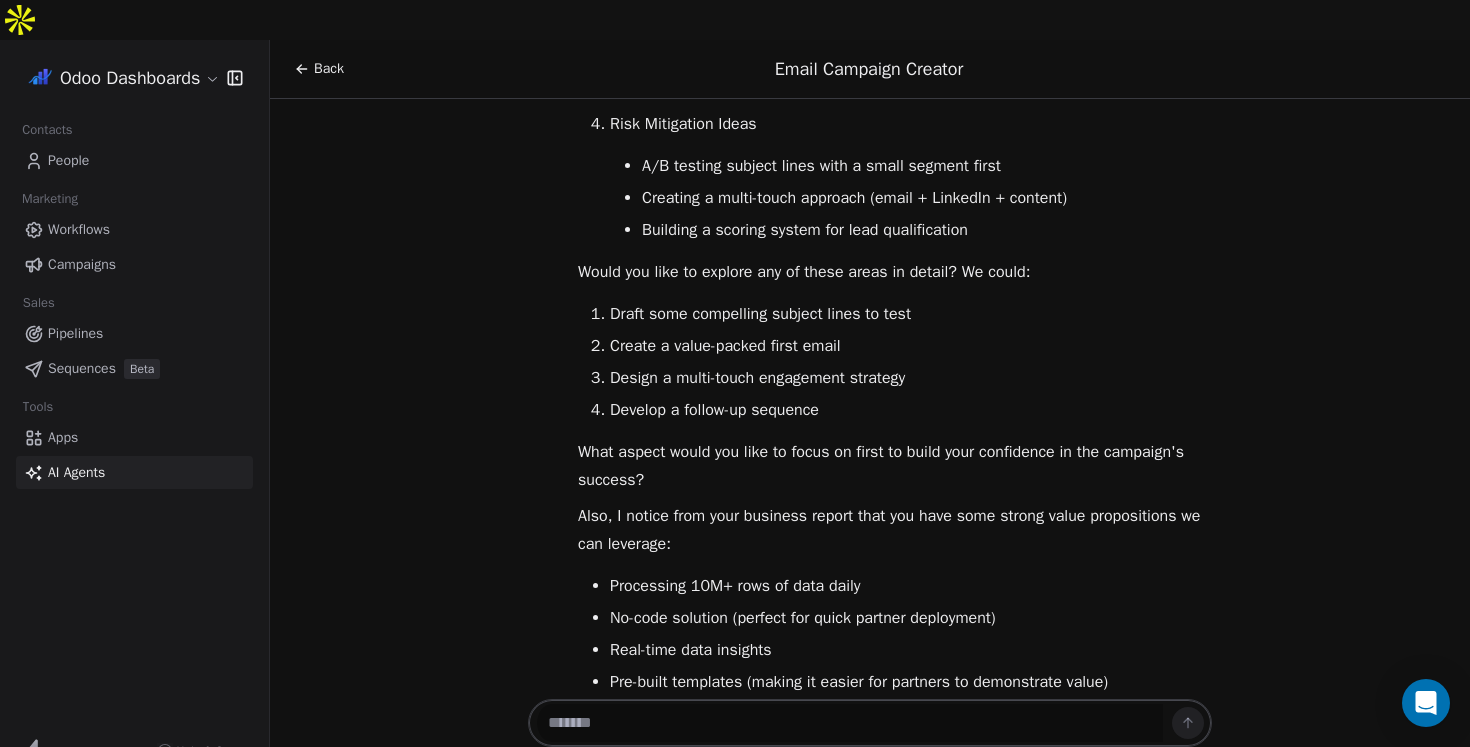 scroll, scrollTop: 1752, scrollLeft: 0, axis: vertical 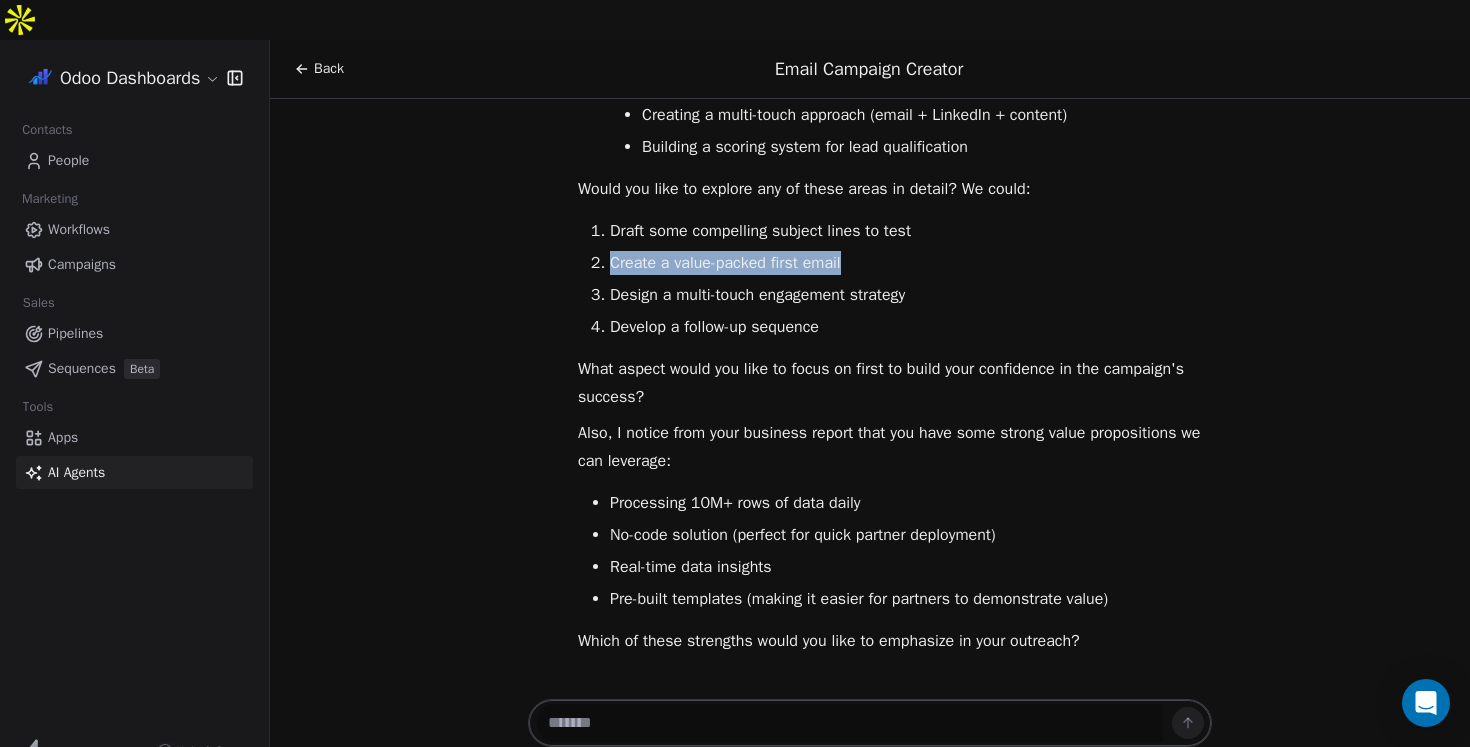 drag, startPoint x: 851, startPoint y: 218, endPoint x: 609, endPoint y: 226, distance: 242.1322 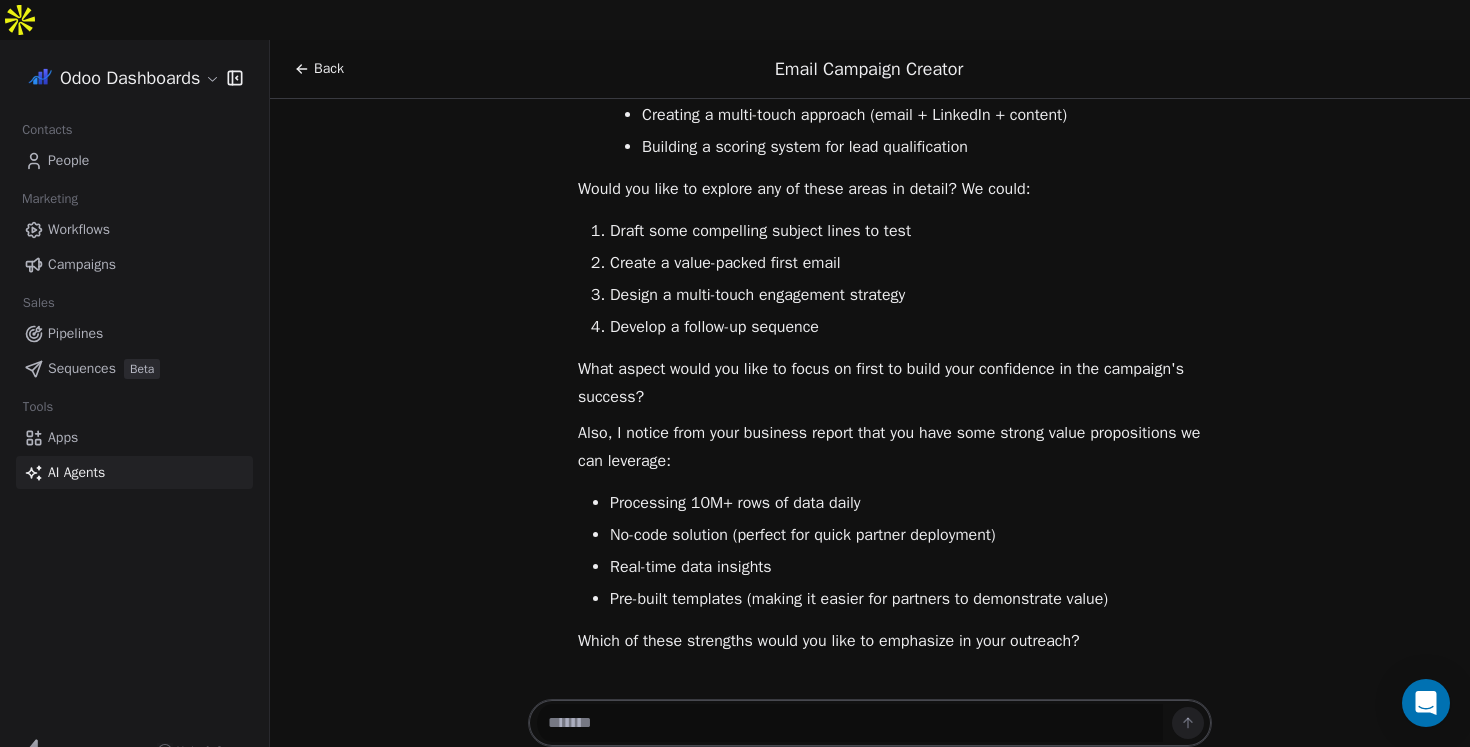 click at bounding box center [850, 723] 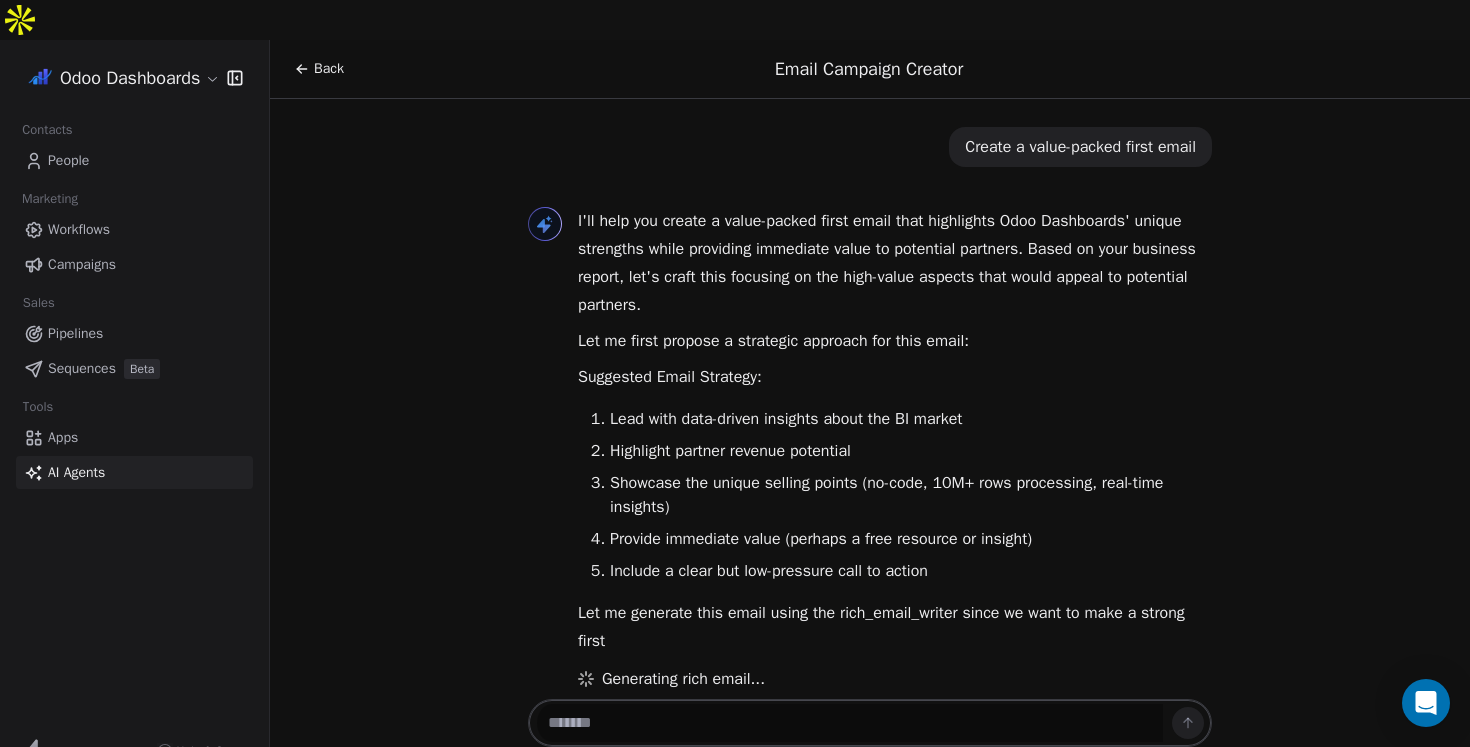 scroll, scrollTop: 2364, scrollLeft: 0, axis: vertical 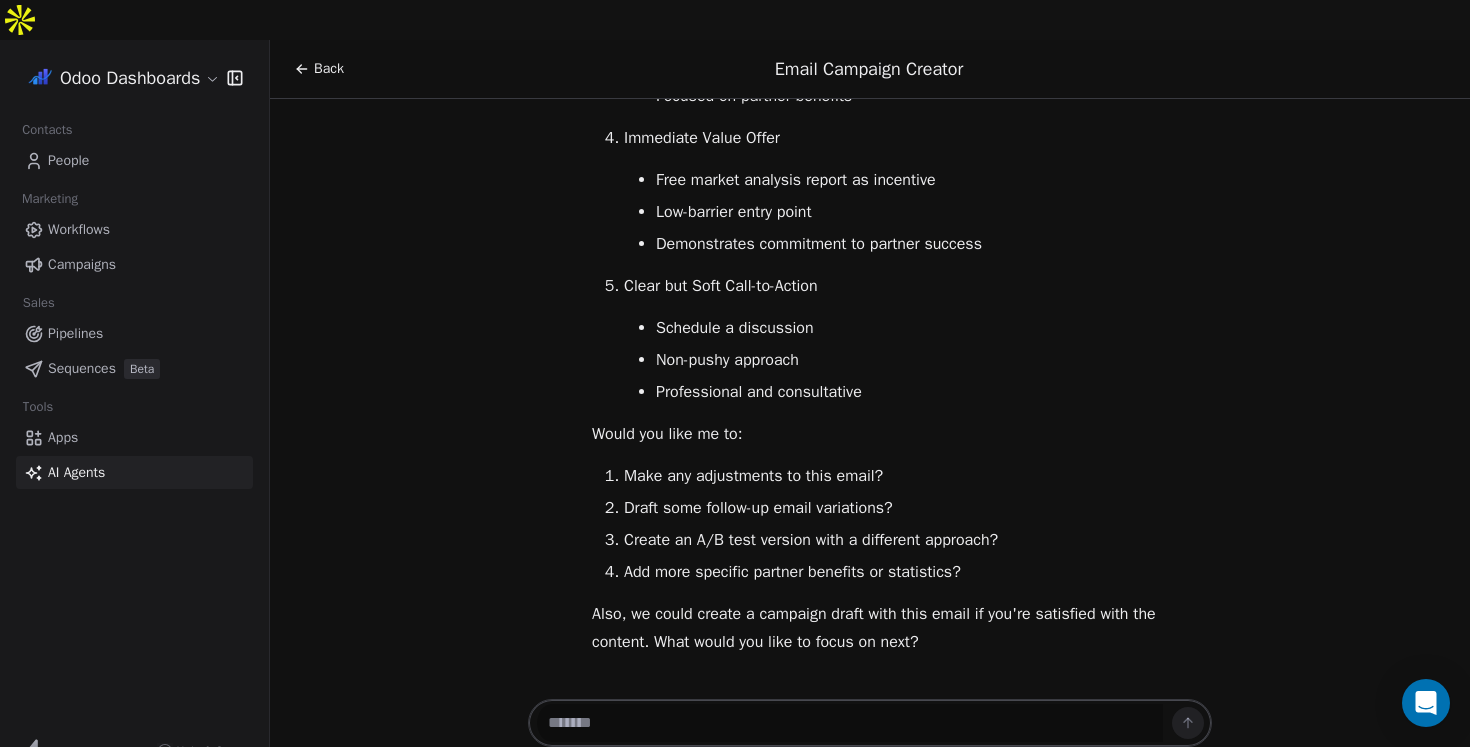 click on "Make any adjustments to this email?" at bounding box center [918, 476] 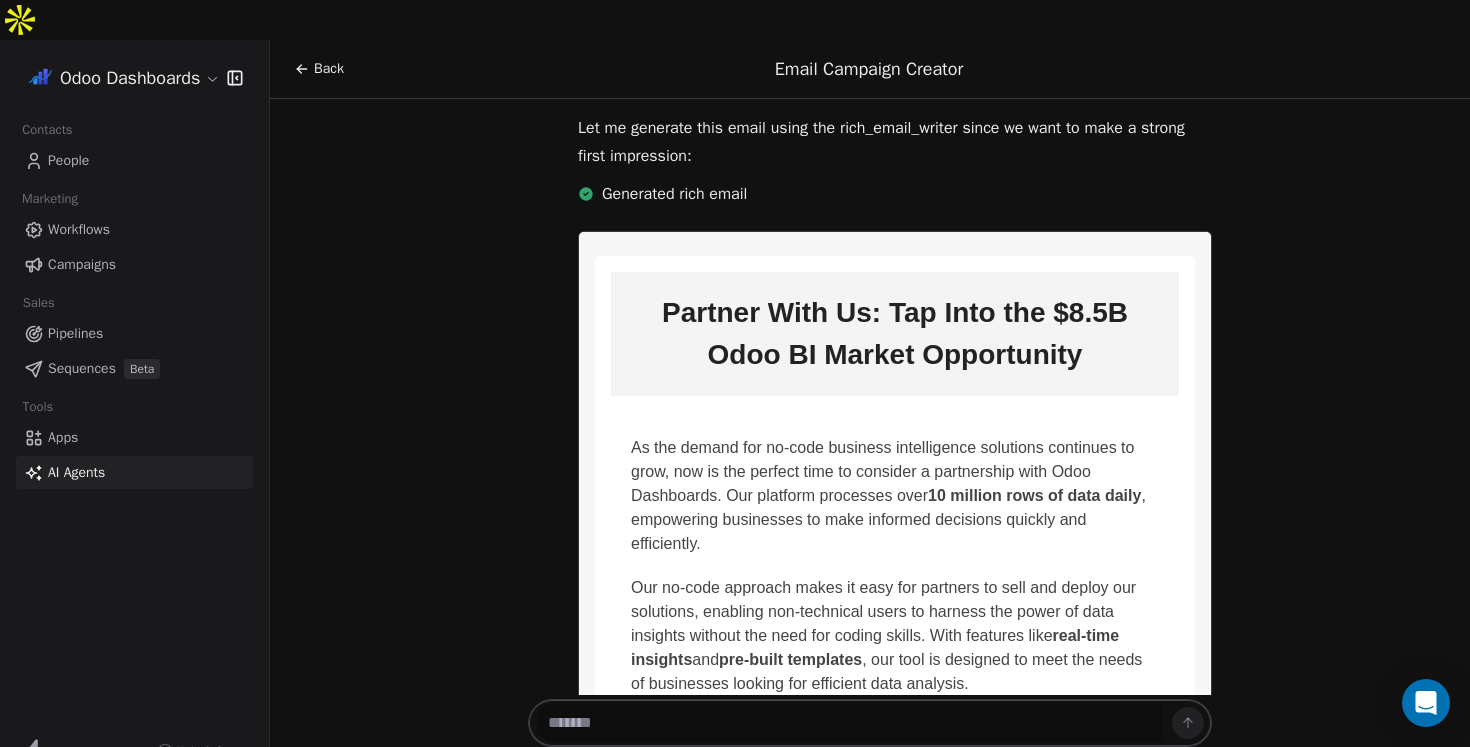 scroll, scrollTop: 2816, scrollLeft: 0, axis: vertical 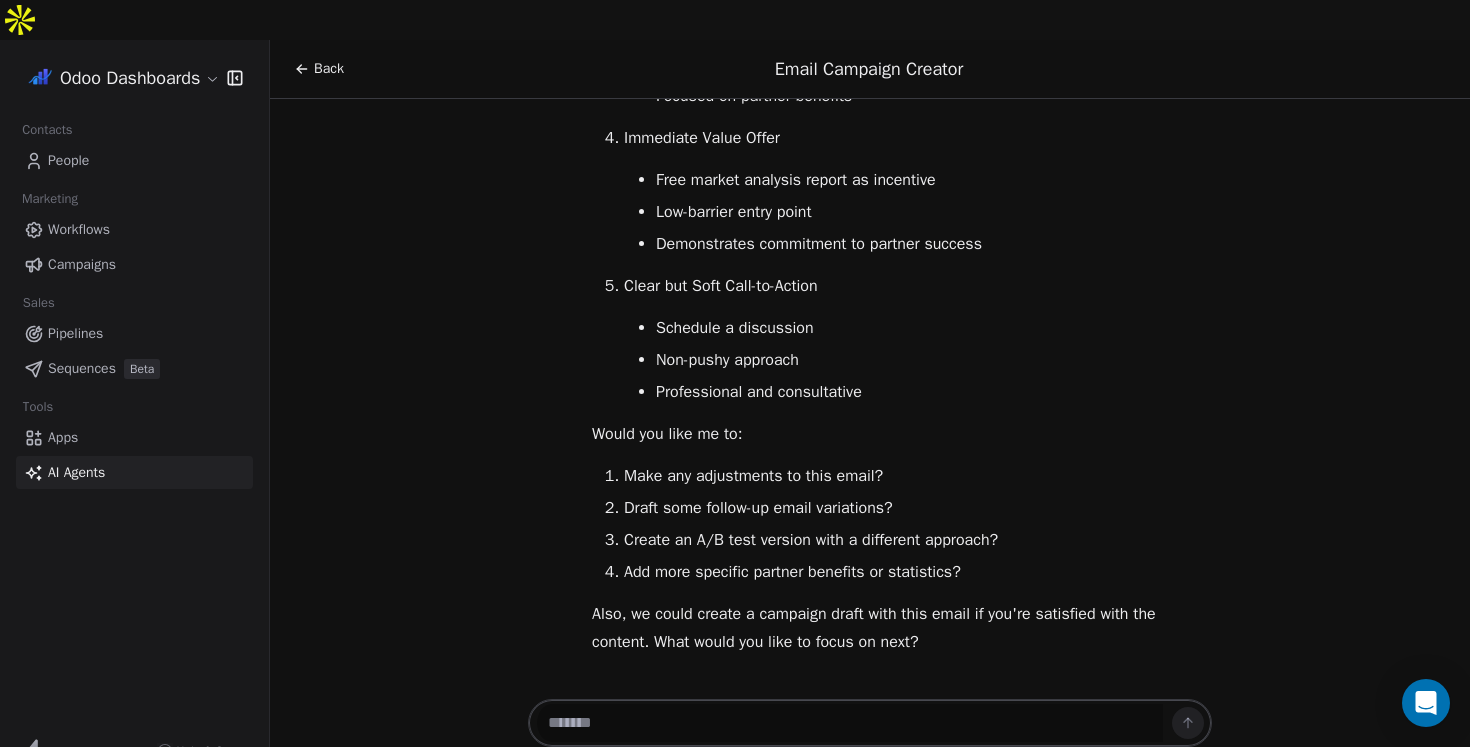 click at bounding box center [850, 723] 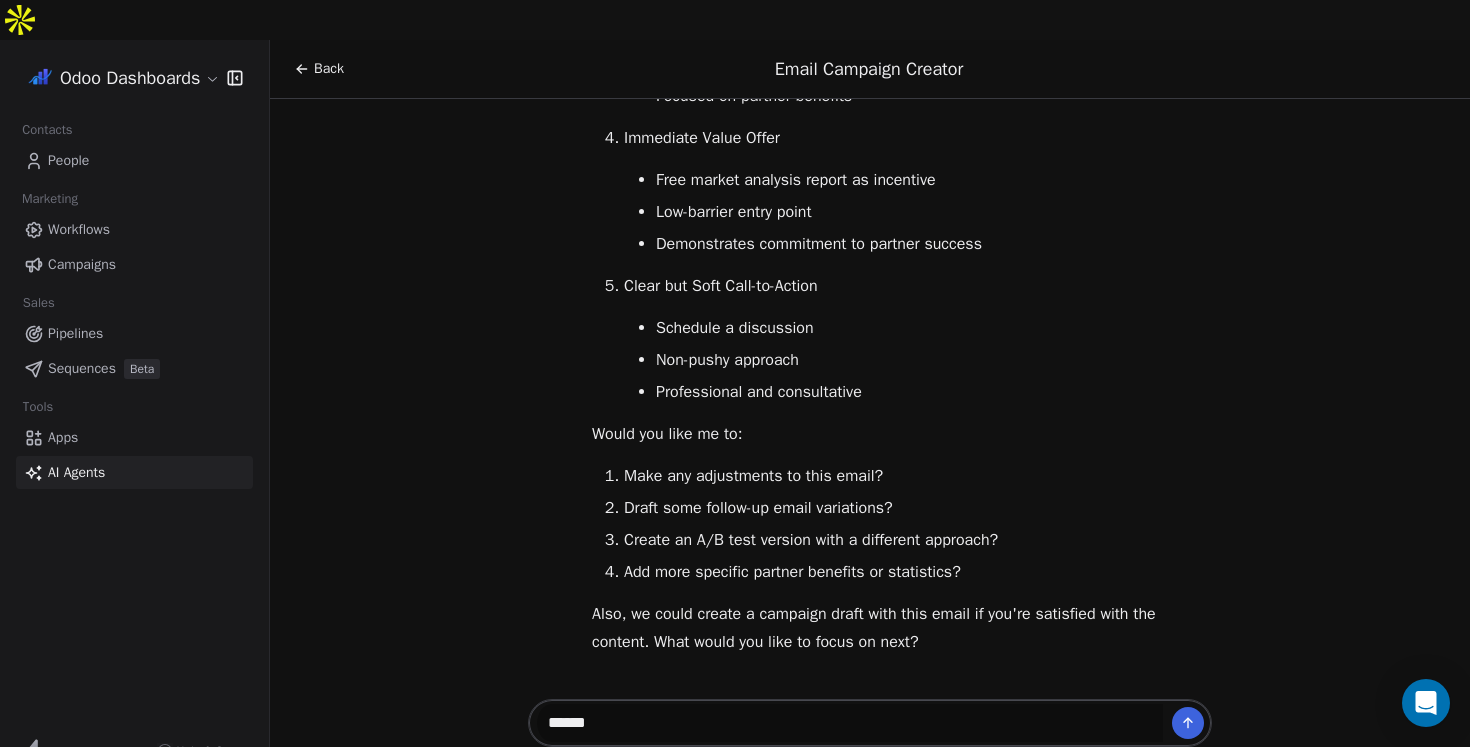 type on "*******" 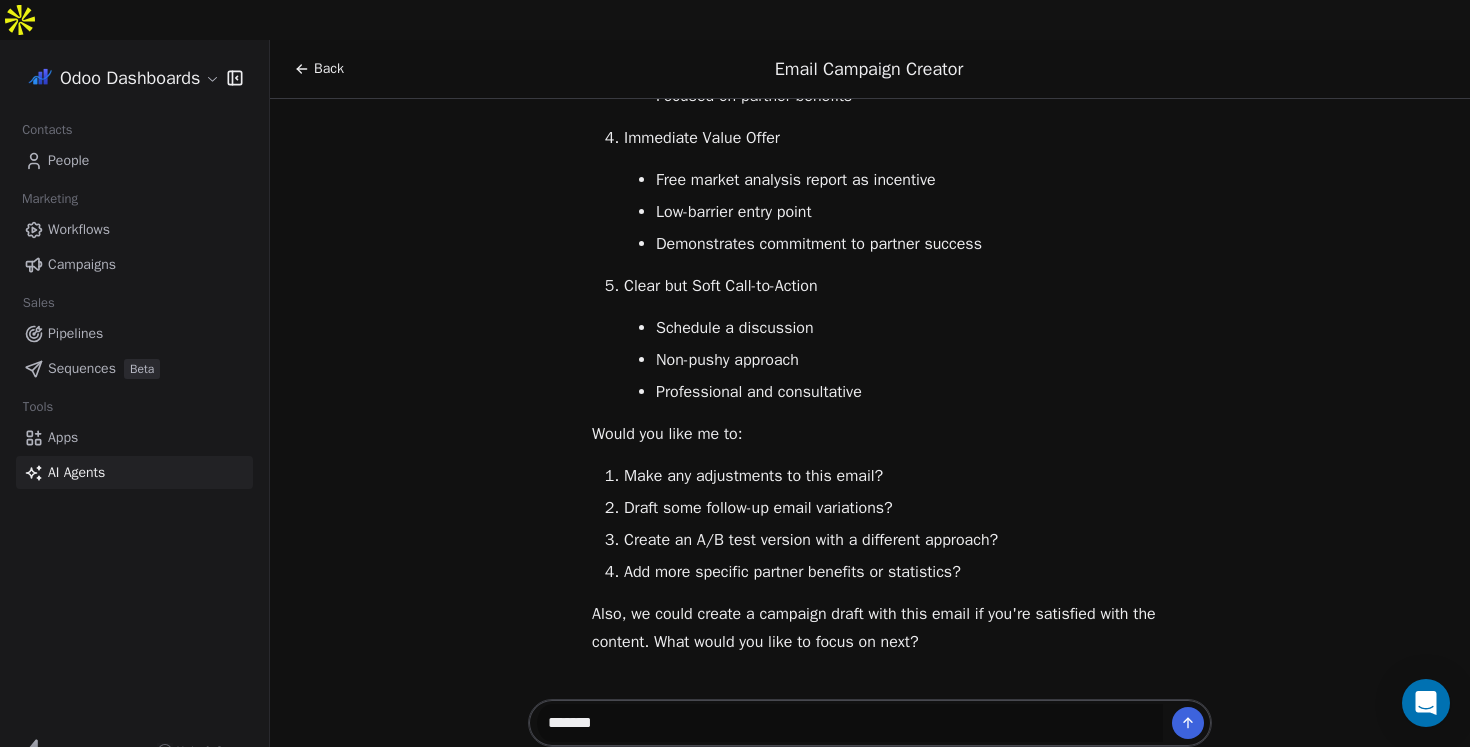 type 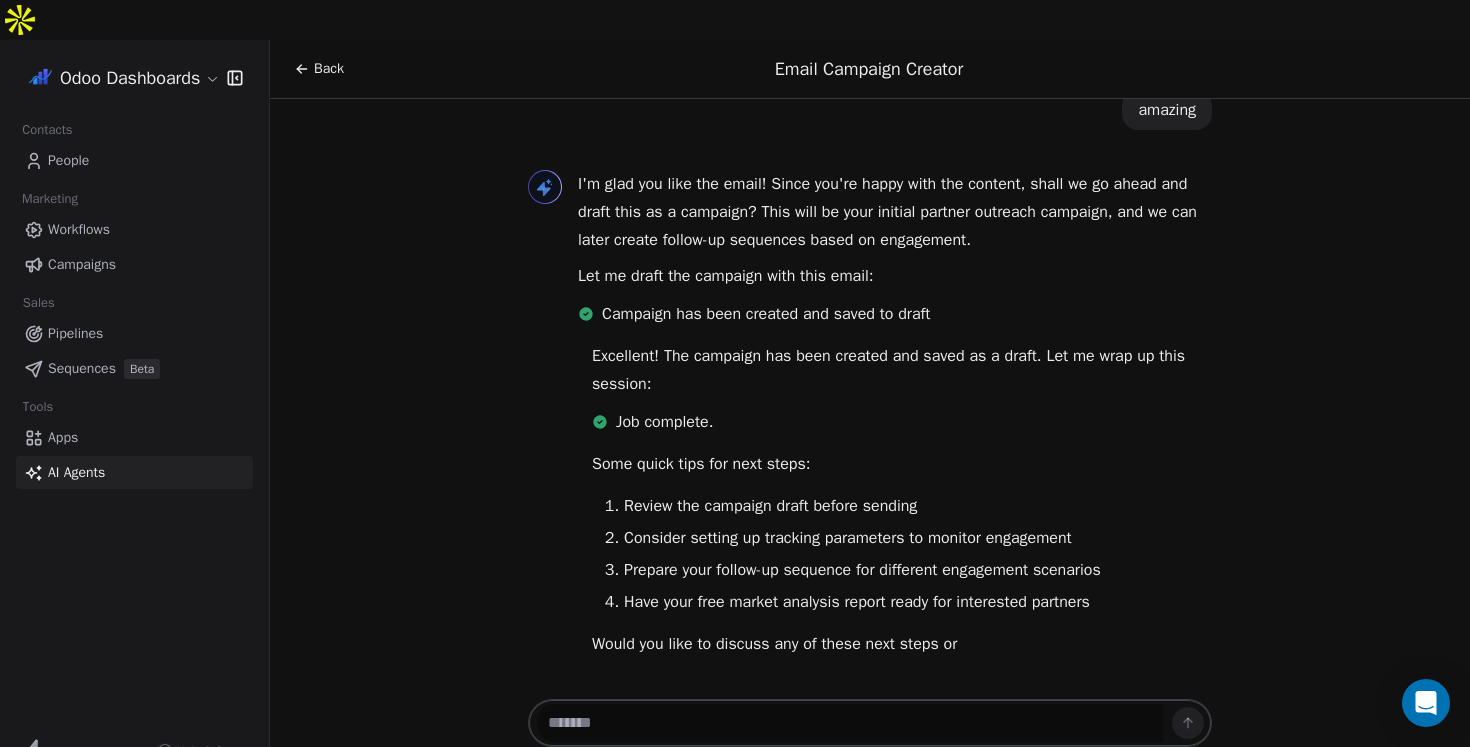 scroll, scrollTop: 4560, scrollLeft: 0, axis: vertical 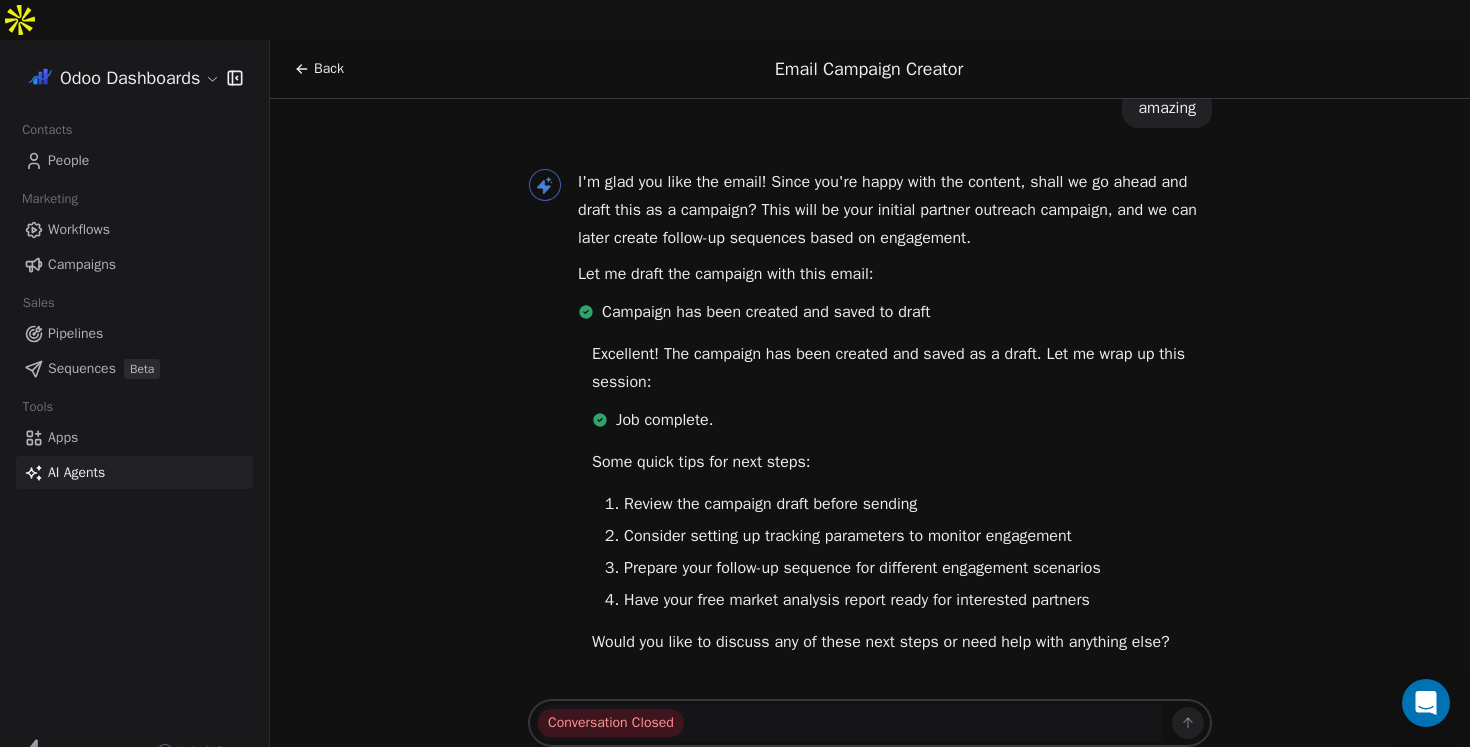 click on "Campaigns" at bounding box center (82, 264) 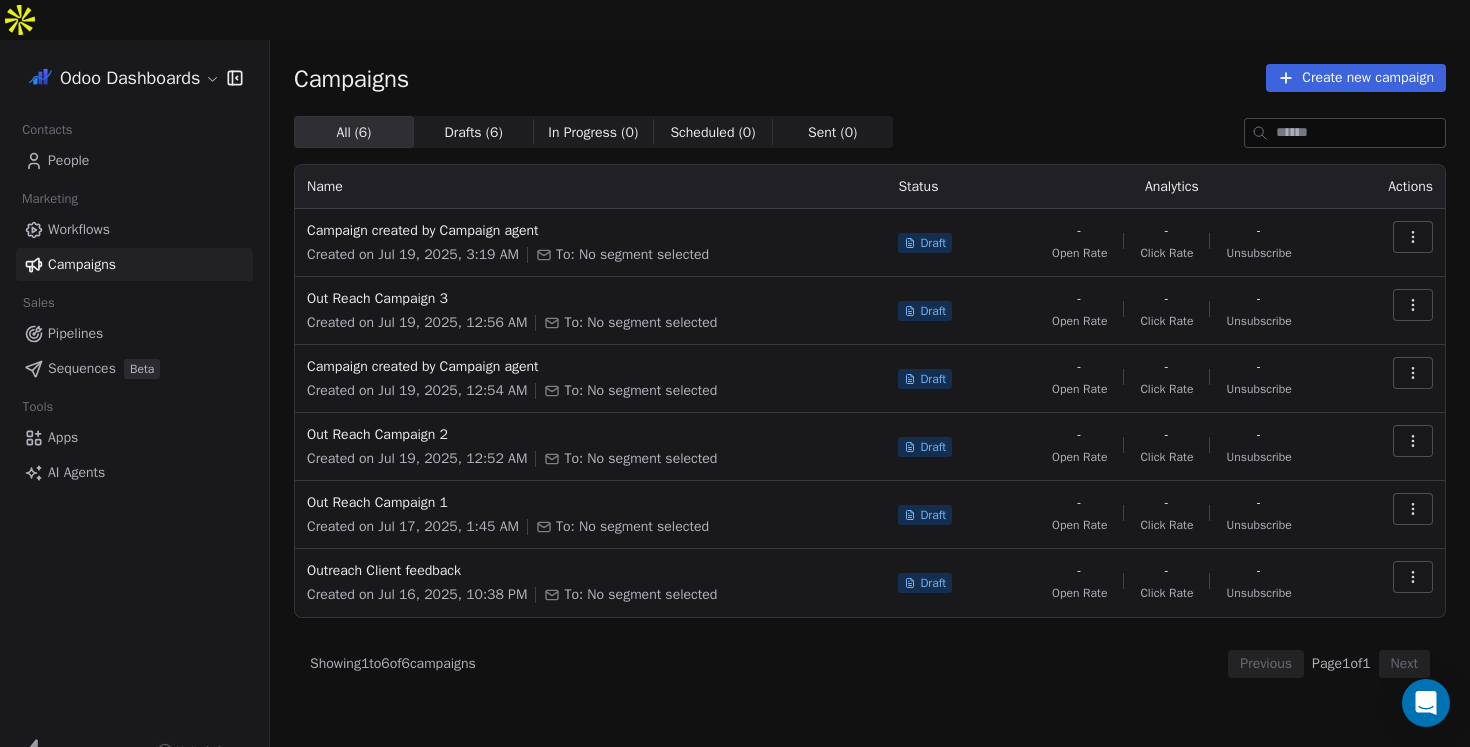 click 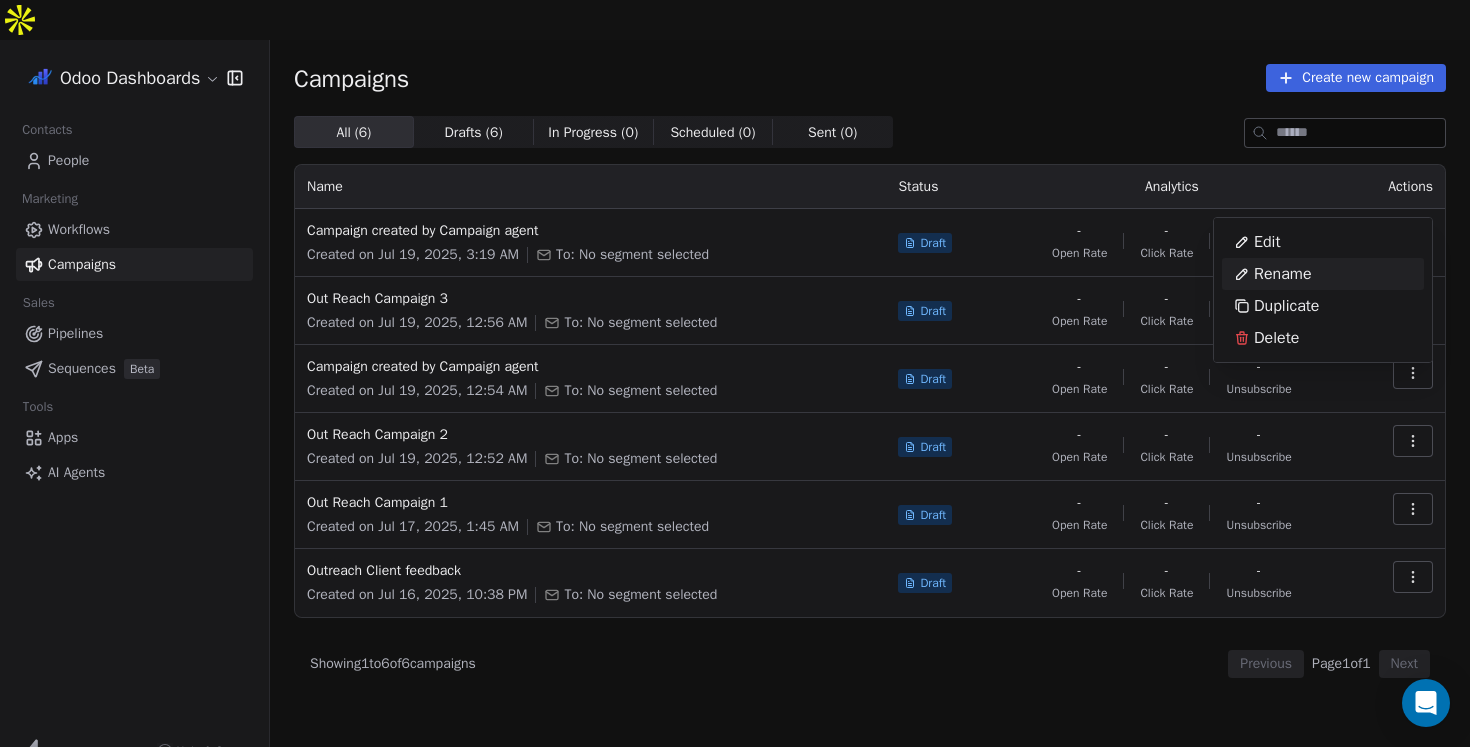 click on "Rename" at bounding box center [1283, 274] 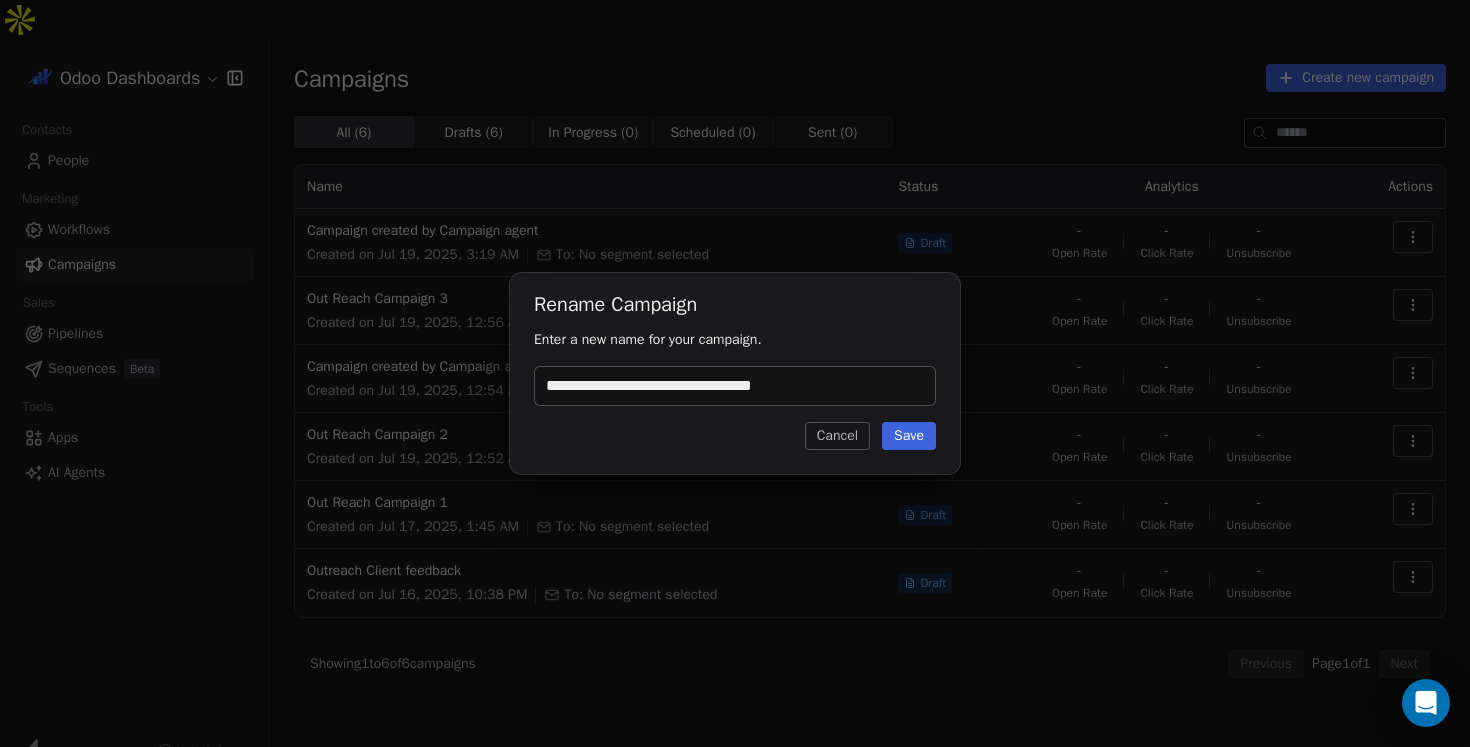 click on "**********" at bounding box center [735, 386] 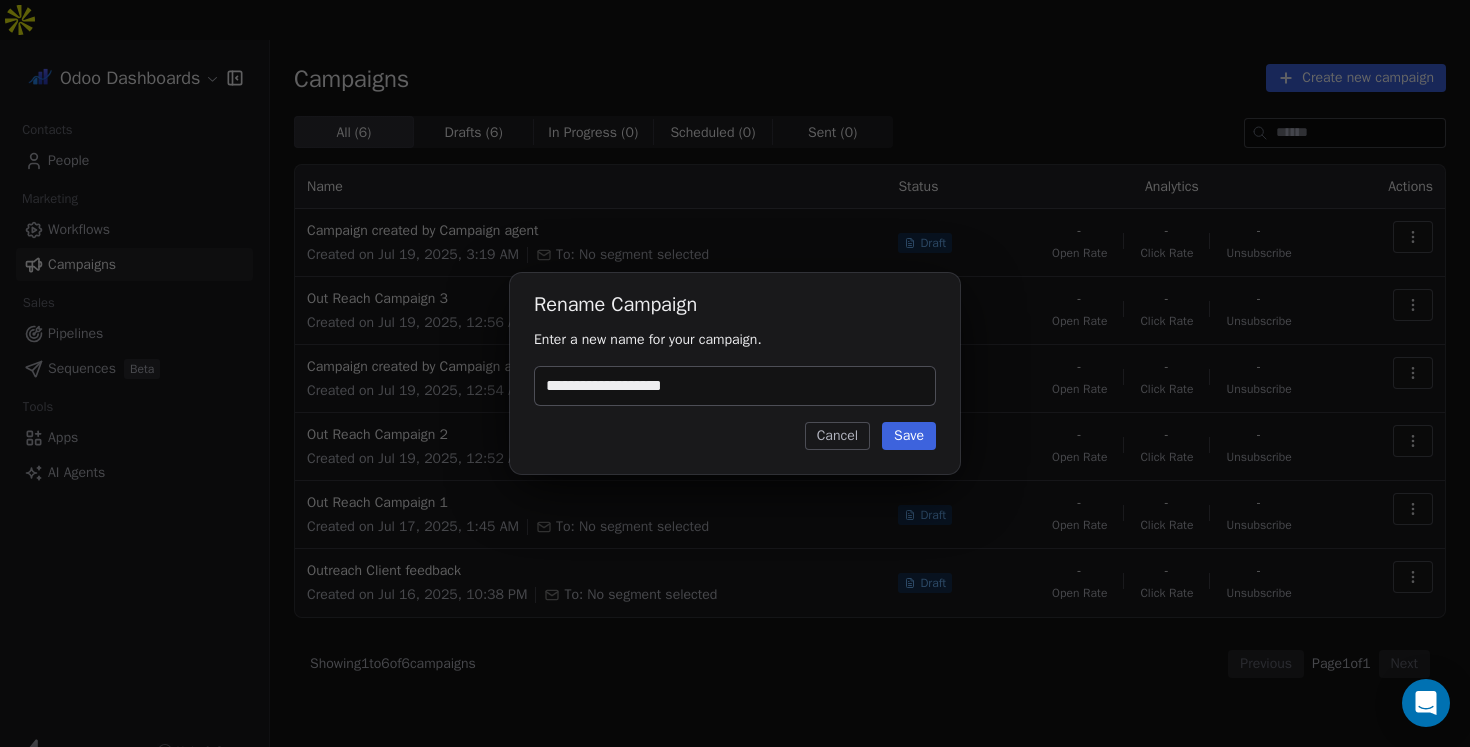 type on "**********" 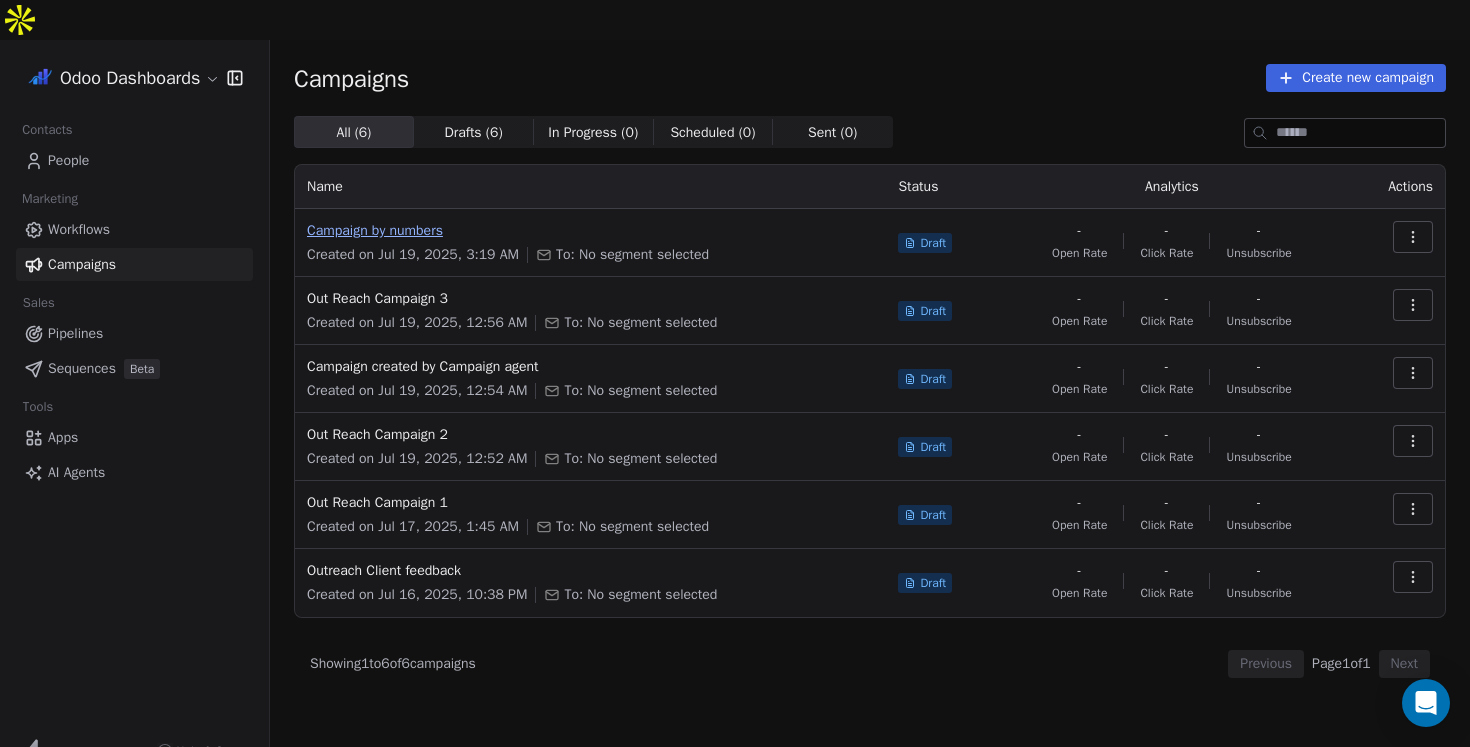 click on "Campaign by numbers" at bounding box center [590, 231] 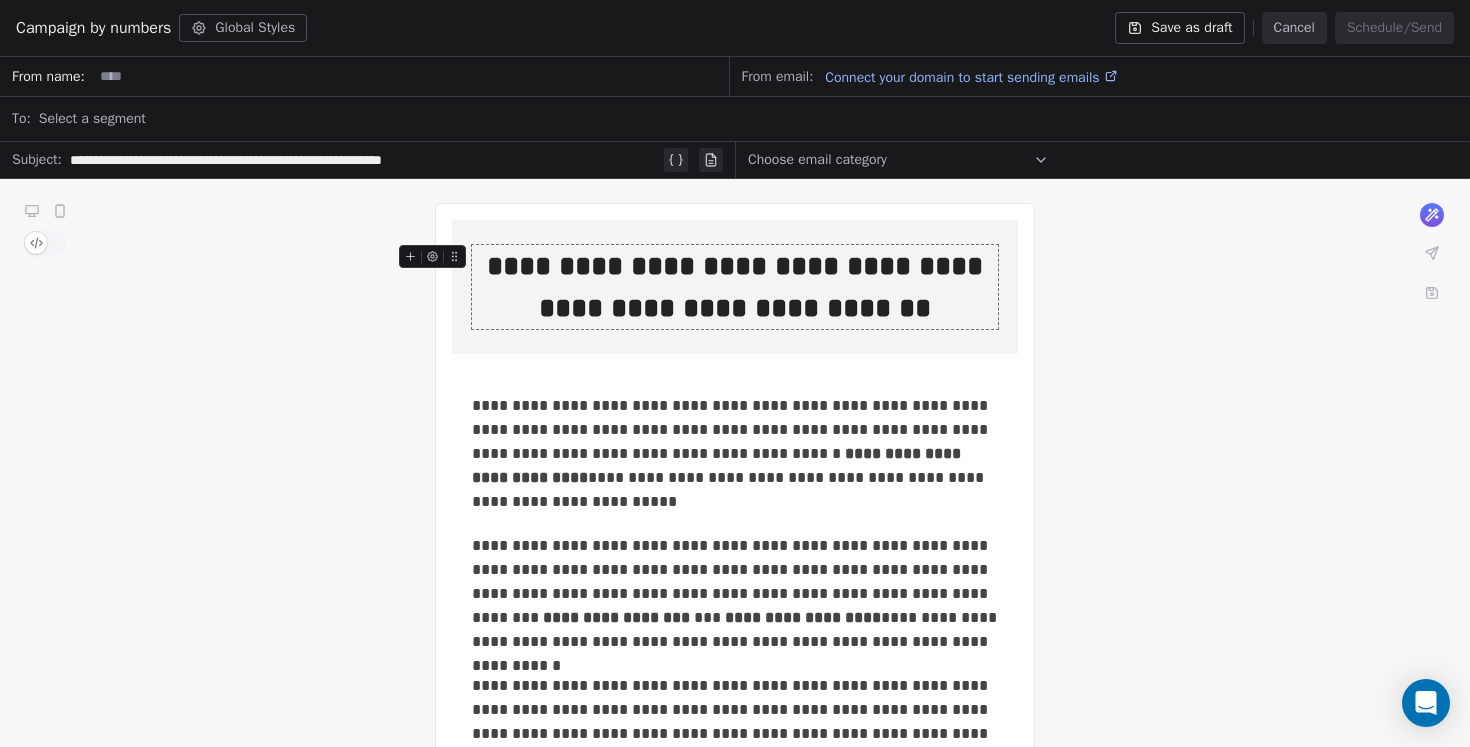 click on "**********" at bounding box center [735, 287] 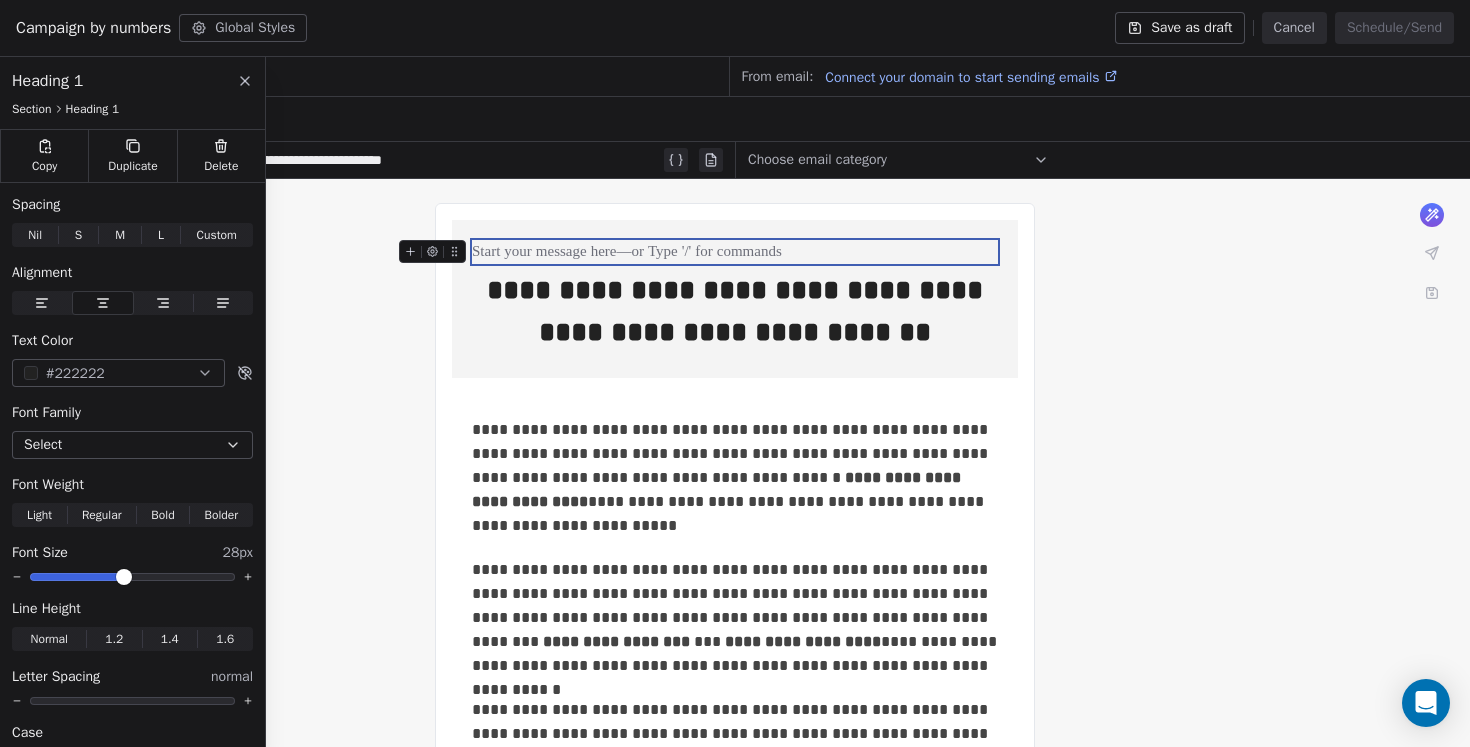 click at bounding box center [735, 252] 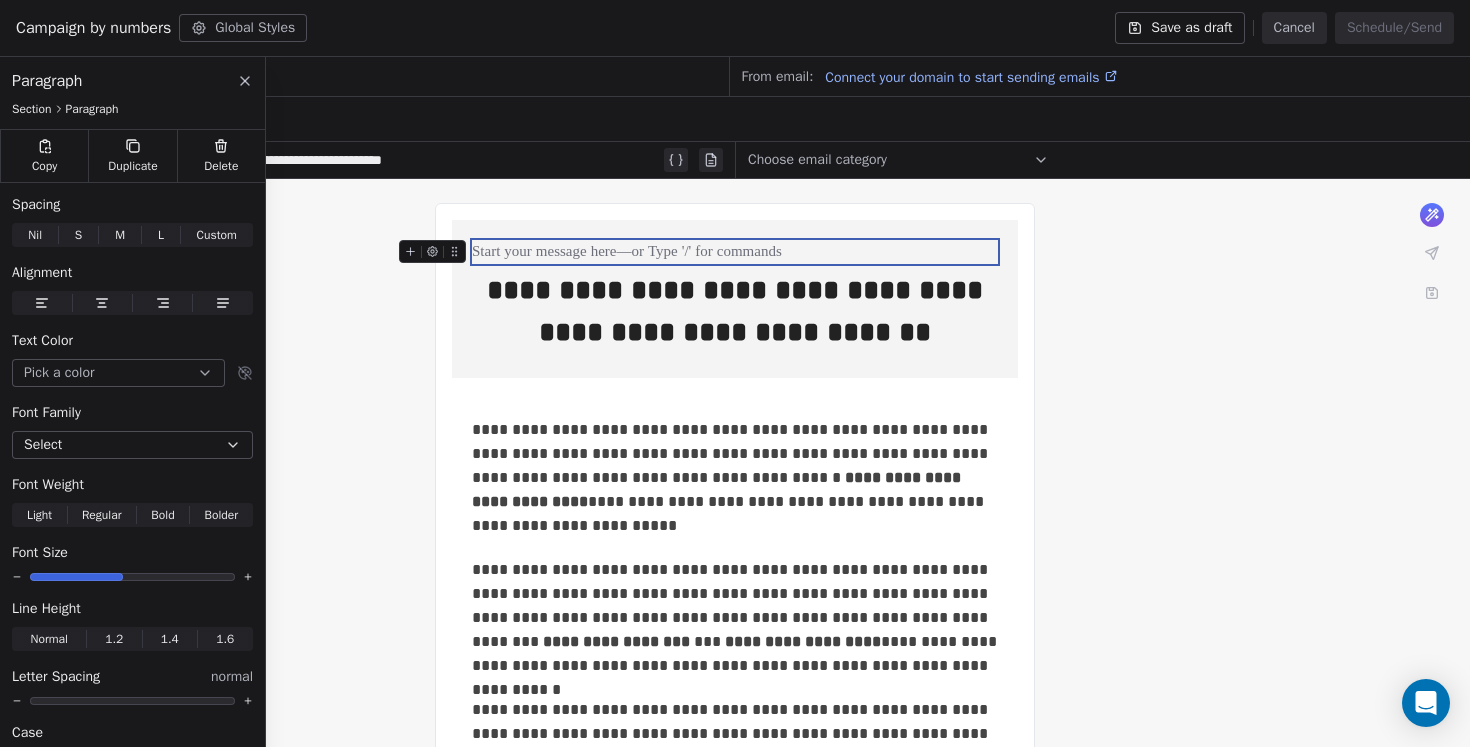 type 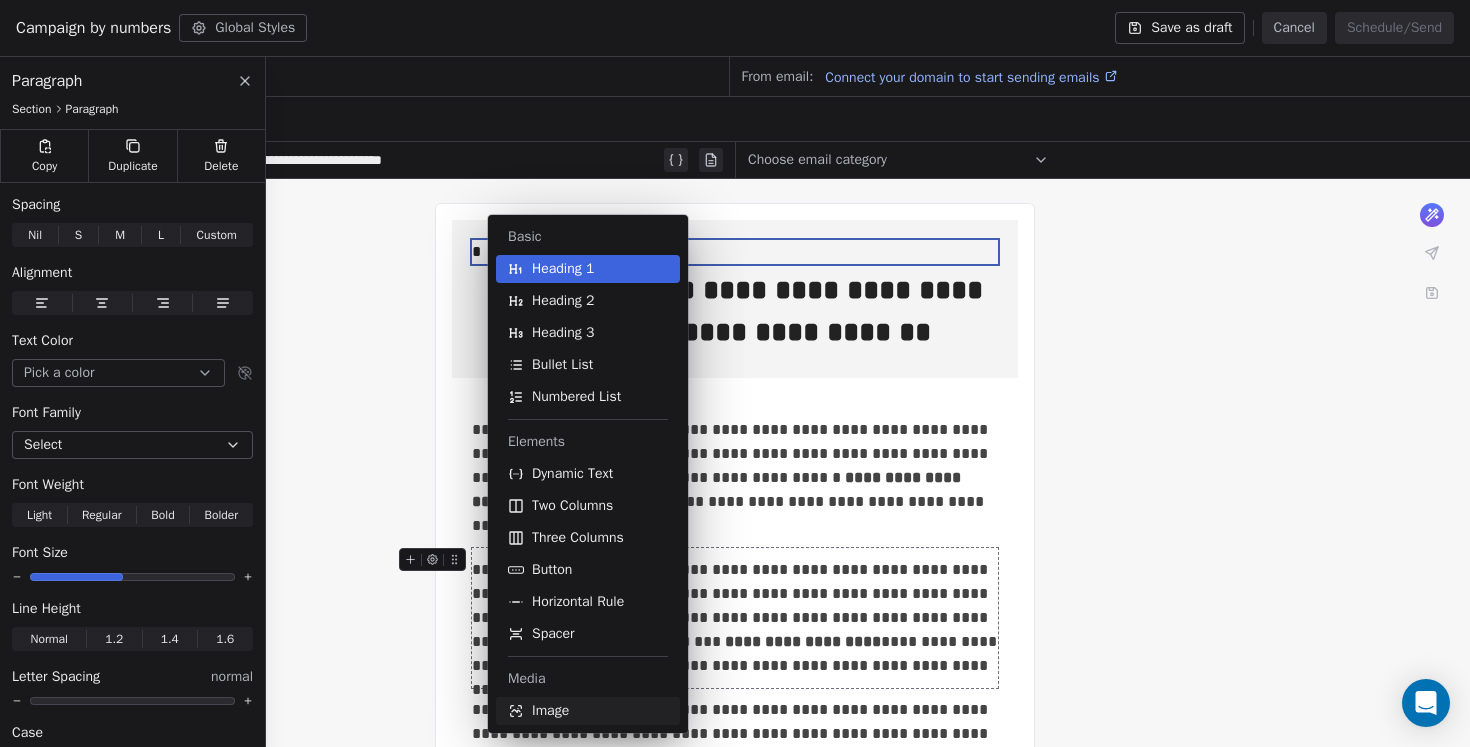 click on "Image" at bounding box center [588, 711] 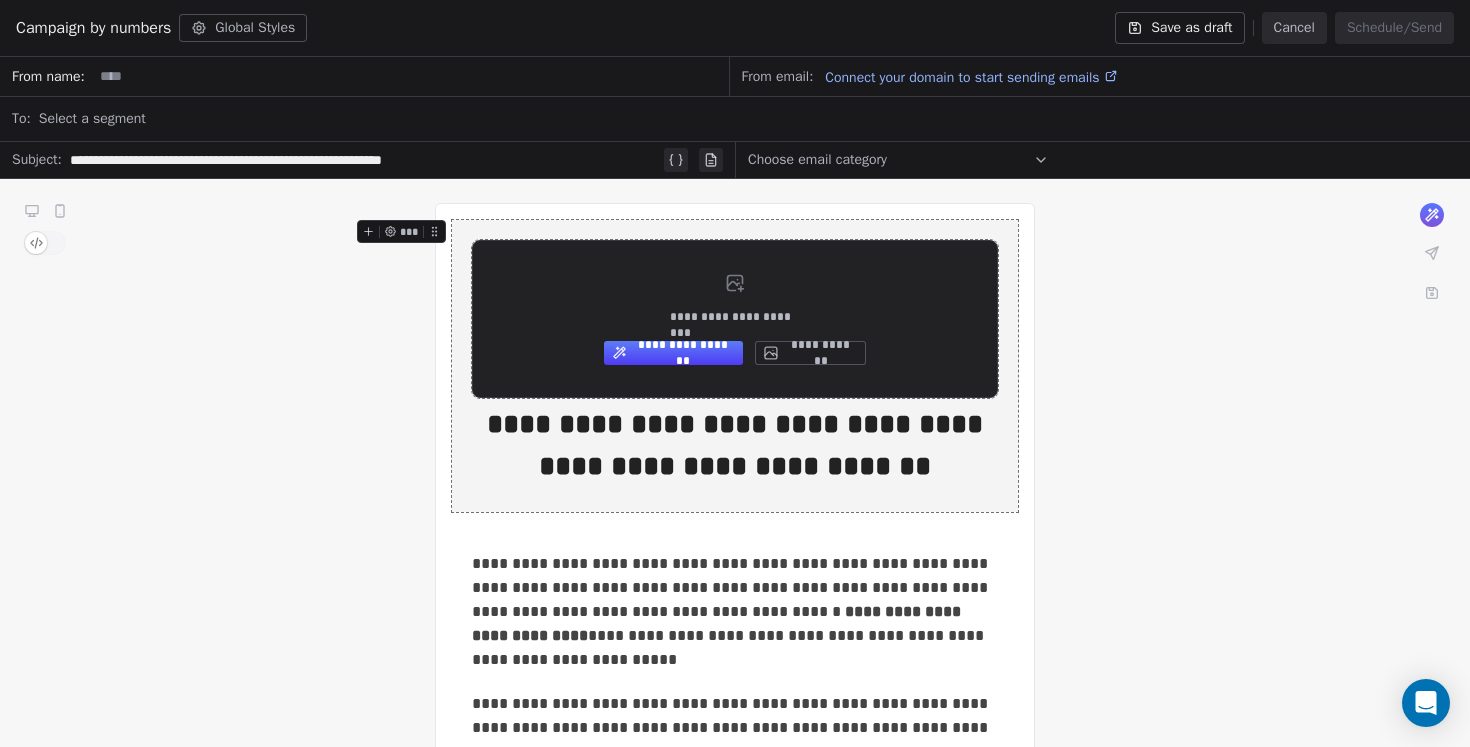 click on "**********" at bounding box center (810, 353) 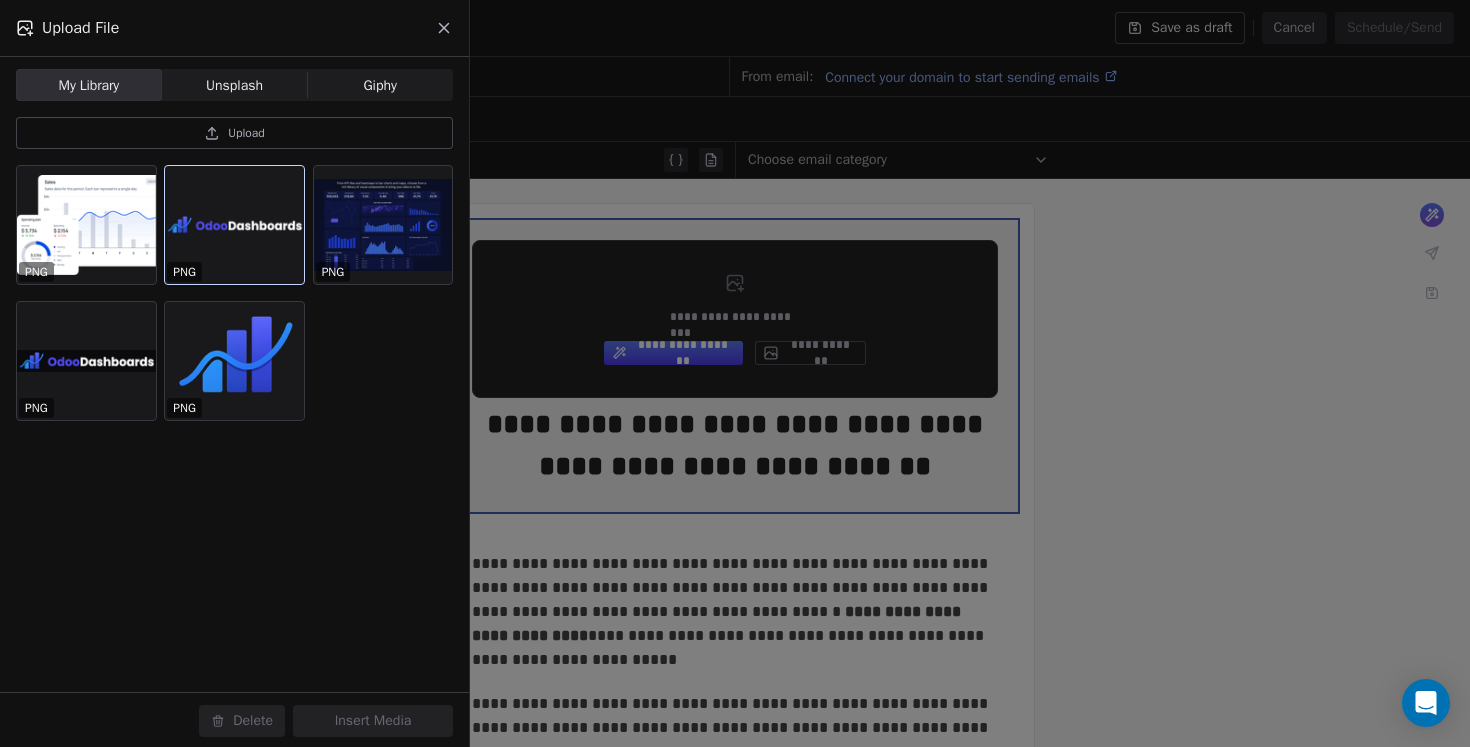 click at bounding box center (234, 225) 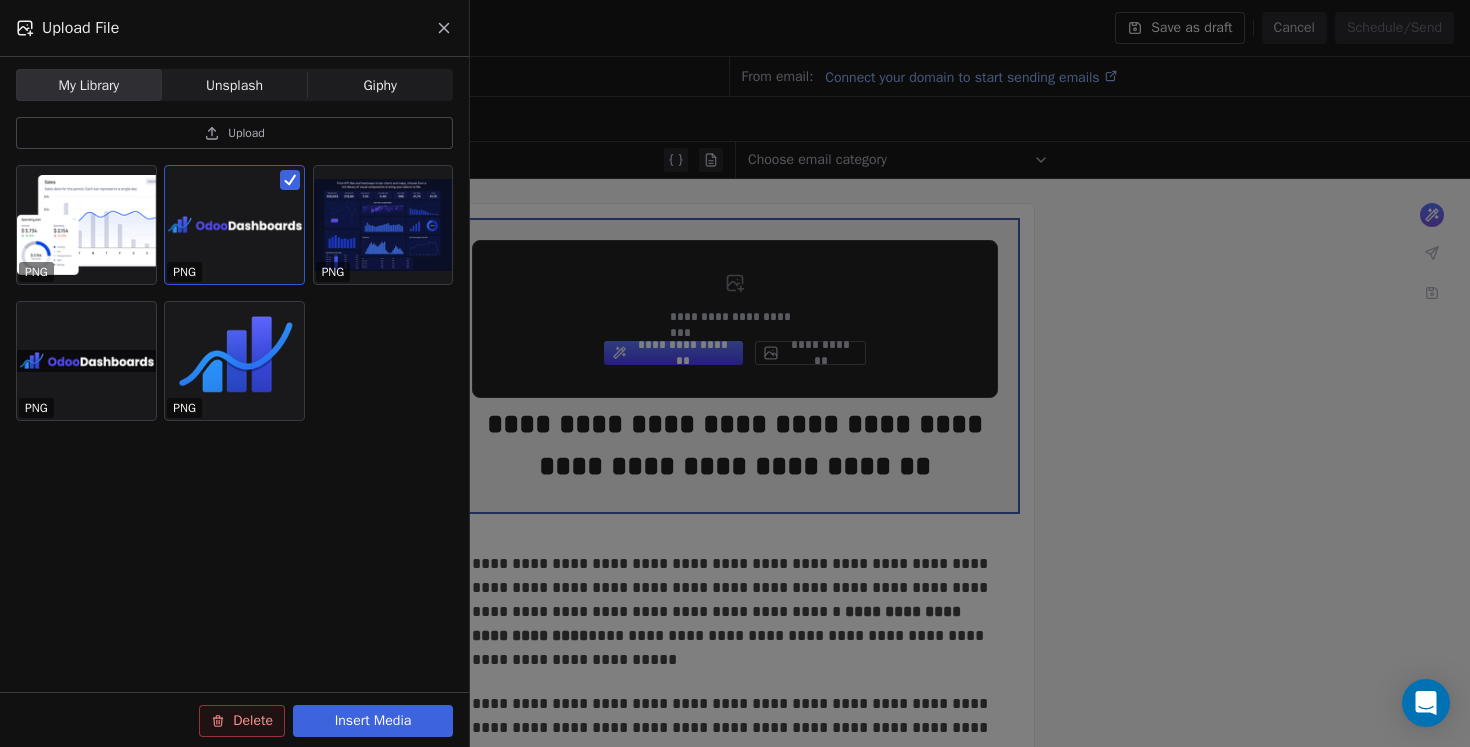 click on "Insert Media" at bounding box center (373, 721) 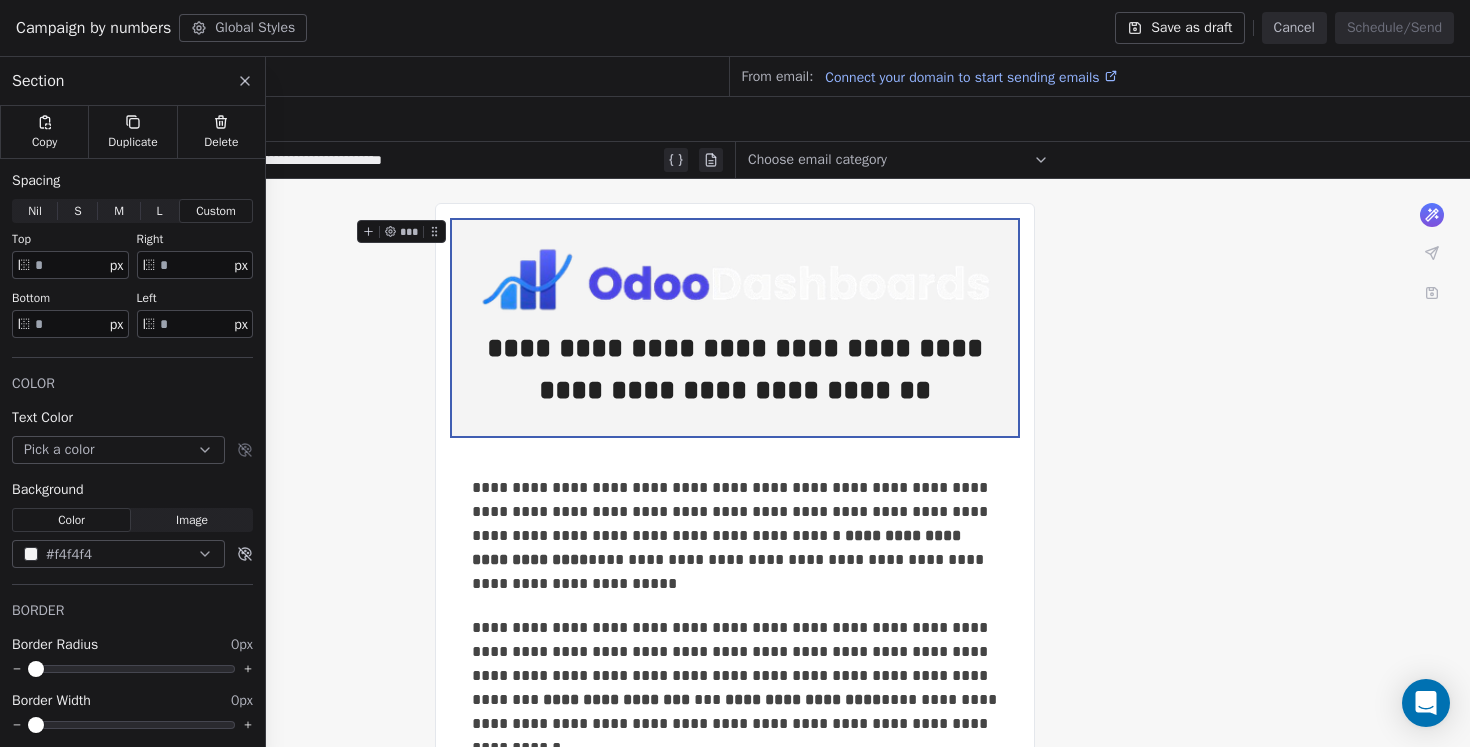 click on "**********" at bounding box center (735, 328) 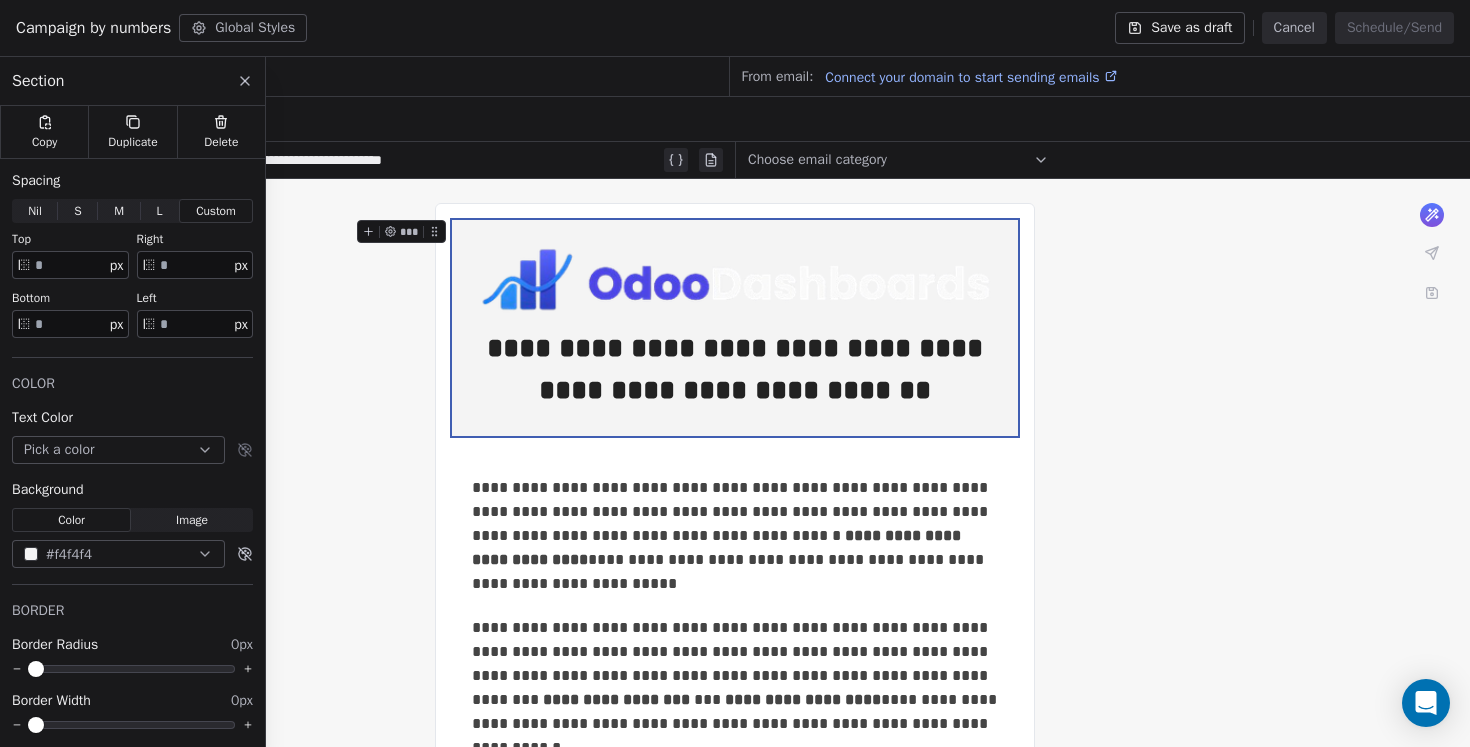click on "**********" at bounding box center [735, 328] 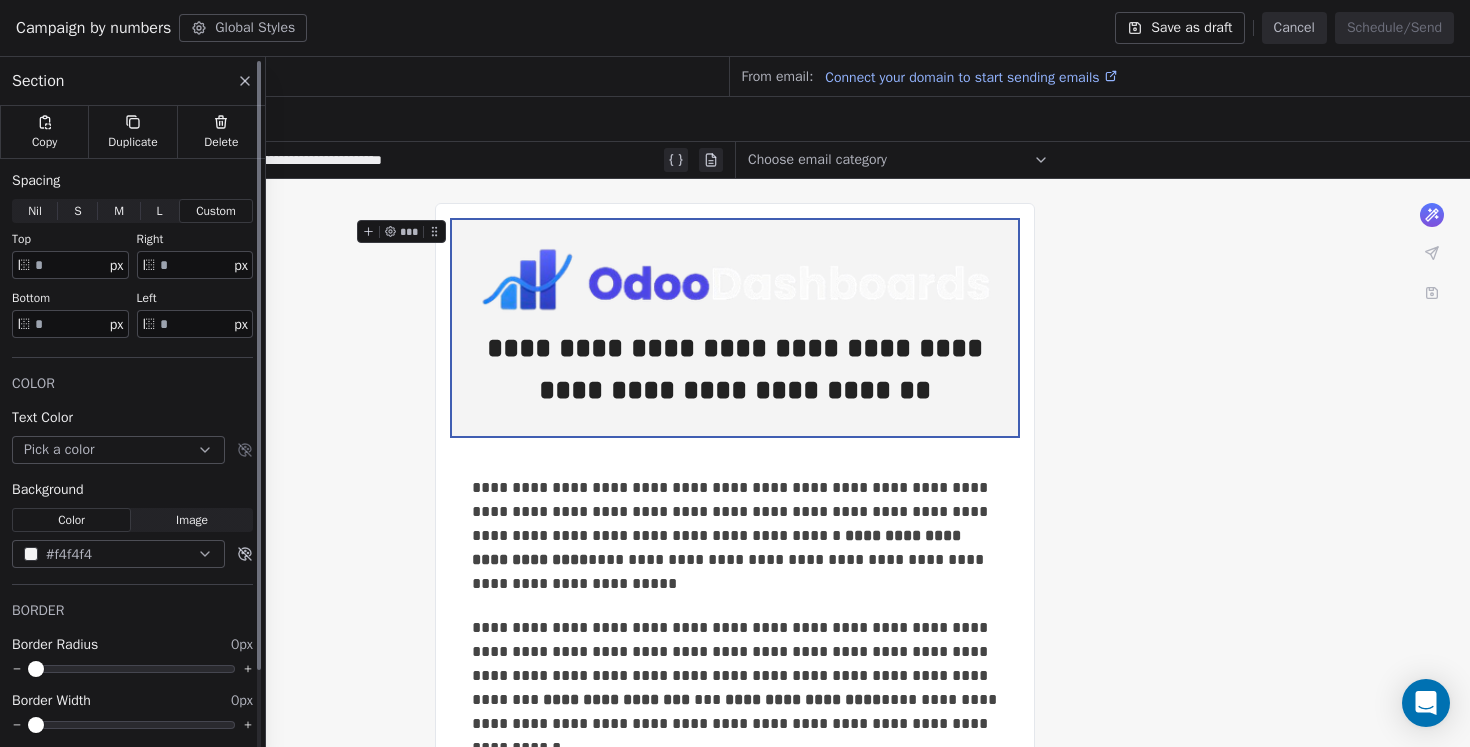 click on "Pick a color" at bounding box center [118, 450] 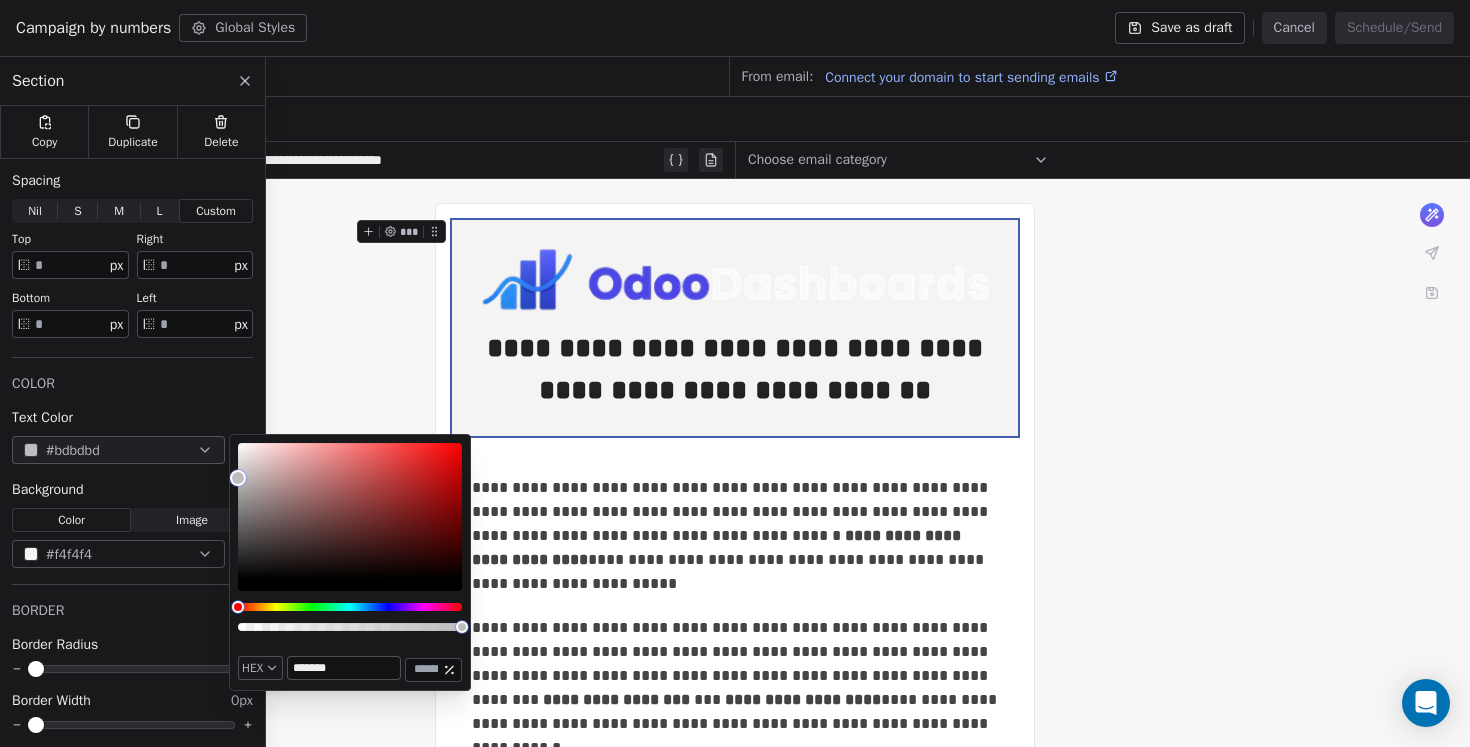type on "*******" 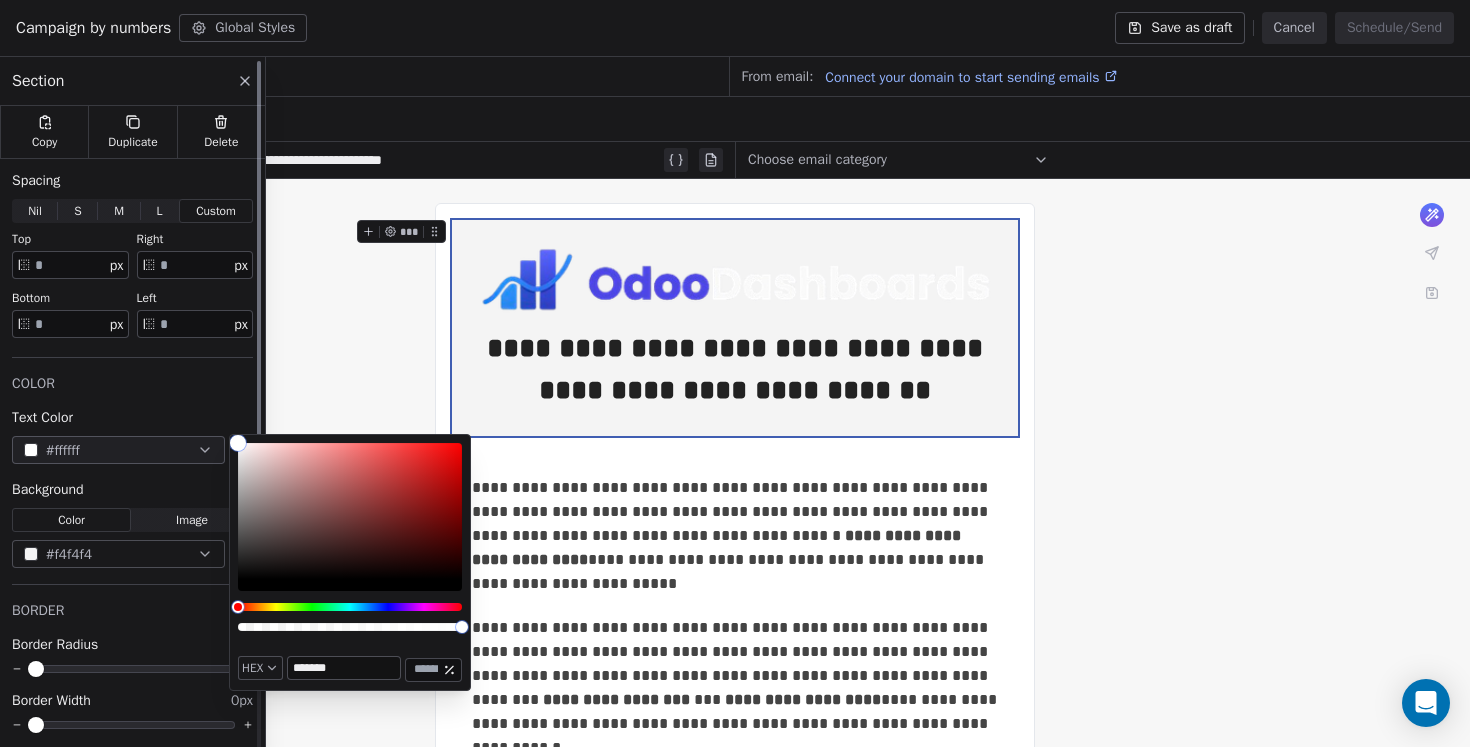 drag, startPoint x: 244, startPoint y: 573, endPoint x: 223, endPoint y: 430, distance: 144.53374 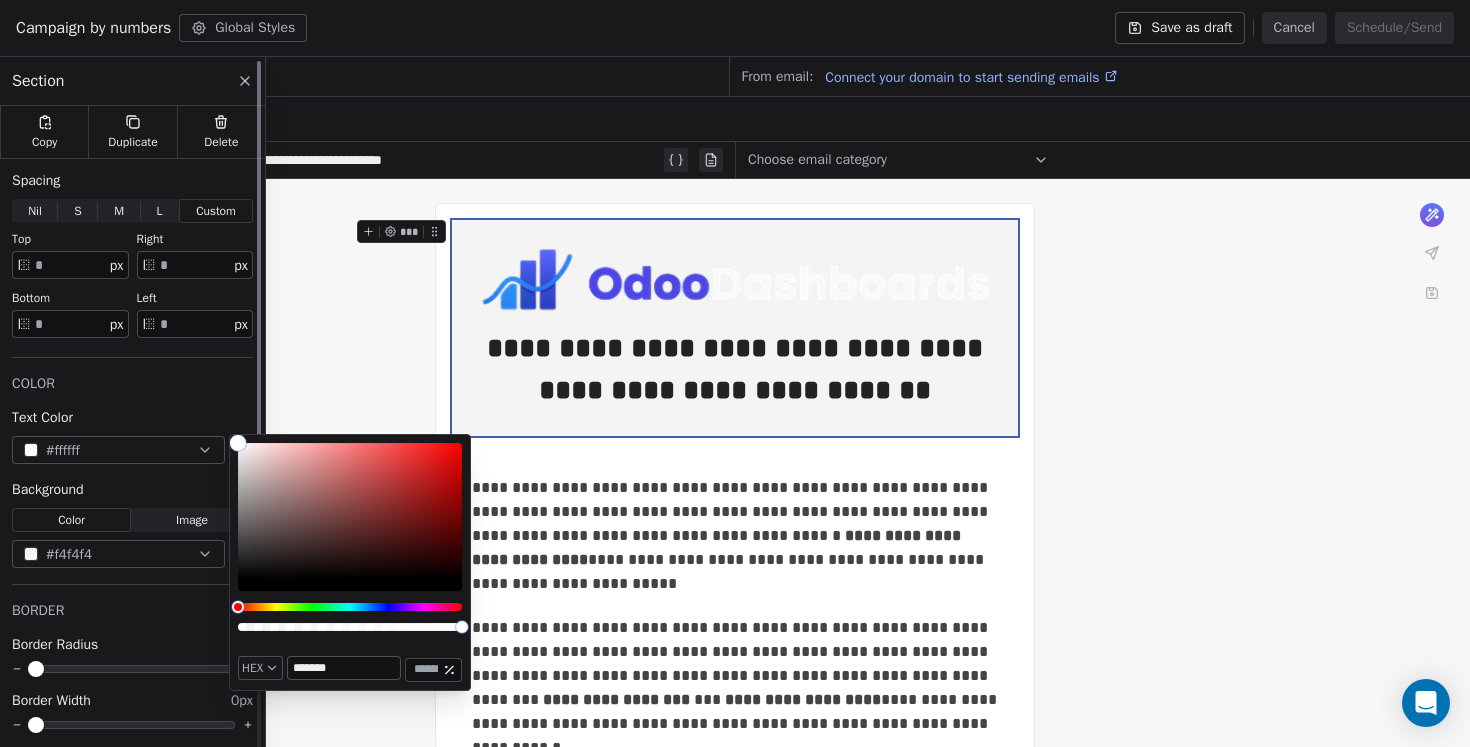 click on "#f4f4f4" at bounding box center (118, 554) 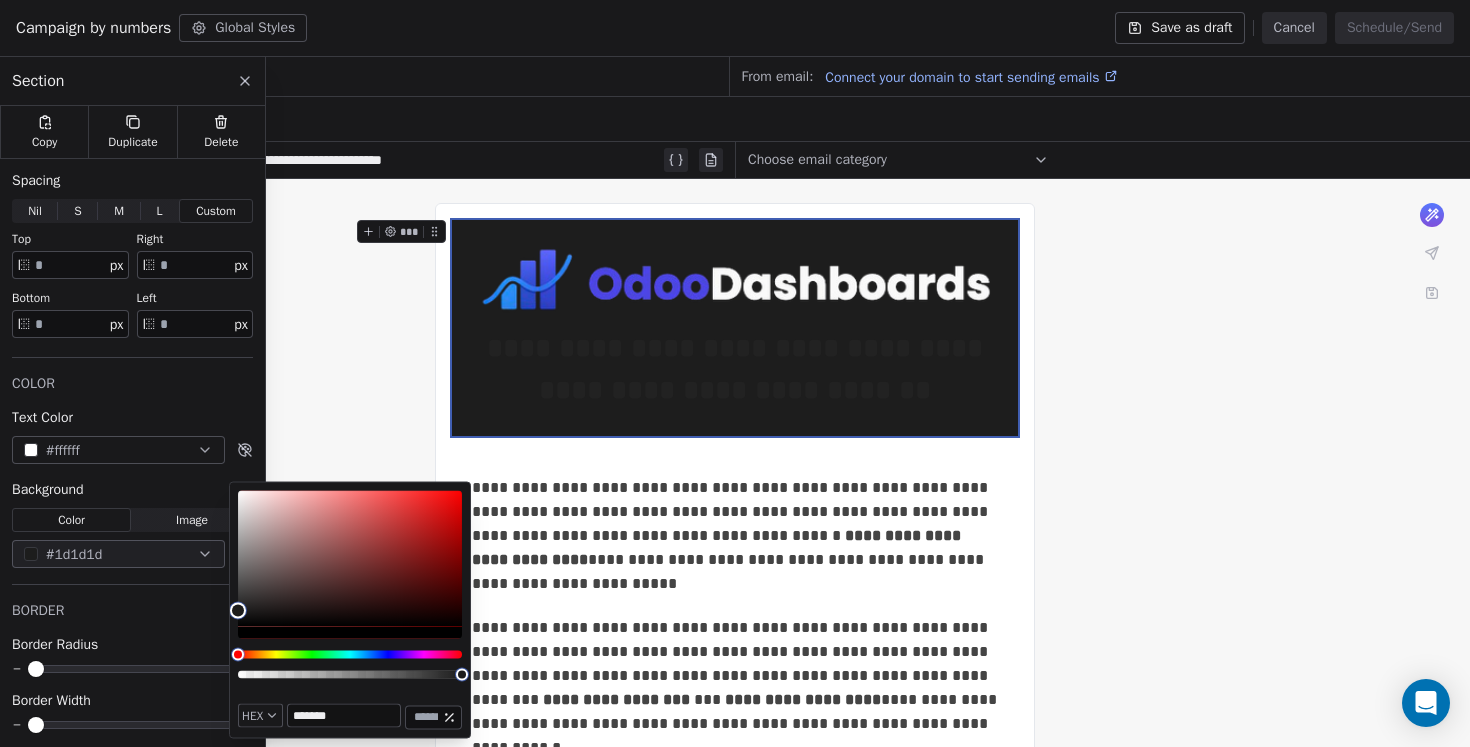 type on "*******" 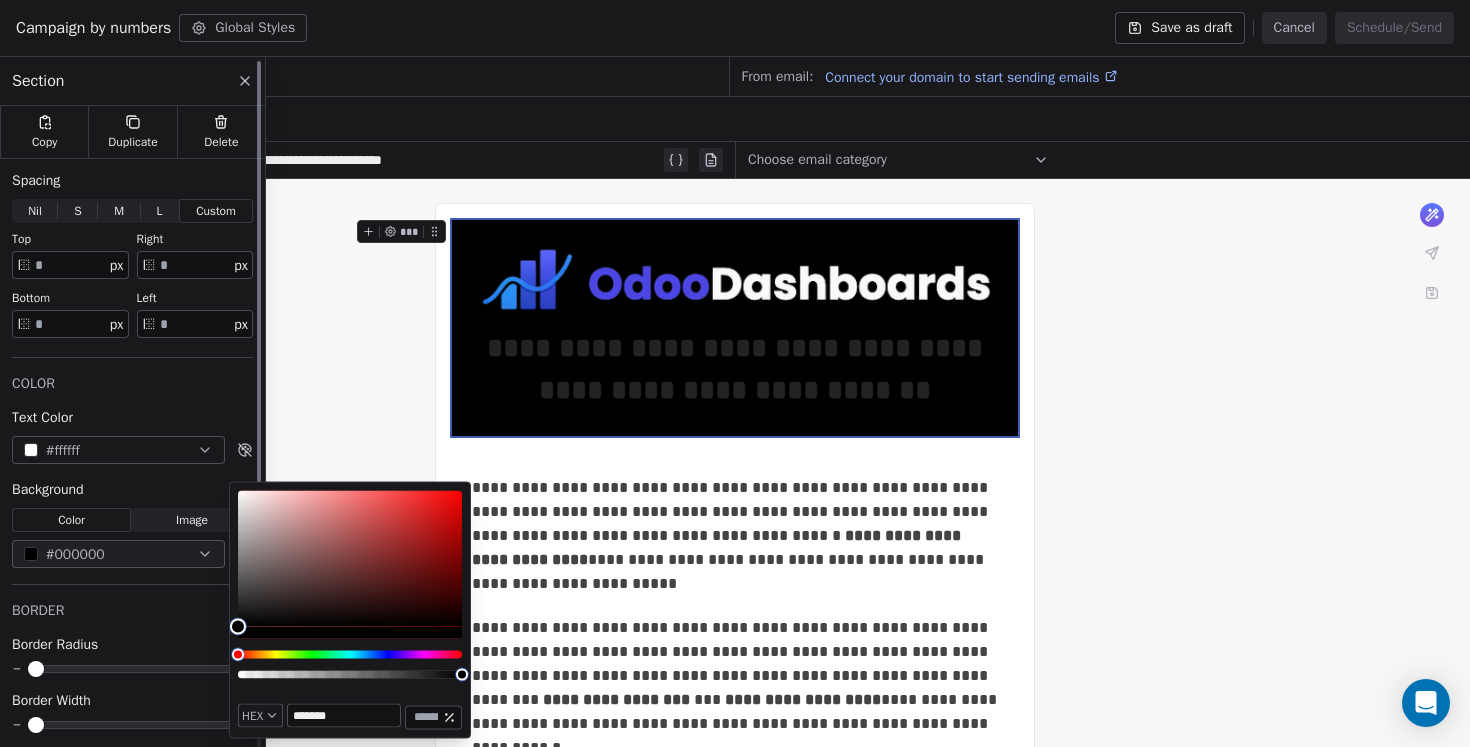drag, startPoint x: 242, startPoint y: 498, endPoint x: 223, endPoint y: 647, distance: 150.20653 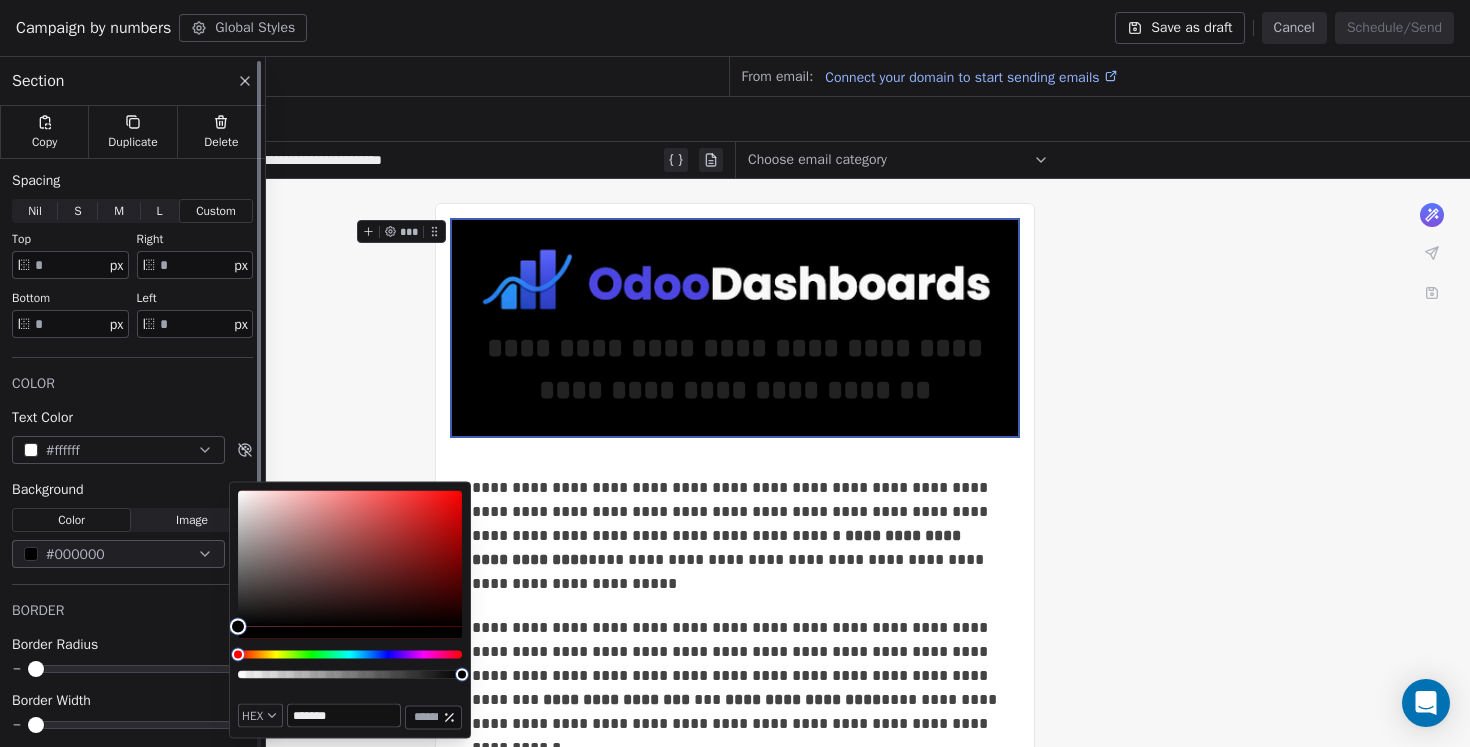 click on "Odoo Dashboards Contacts People Marketing Workflows Campaigns Sales Pipelines Sequences Beta Tools Apps AI Agents Help & Support Campaigns Create new campaign All ( 6 ) All ( 6 ) Drafts ( 6 ) Drafts ( 6 ) In Progress ( 0 ) In Progress ( 0 ) Scheduled ( 0 ) Scheduled ( 0 ) Sent ( 0 ) Sent ( 0 ) Name Status Analytics Actions Campaign by numbers Created on Jul 19, 2025, 3:19 AM To: No segment selected Draft - Open Rate - Click Rate - Unsubscribe Out Reach Campaign 3 Created on Jul 19, 2025, 12:56 AM To: No segment selected Draft - Open Rate - Click Rate - Unsubscribe Campaign created by Campaign agent Created on Jul 19, 2025, 12:54 AM To: No segment selected Draft - Open Rate - Click Rate - Unsubscribe Out Reach Campaign 2 Created on Jul 19, 2025, 12:52 AM To: No segment selected Draft - Open Rate - Click Rate - Unsubscribe Out Reach Campaign 1 Created on Jul 17, 2025, 1:45 AM To: No segment selected Draft - Open Rate - Click Rate - Unsubscribe Outreach Client feedback Created on Jul 16, 2025, 10:38 PM Draft" at bounding box center (735, 393) 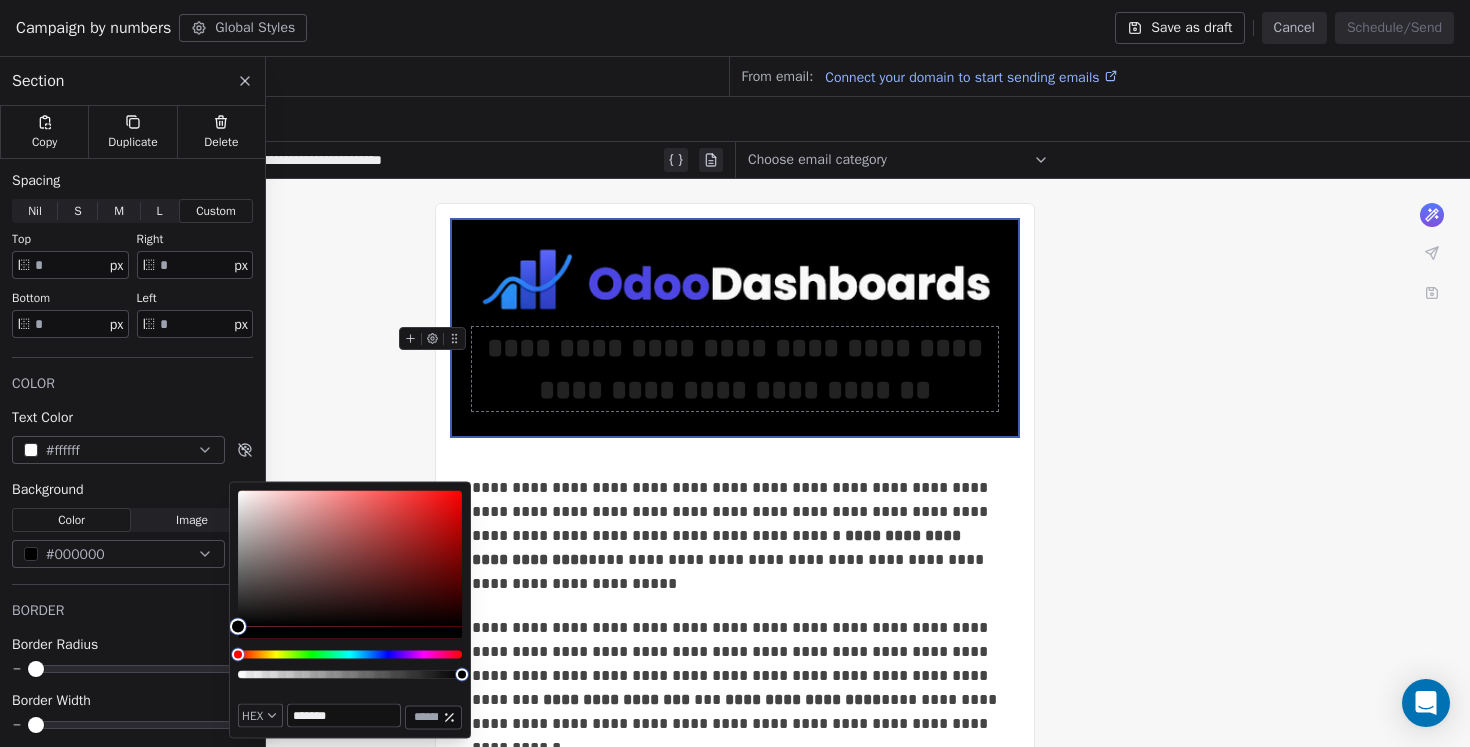 click on "**********" at bounding box center (735, 369) 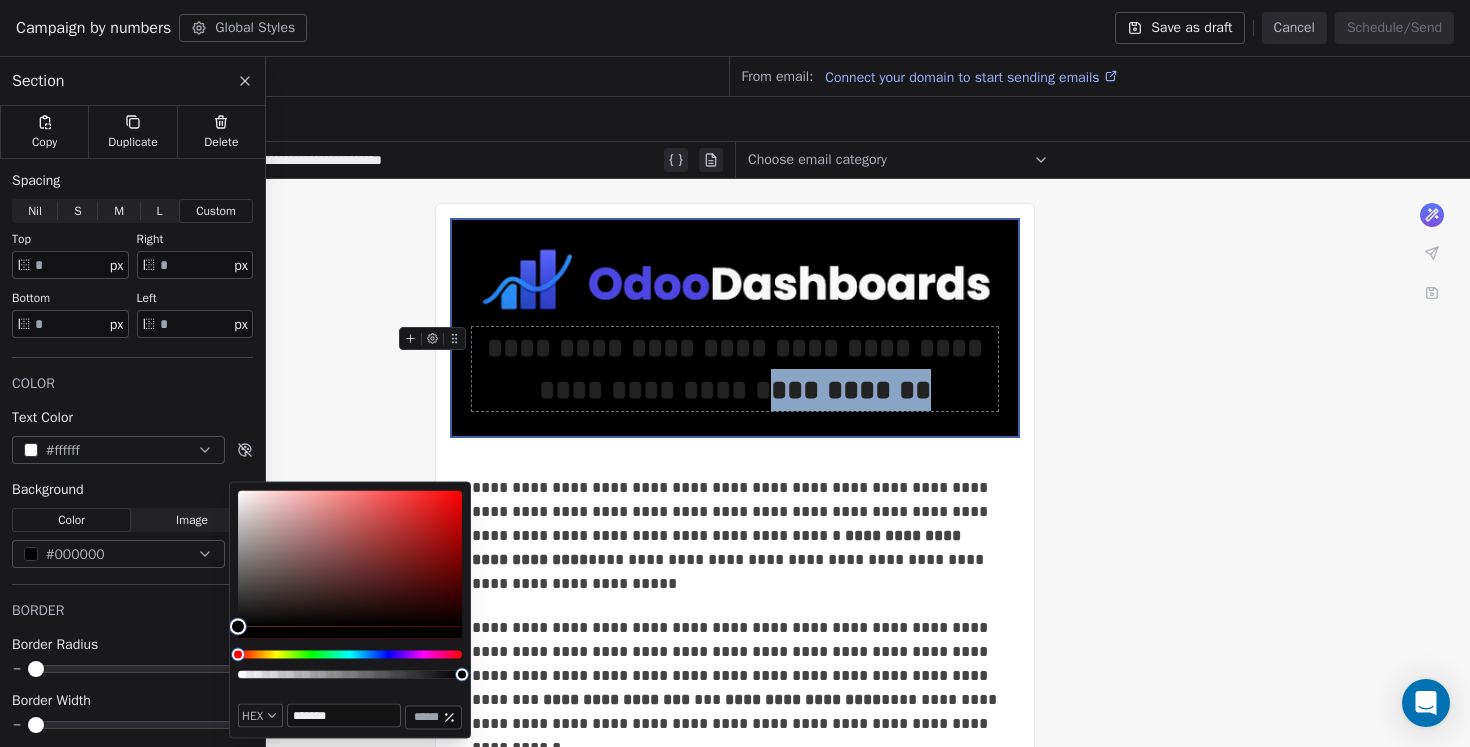 click on "**********" at bounding box center [735, 369] 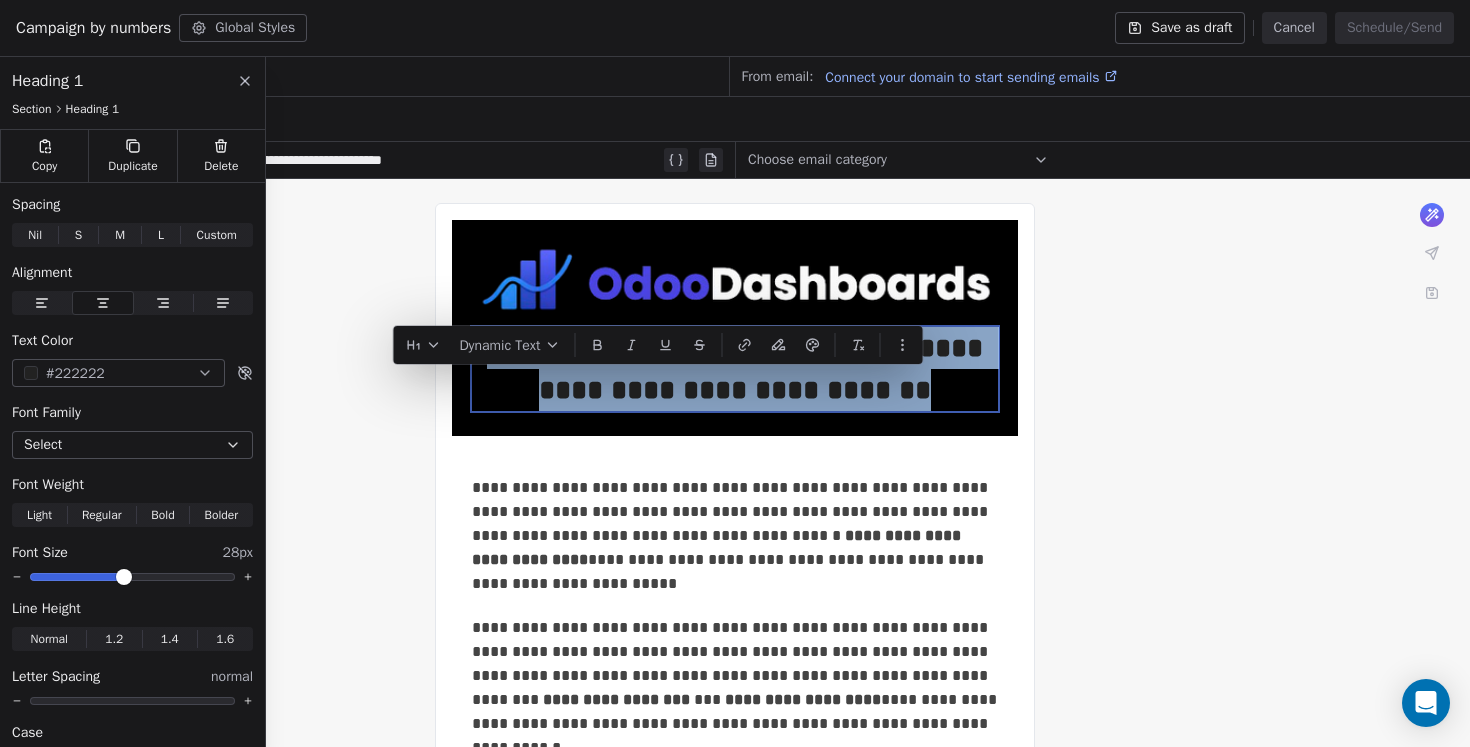 click on "**********" at bounding box center (735, 369) 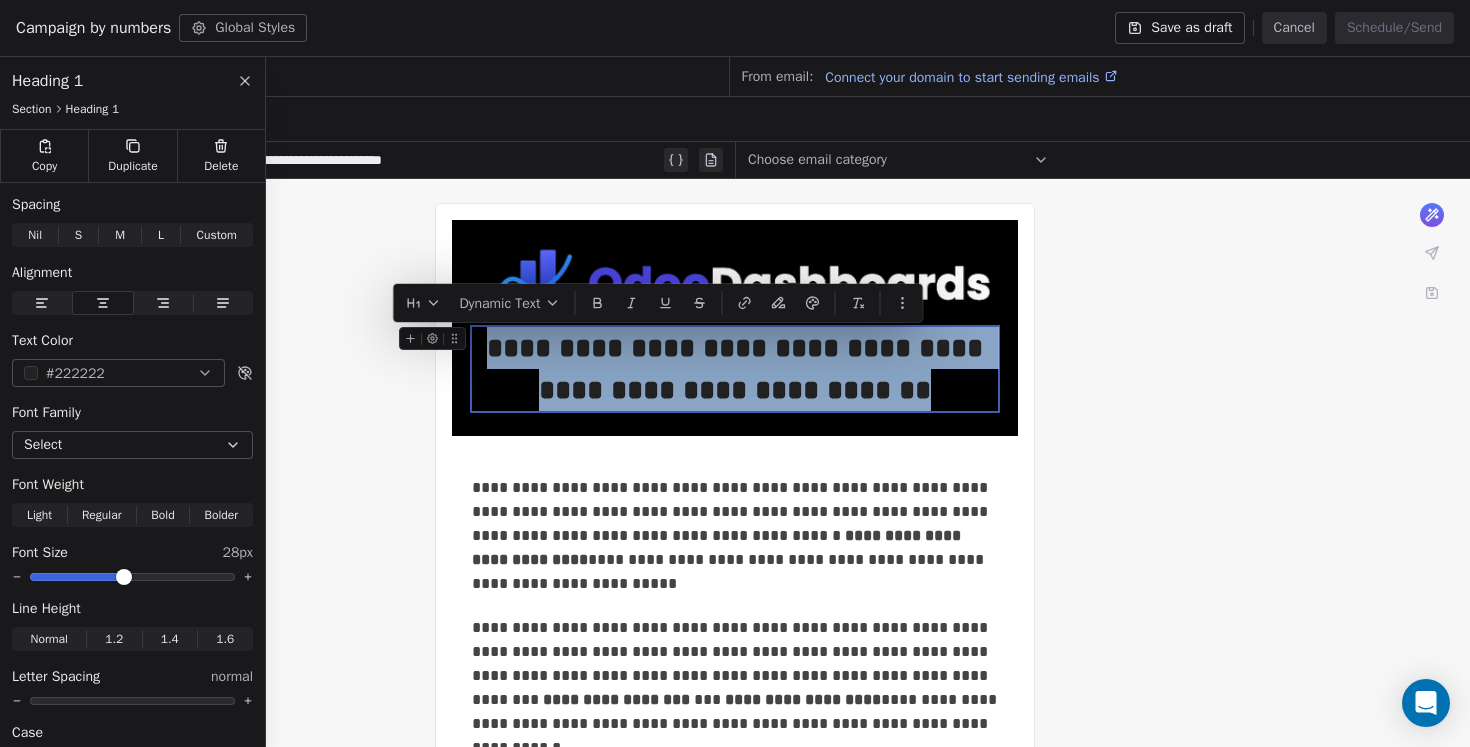 click on "**********" at bounding box center [735, 369] 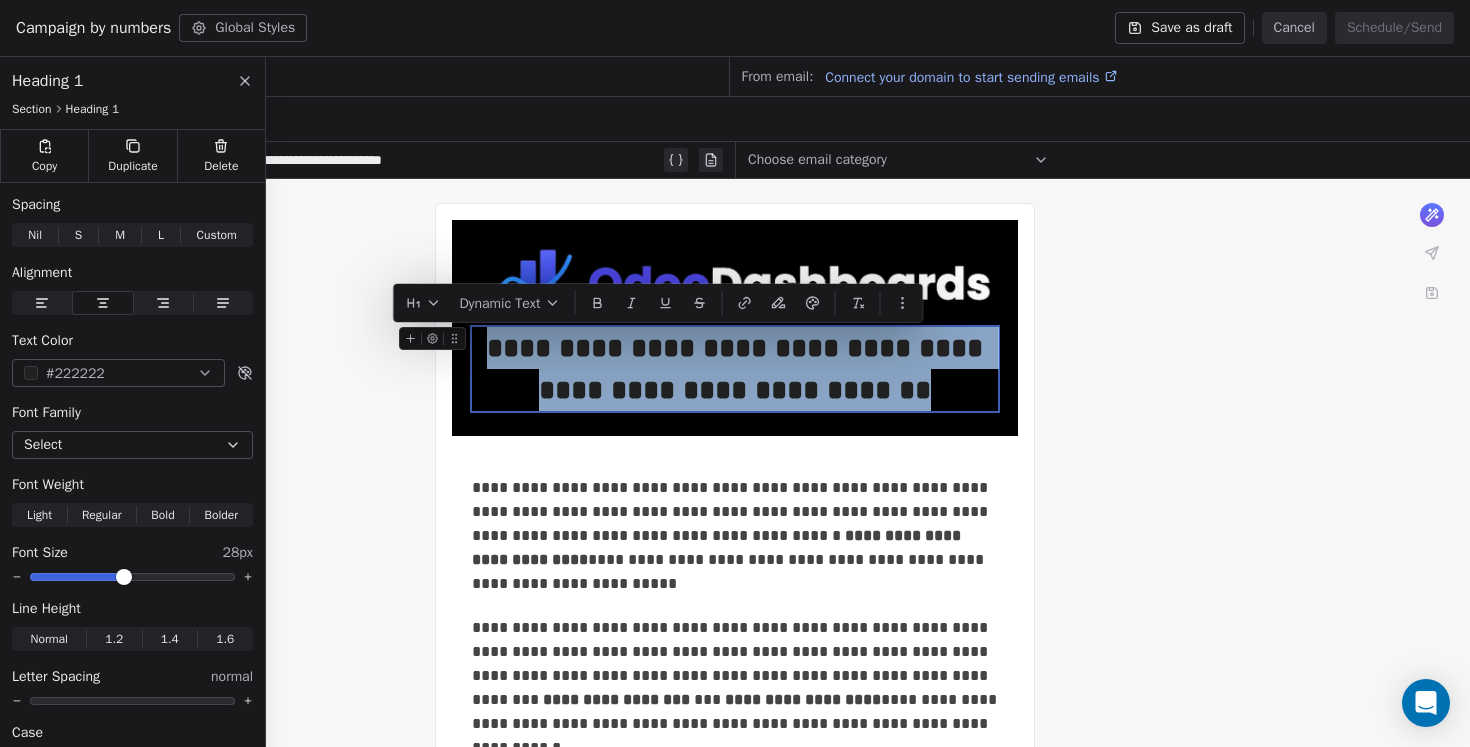 drag, startPoint x: 947, startPoint y: 394, endPoint x: 505, endPoint y: 355, distance: 443.71725 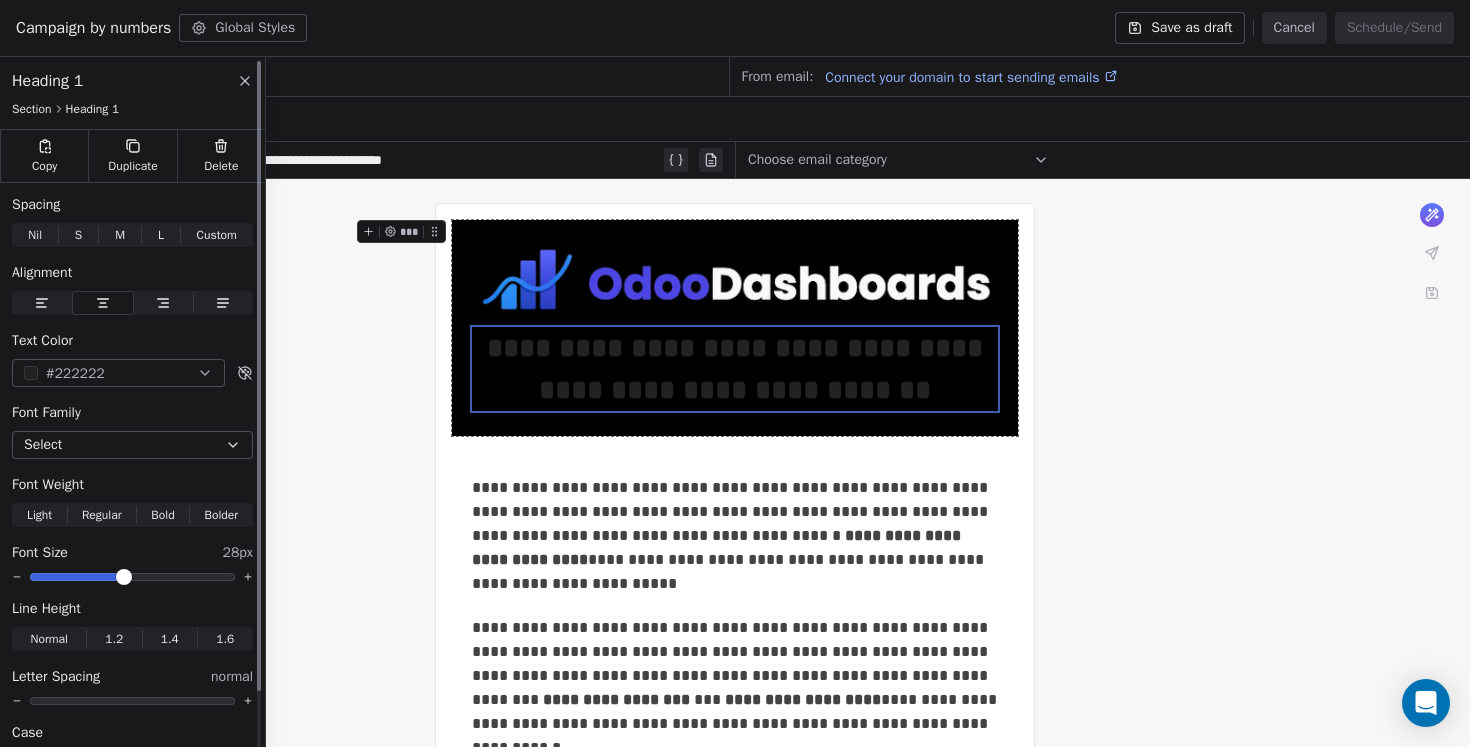 click on "#222222" at bounding box center (118, 373) 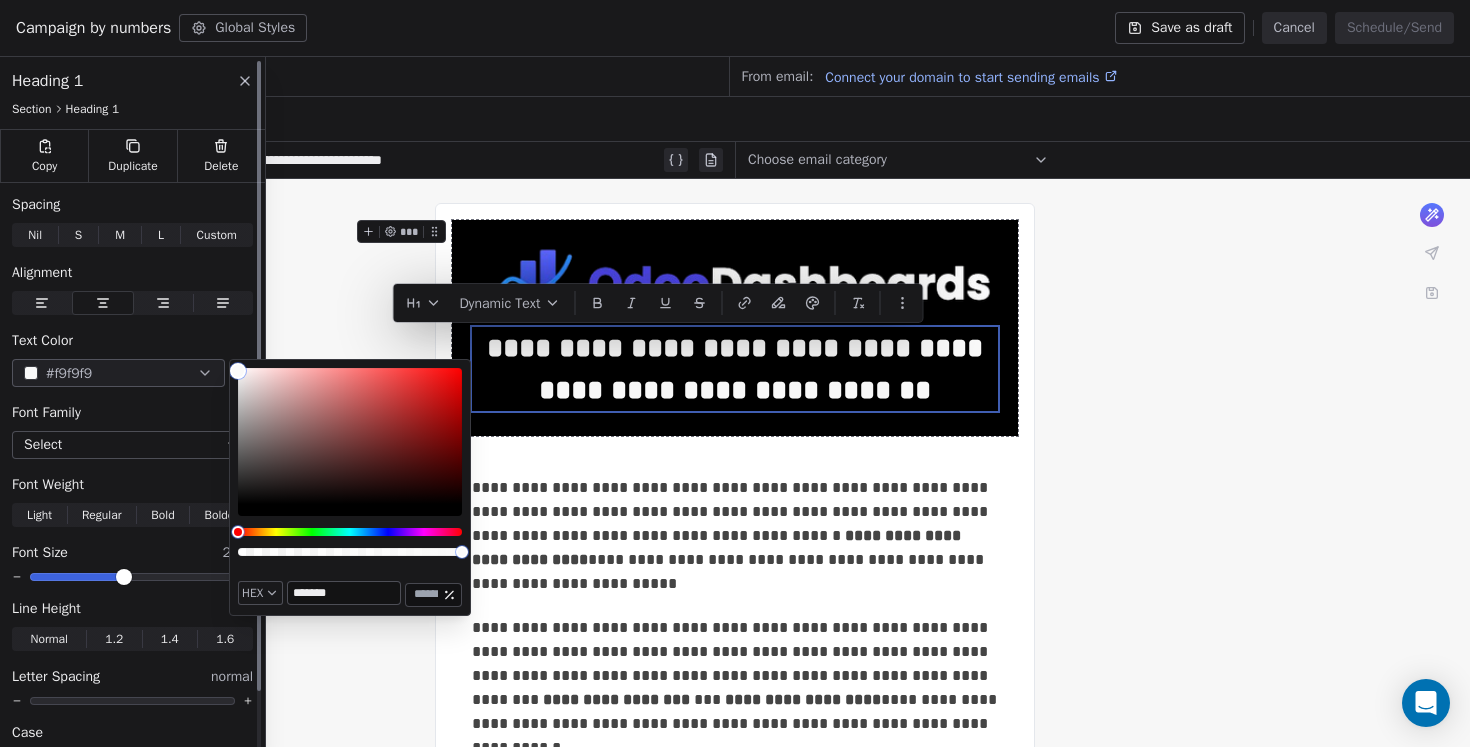 type on "*******" 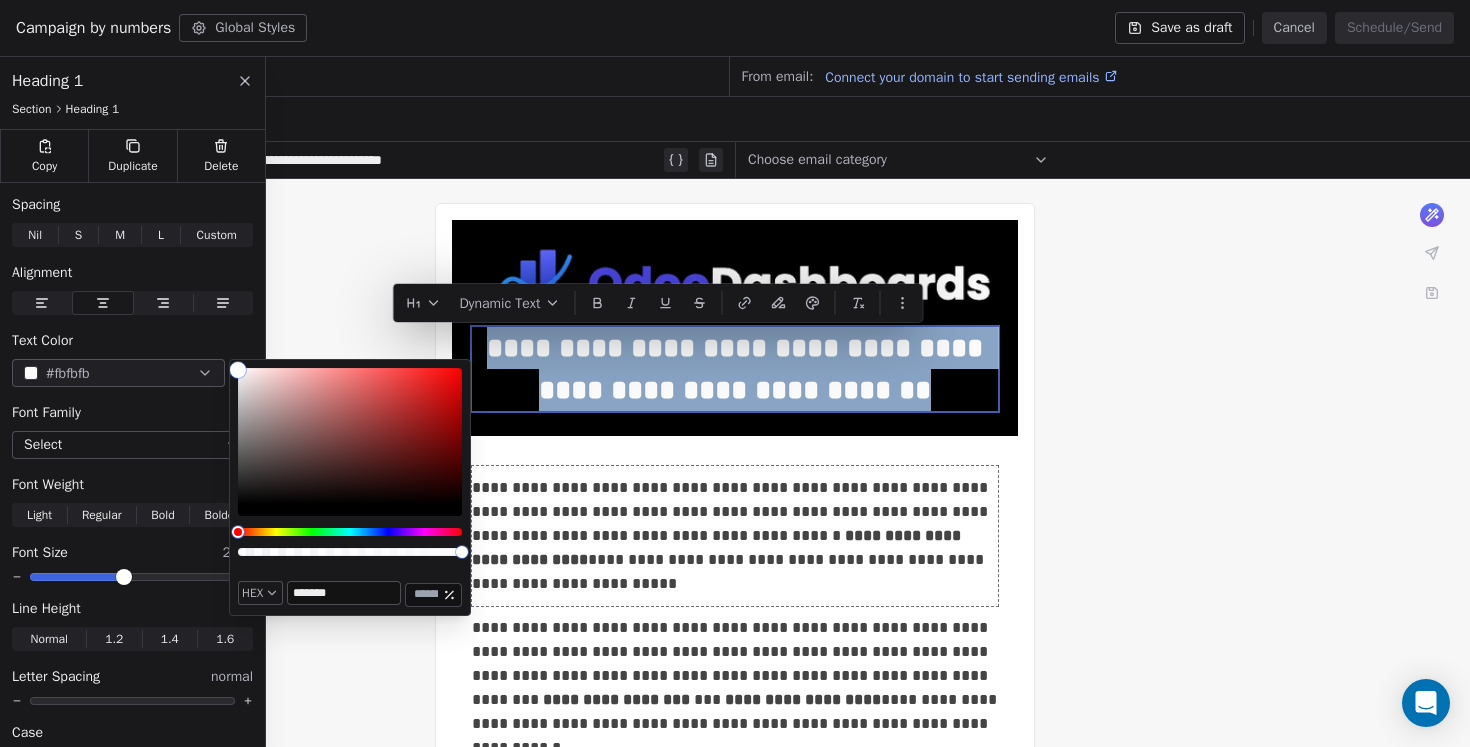 click on "**********" at bounding box center [735, 536] 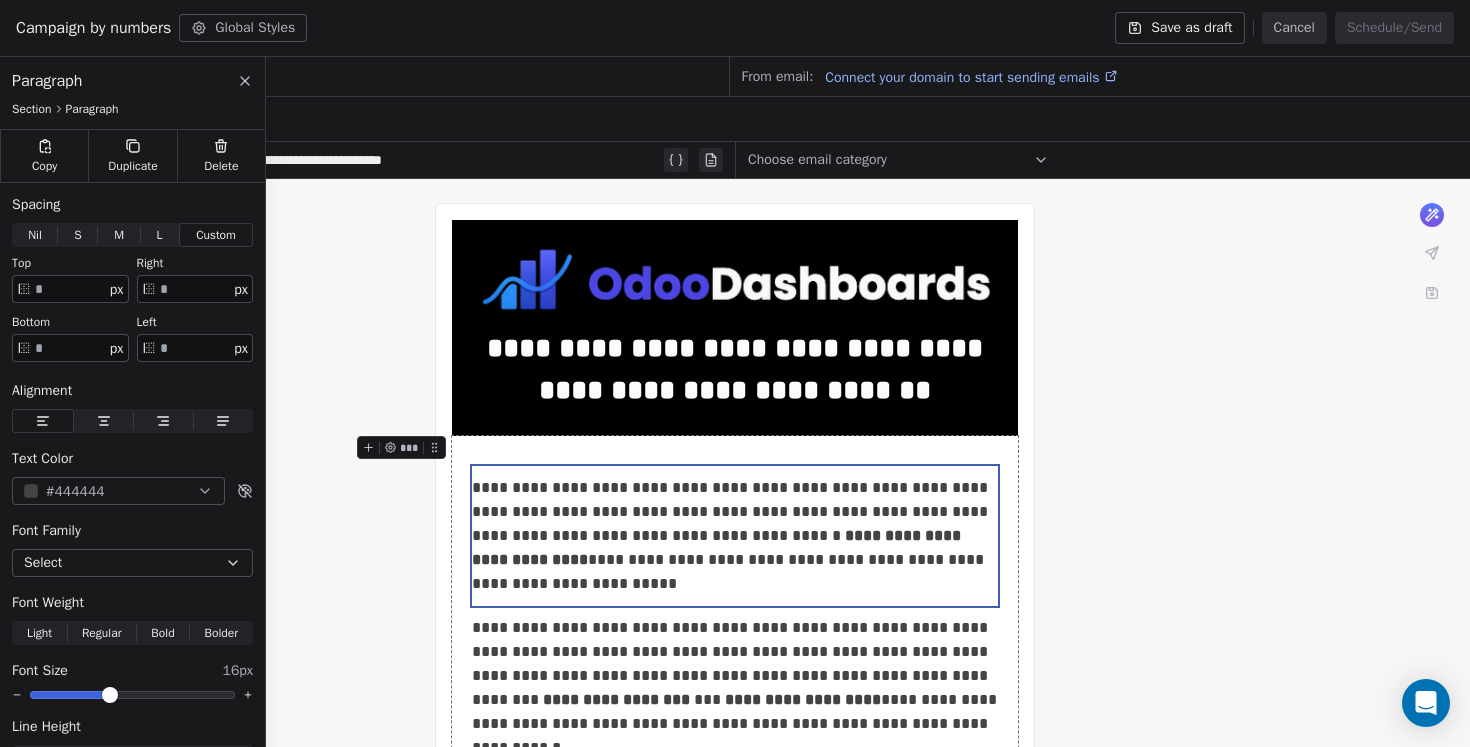 click on "**********" at bounding box center (735, 732) 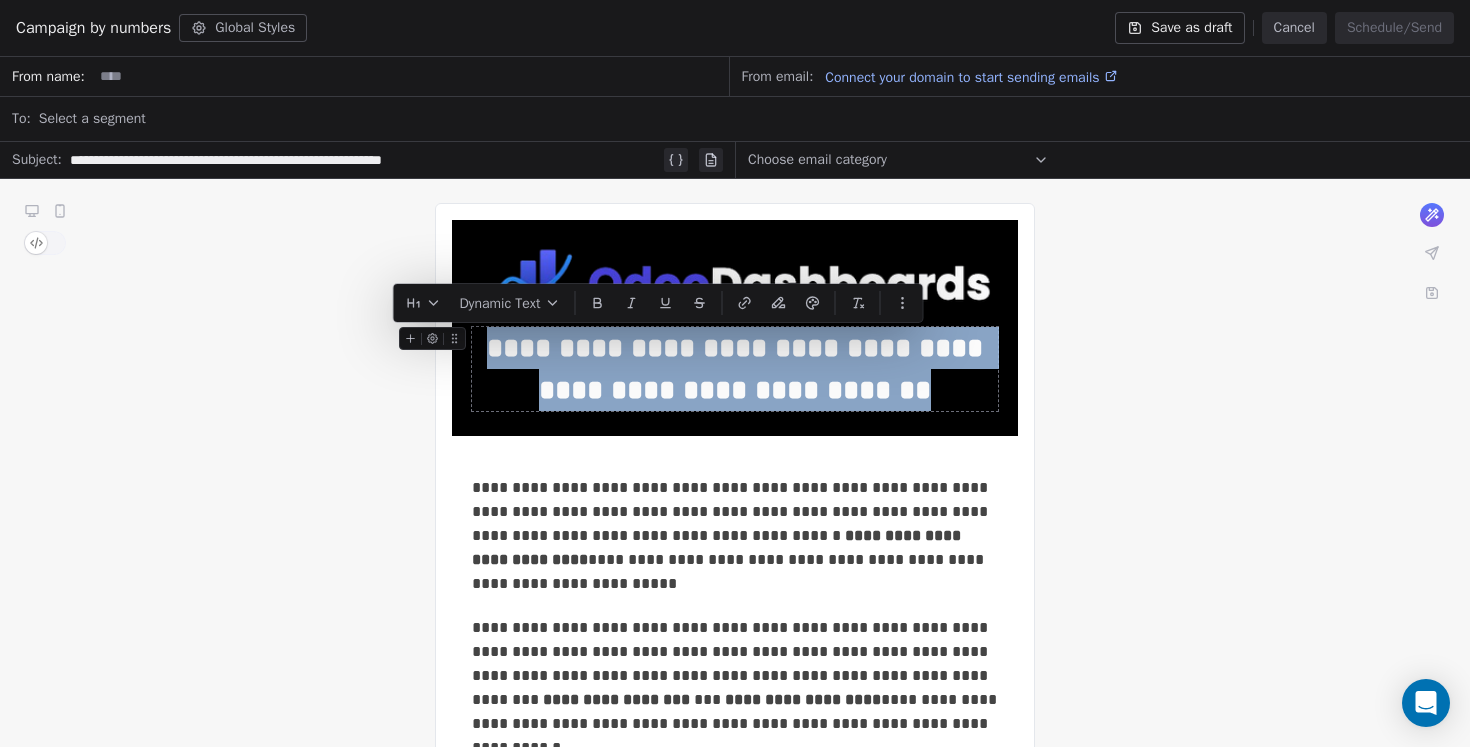 click on "**********" at bounding box center (735, 369) 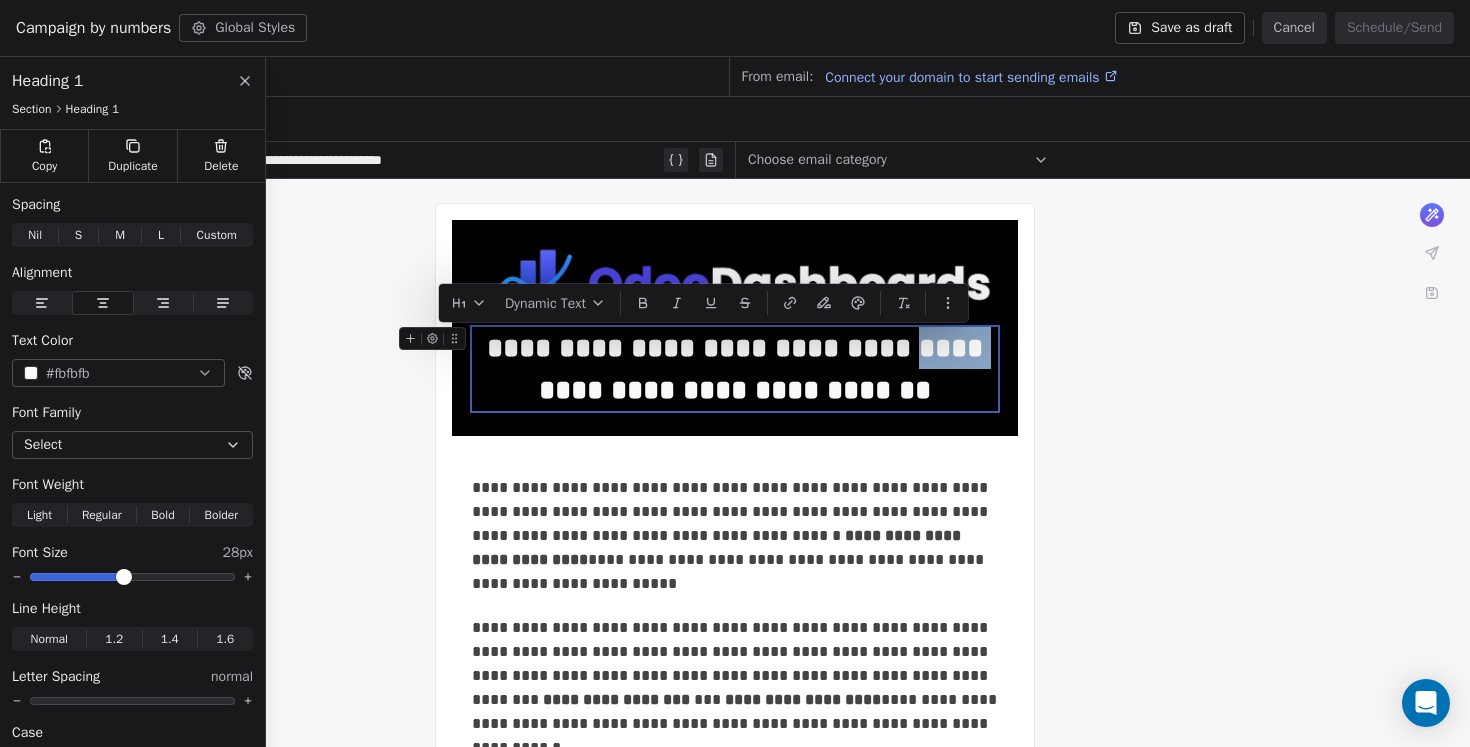drag, startPoint x: 894, startPoint y: 344, endPoint x: 965, endPoint y: 351, distance: 71.34424 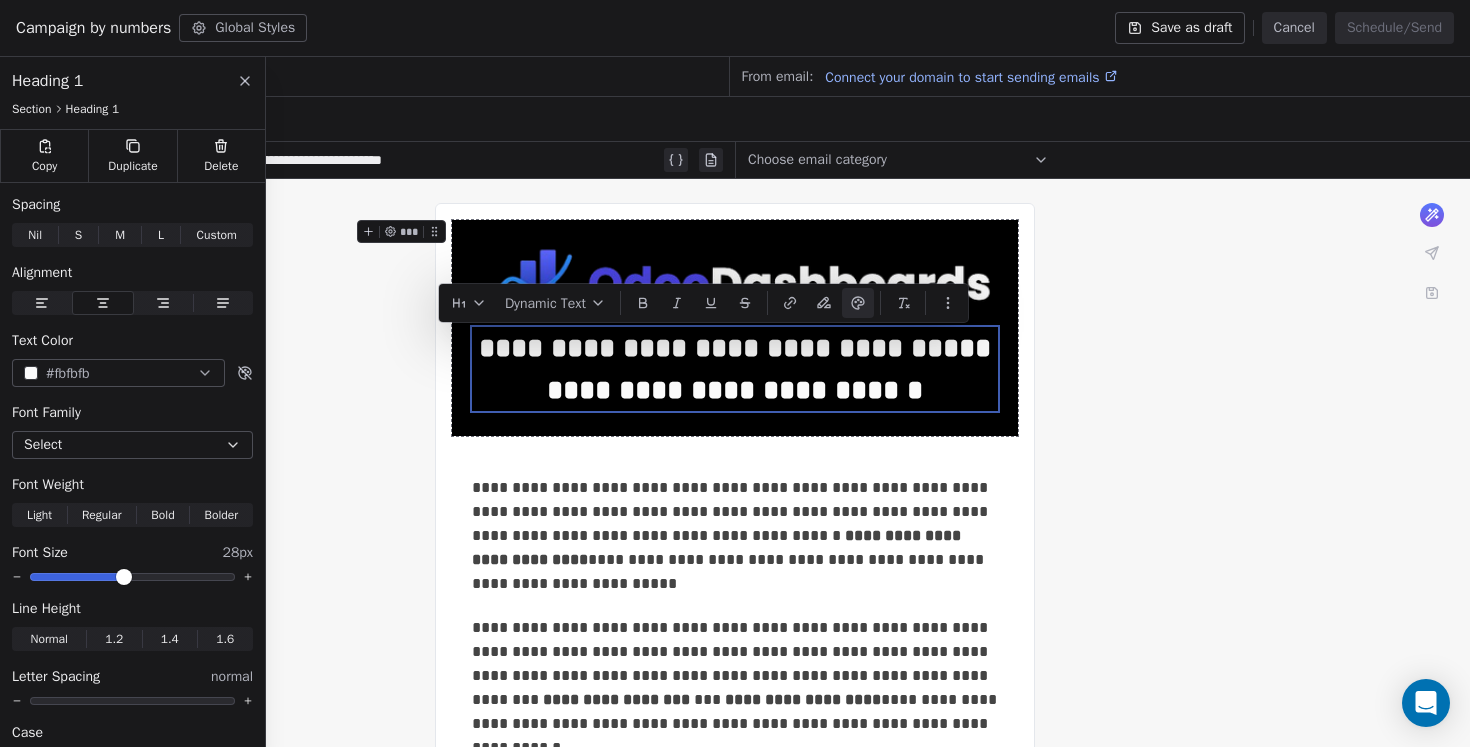 click 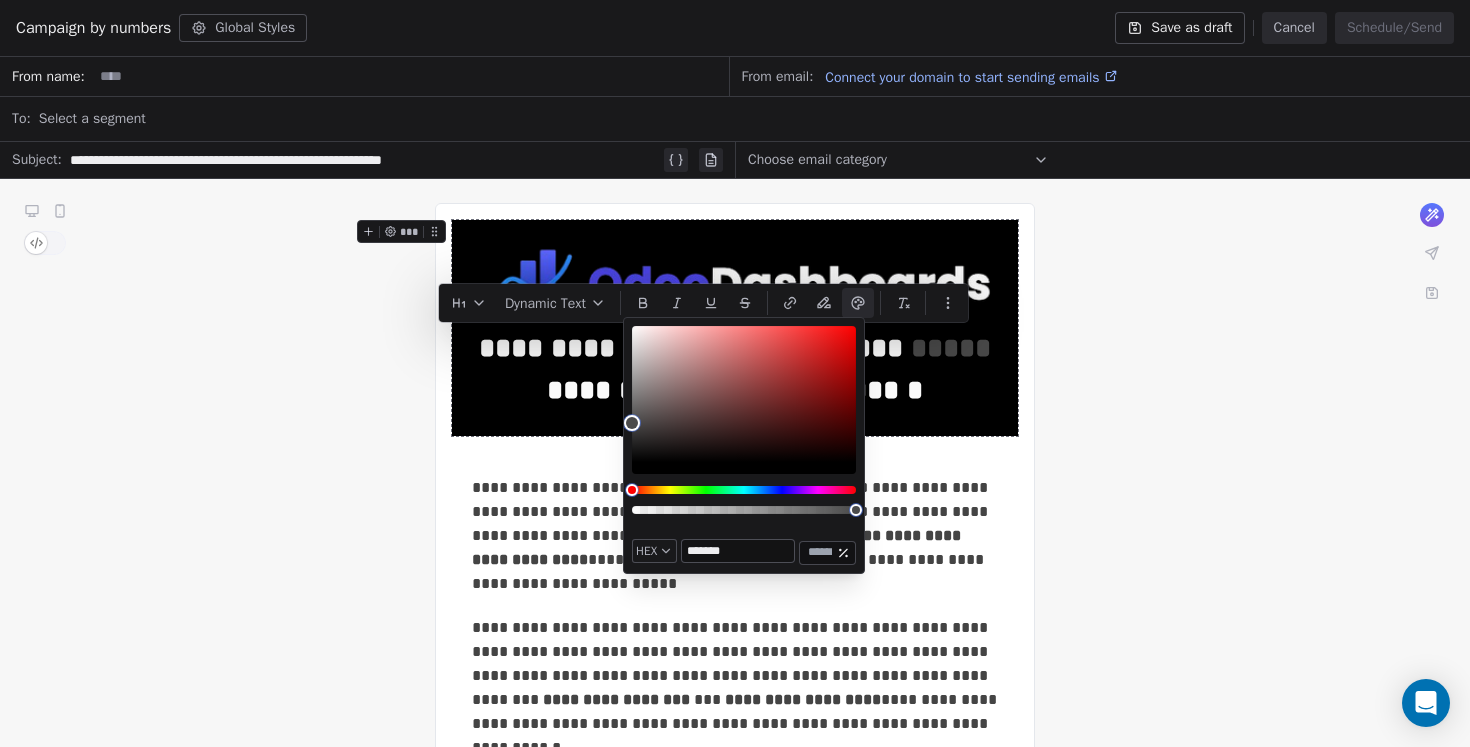 drag, startPoint x: 632, startPoint y: 455, endPoint x: 626, endPoint y: 429, distance: 26.683329 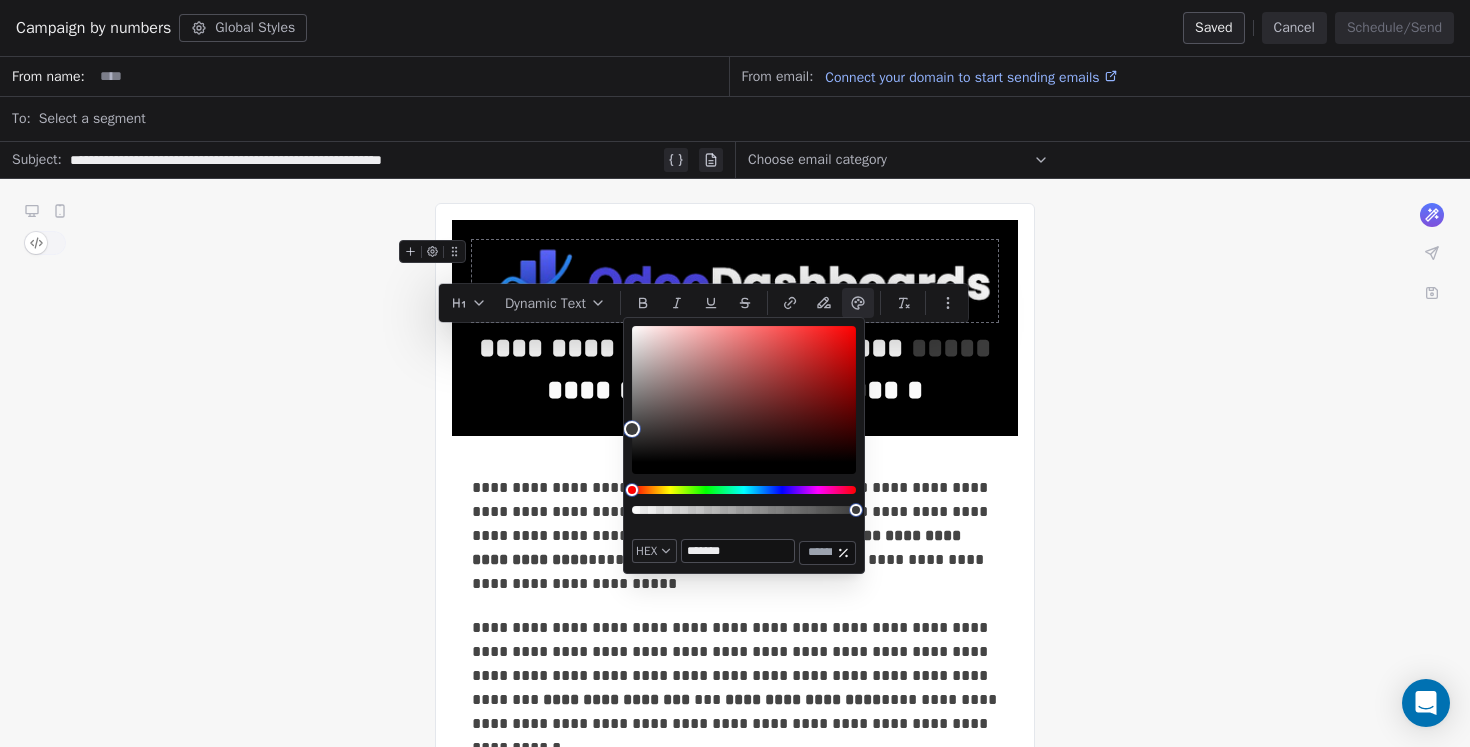 click on "*******" at bounding box center [738, 551] 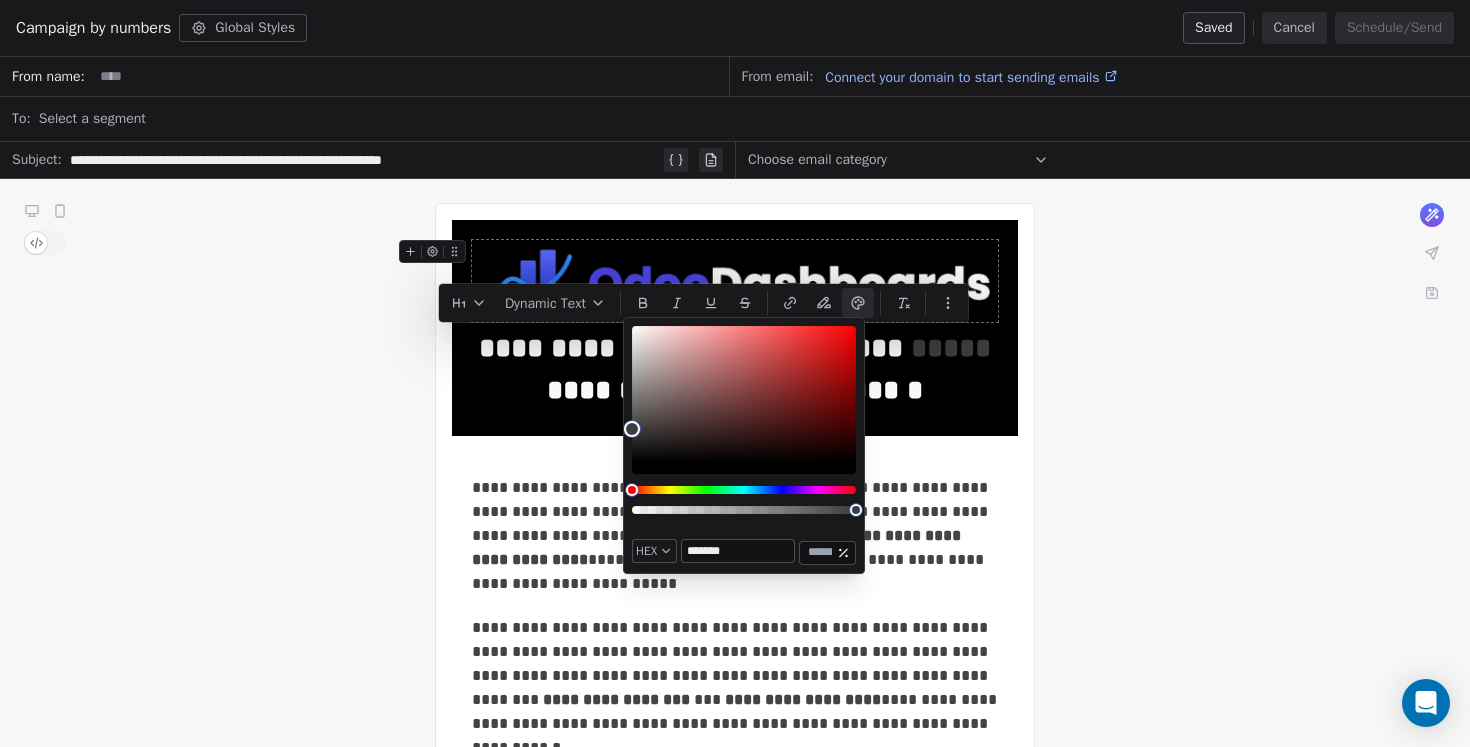 click on "*******" at bounding box center (738, 551) 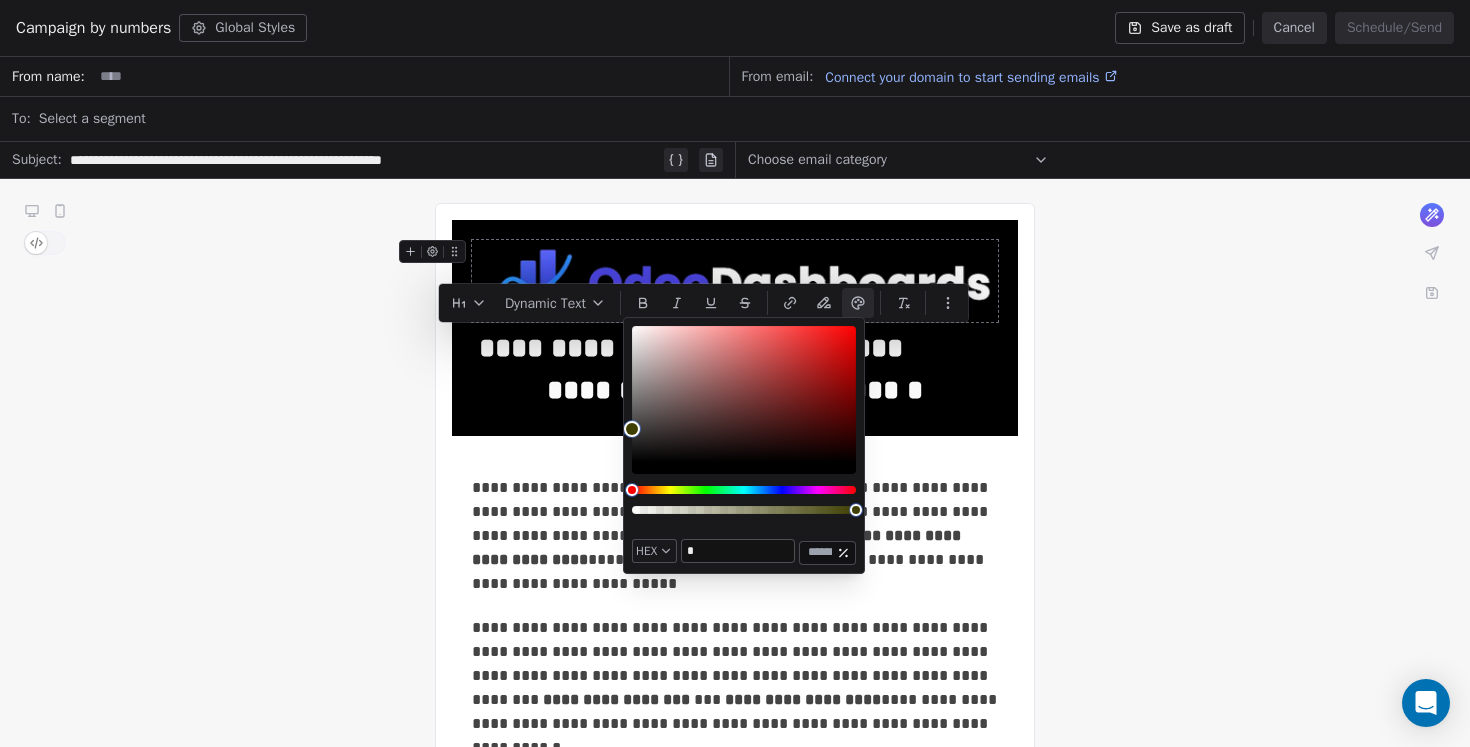 paste on "*******" 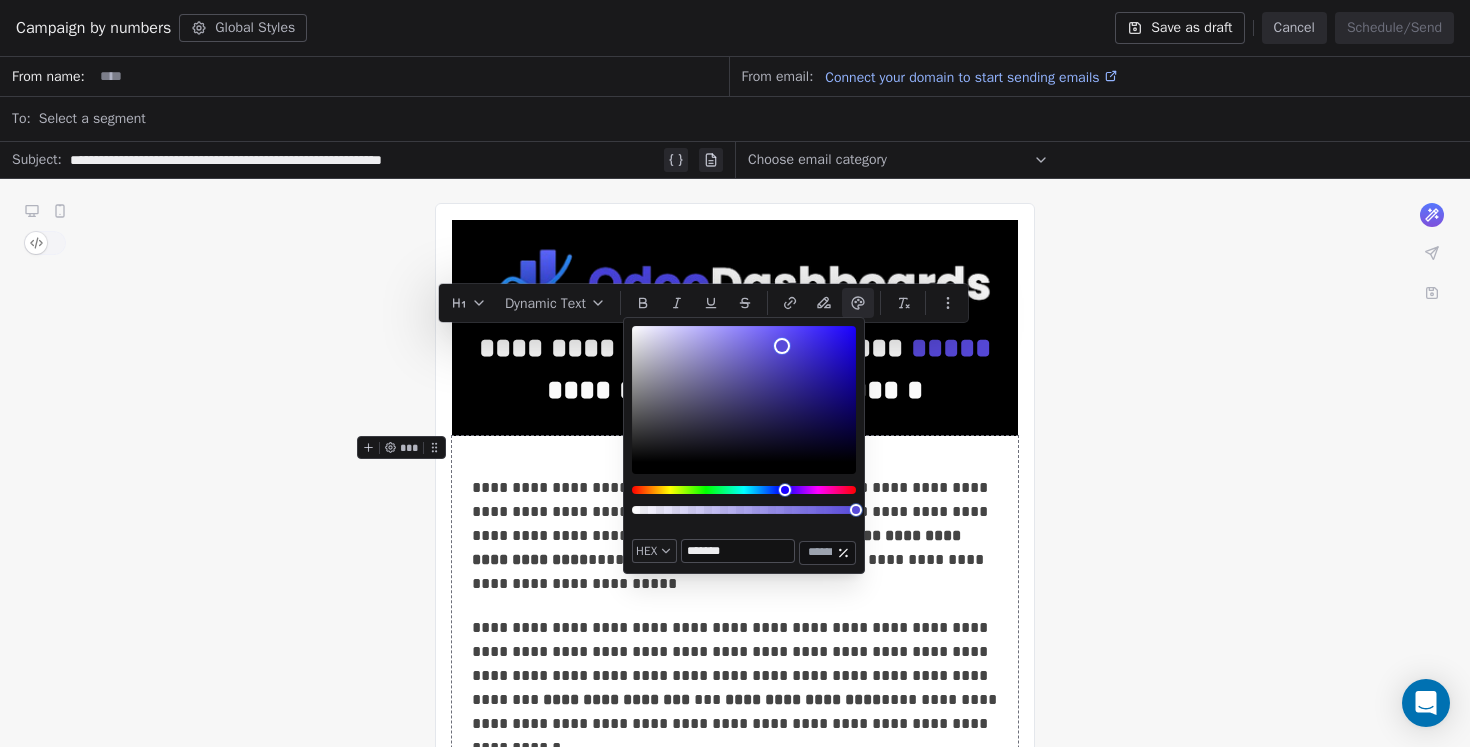 type on "*******" 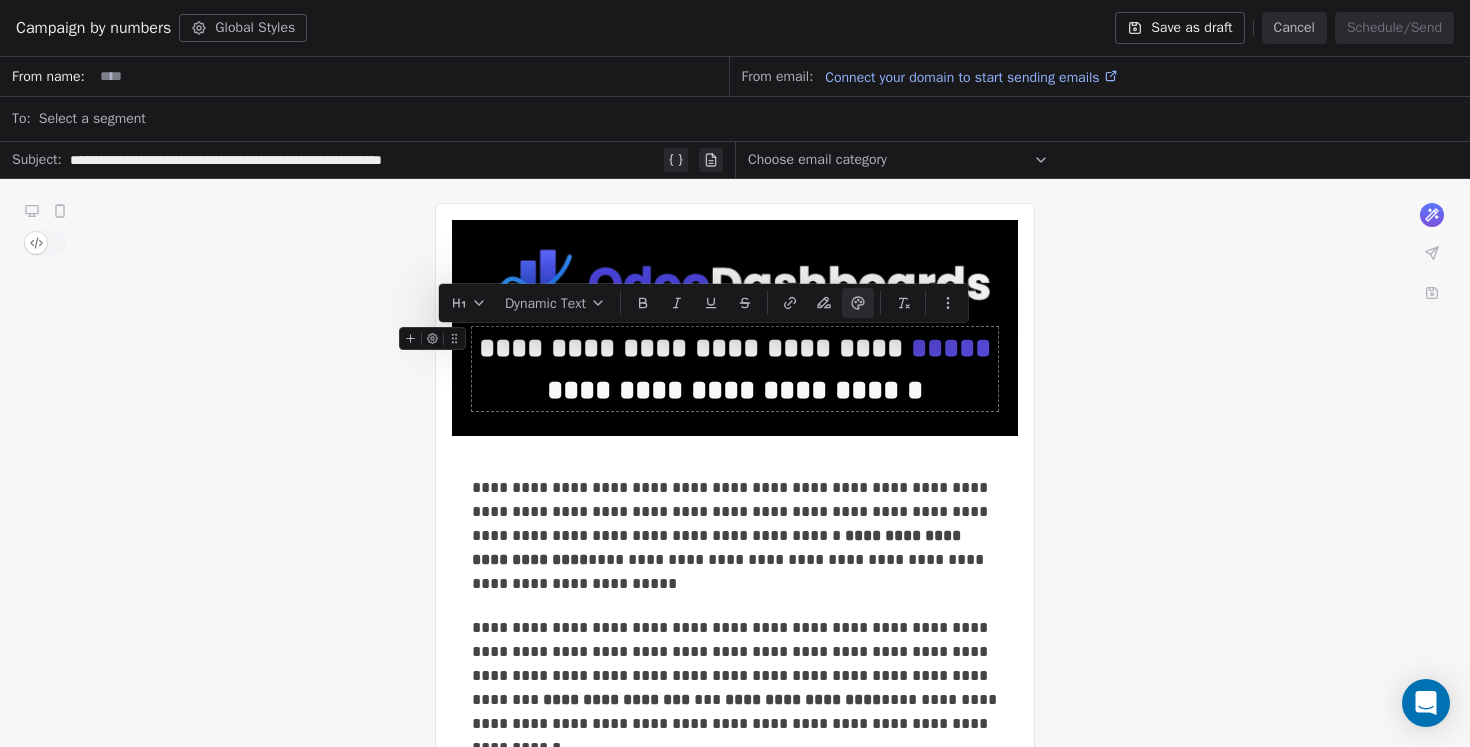 click on "**********" at bounding box center [735, 732] 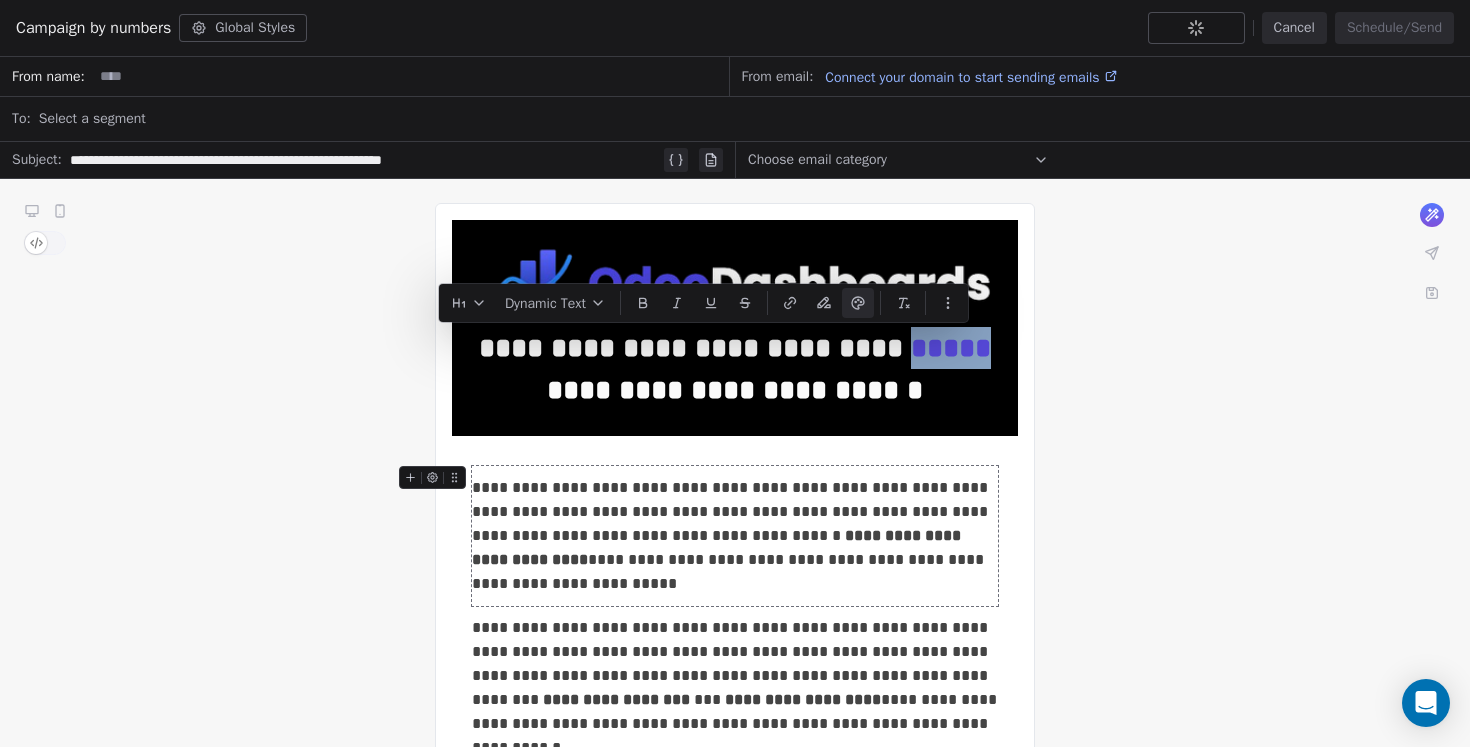 click on "**********" at bounding box center [735, 536] 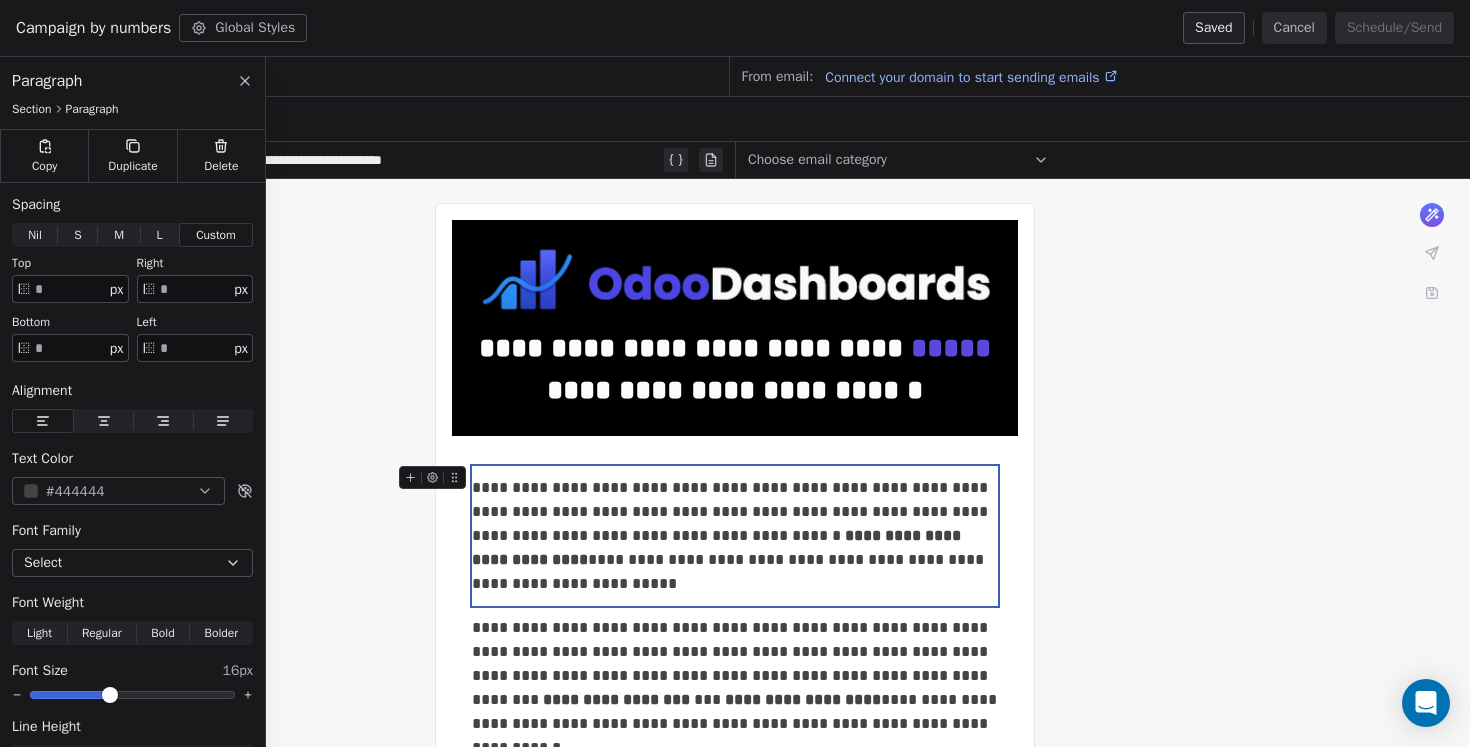 click on "**********" at bounding box center (735, 536) 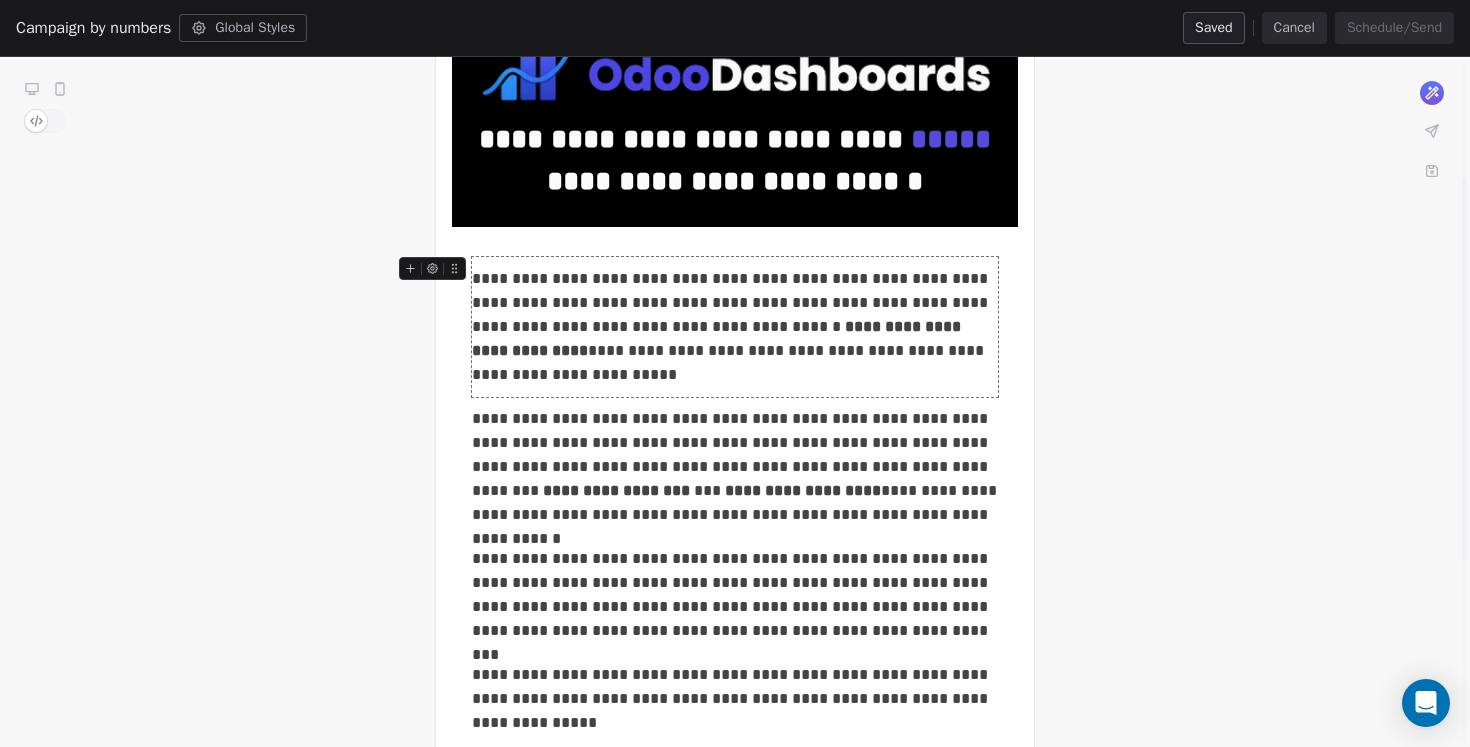 scroll, scrollTop: 211, scrollLeft: 0, axis: vertical 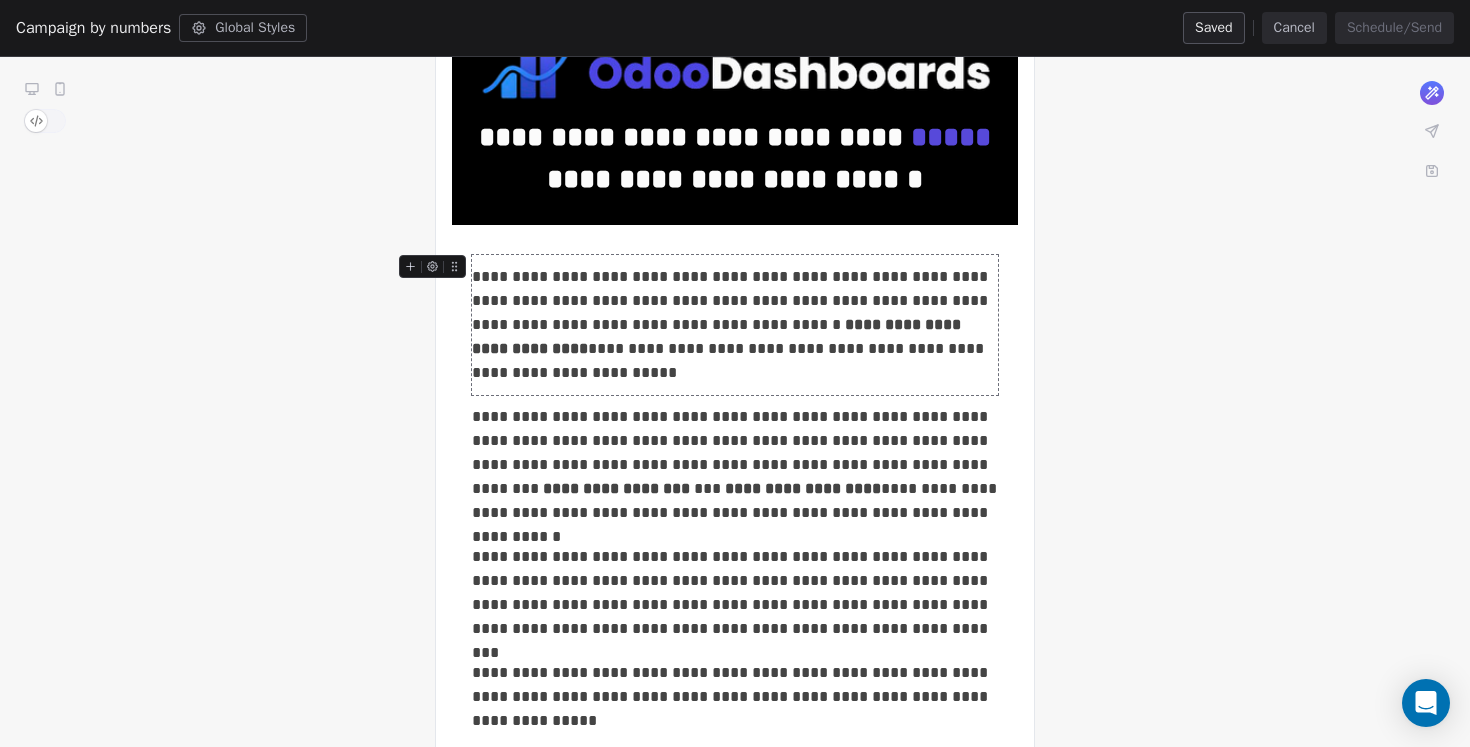 click on "**********" at bounding box center (735, 325) 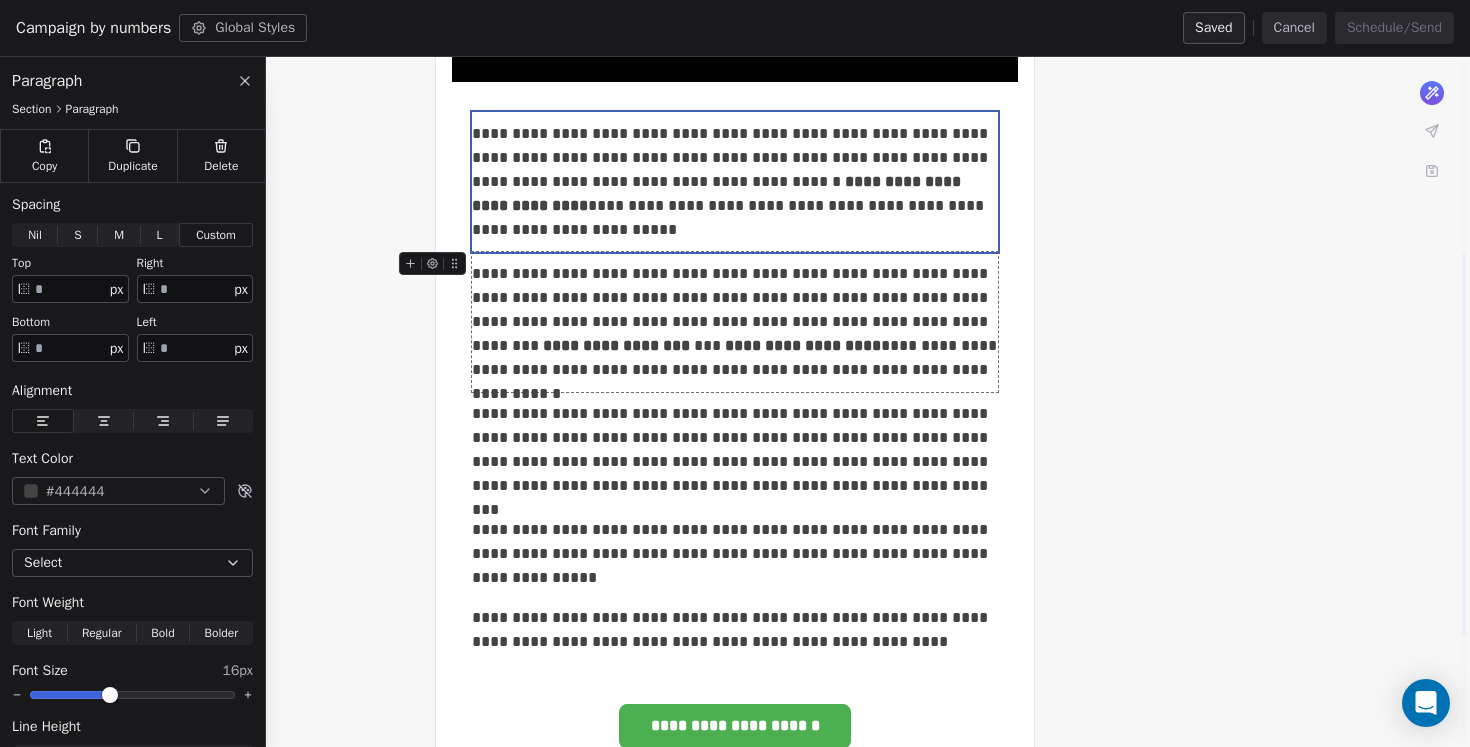 scroll, scrollTop: 363, scrollLeft: 0, axis: vertical 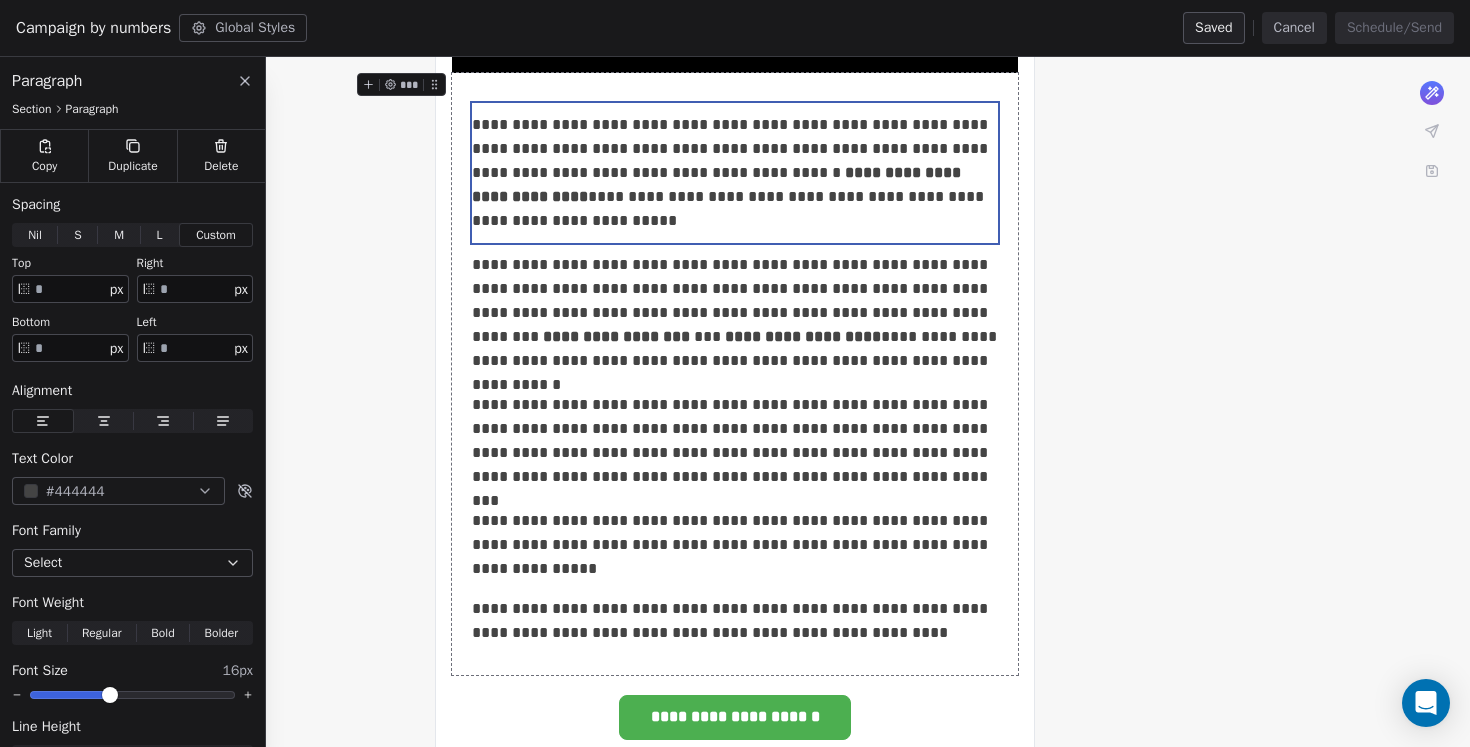 click on "**********" at bounding box center [735, 369] 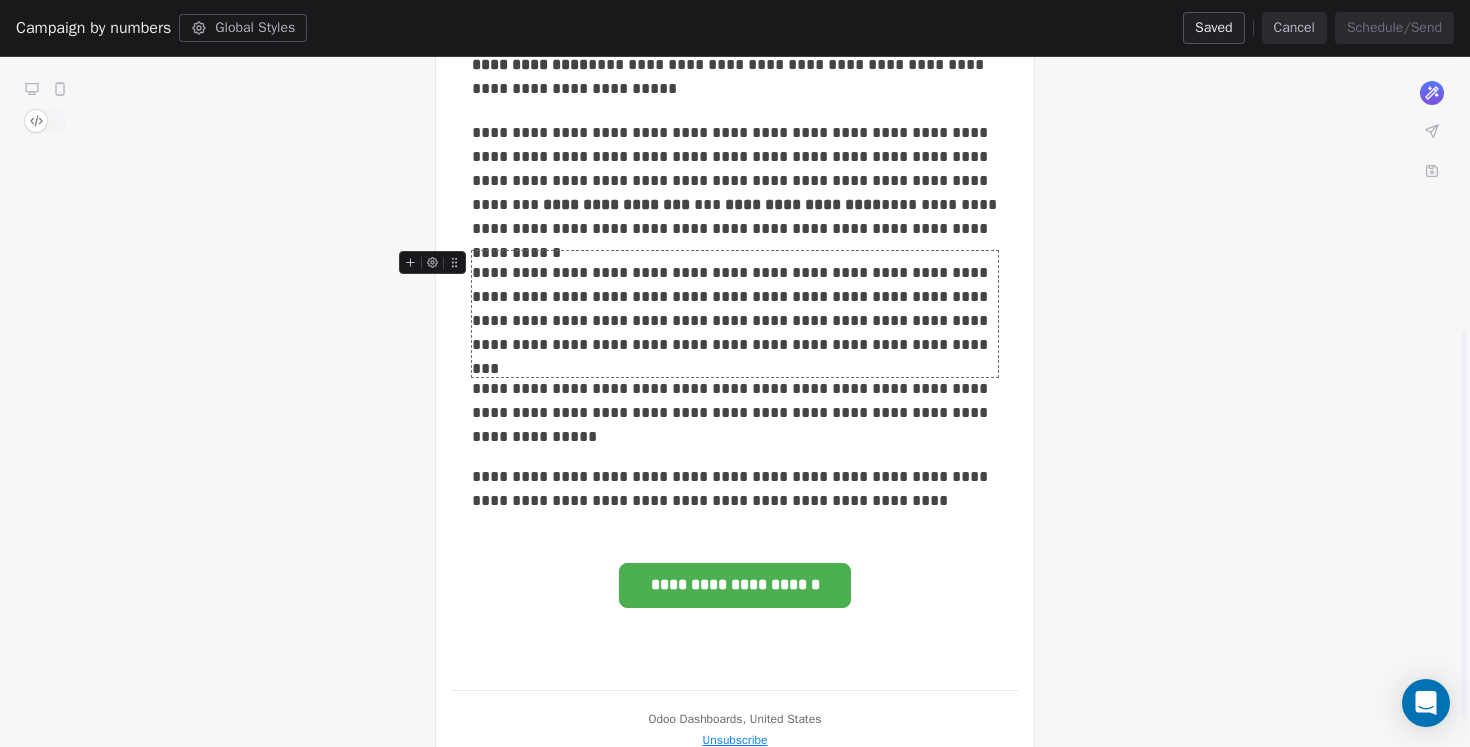scroll, scrollTop: 501, scrollLeft: 0, axis: vertical 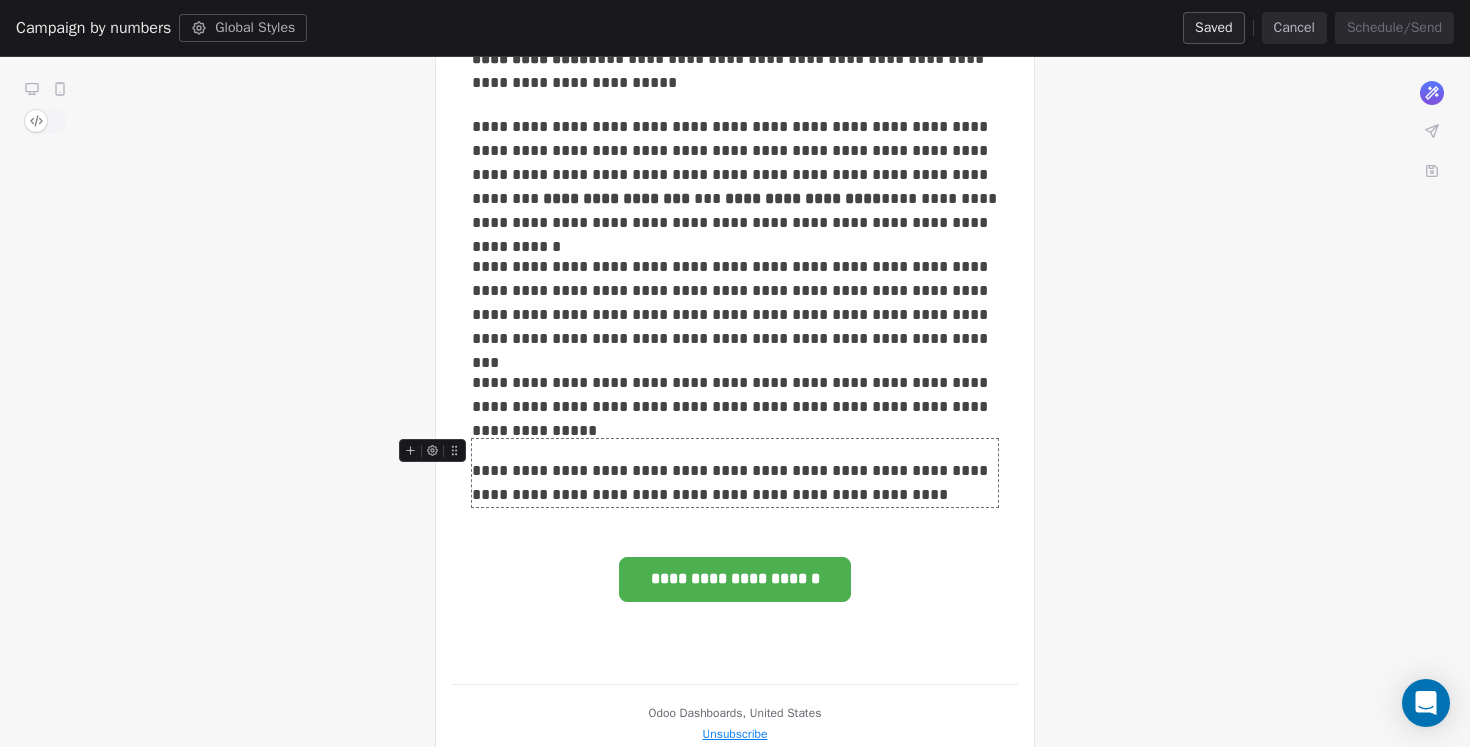 click on "**********" at bounding box center [735, 483] 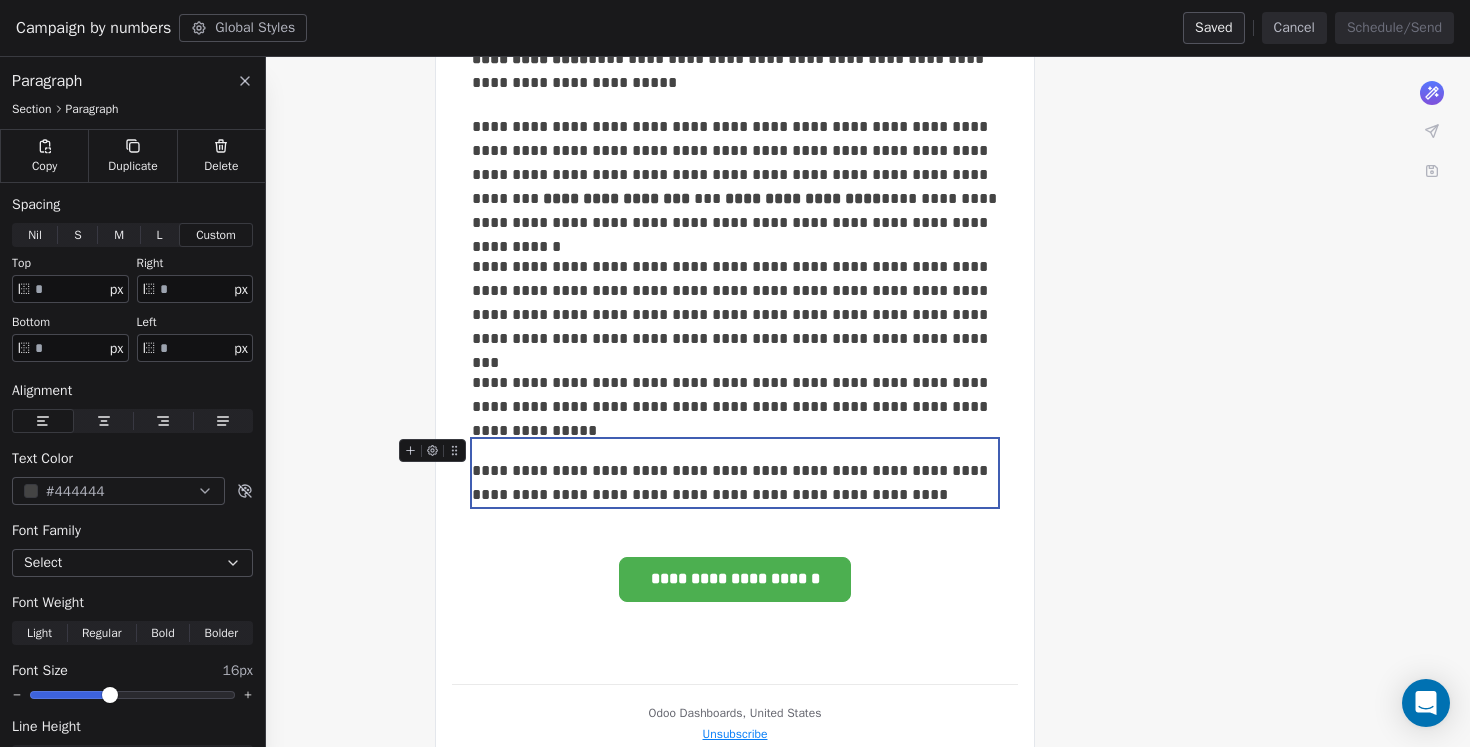 click on "**********" at bounding box center (735, 231) 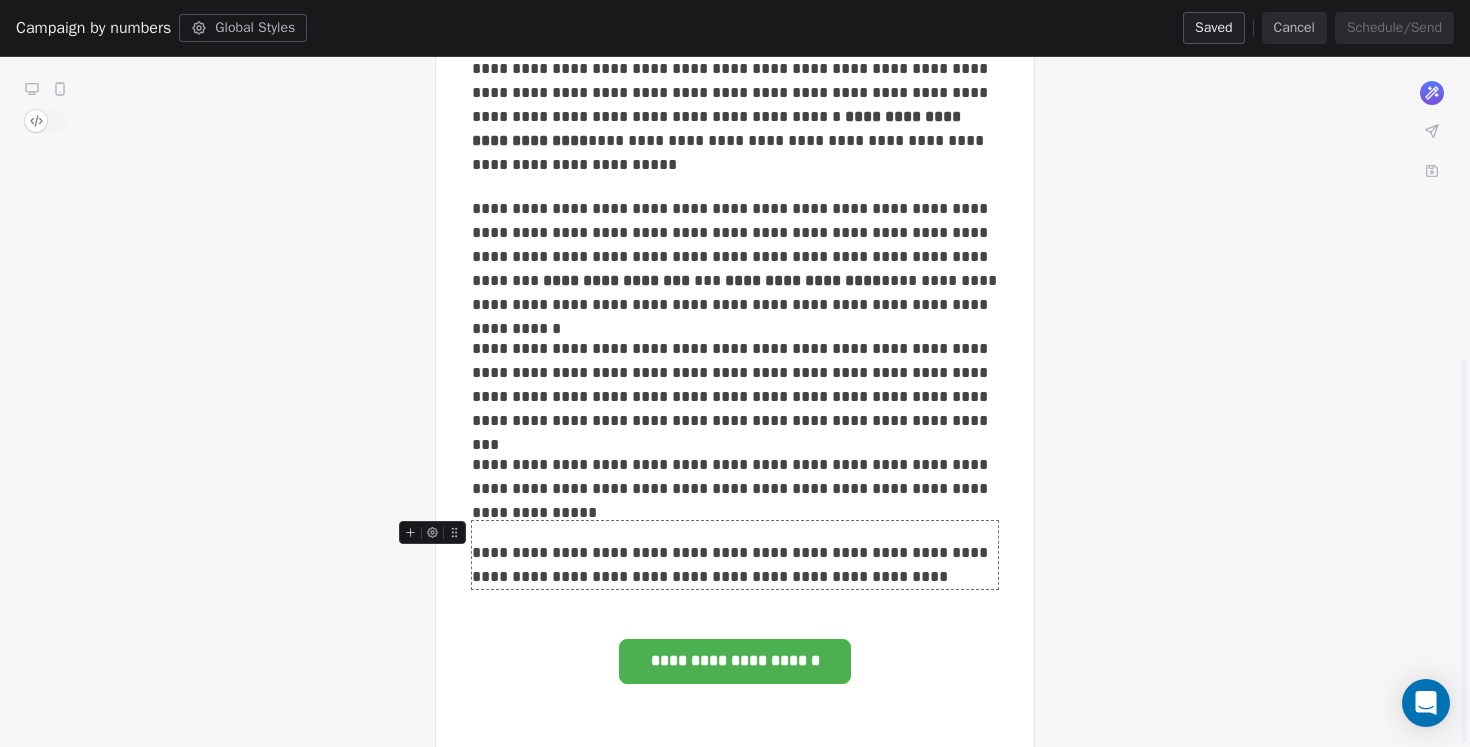 scroll, scrollTop: 537, scrollLeft: 0, axis: vertical 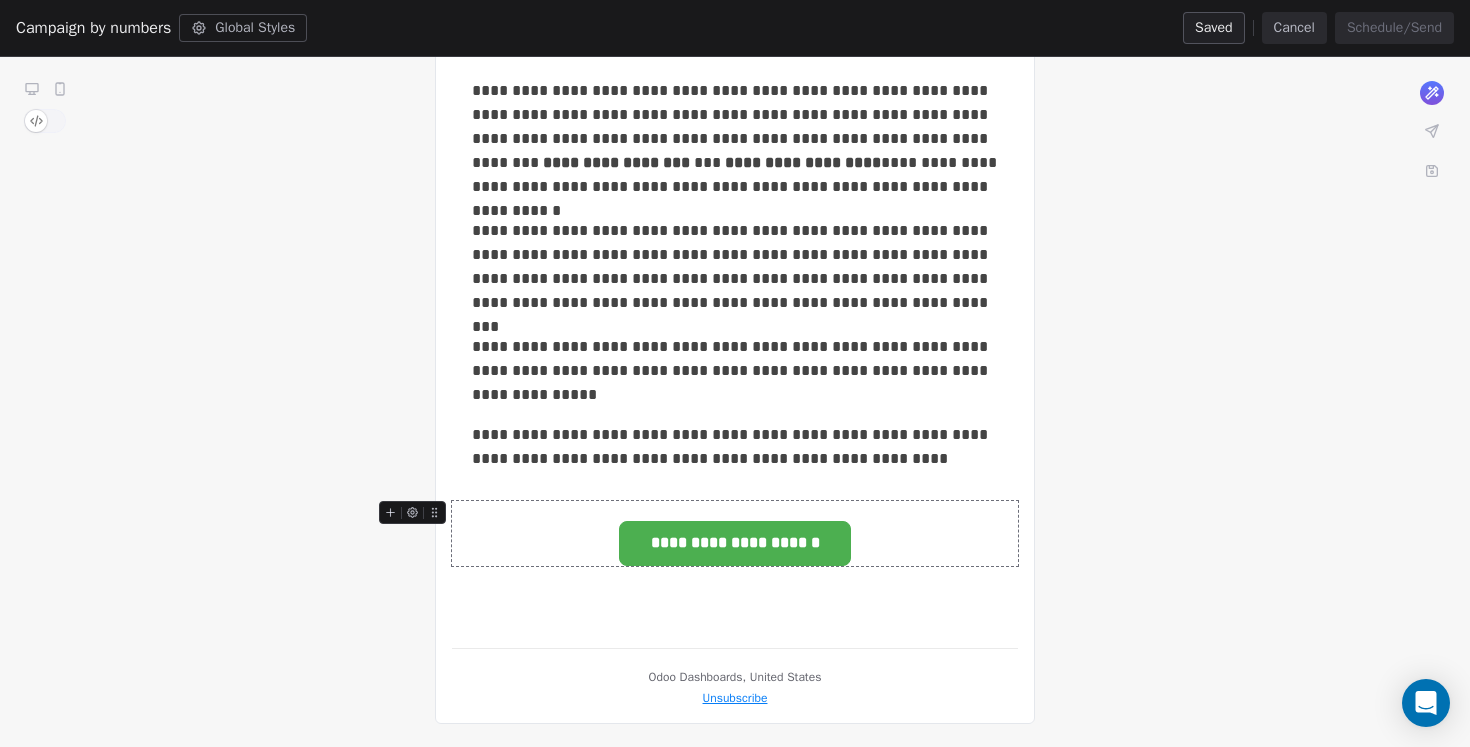click on "**********" at bounding box center (735, 543) 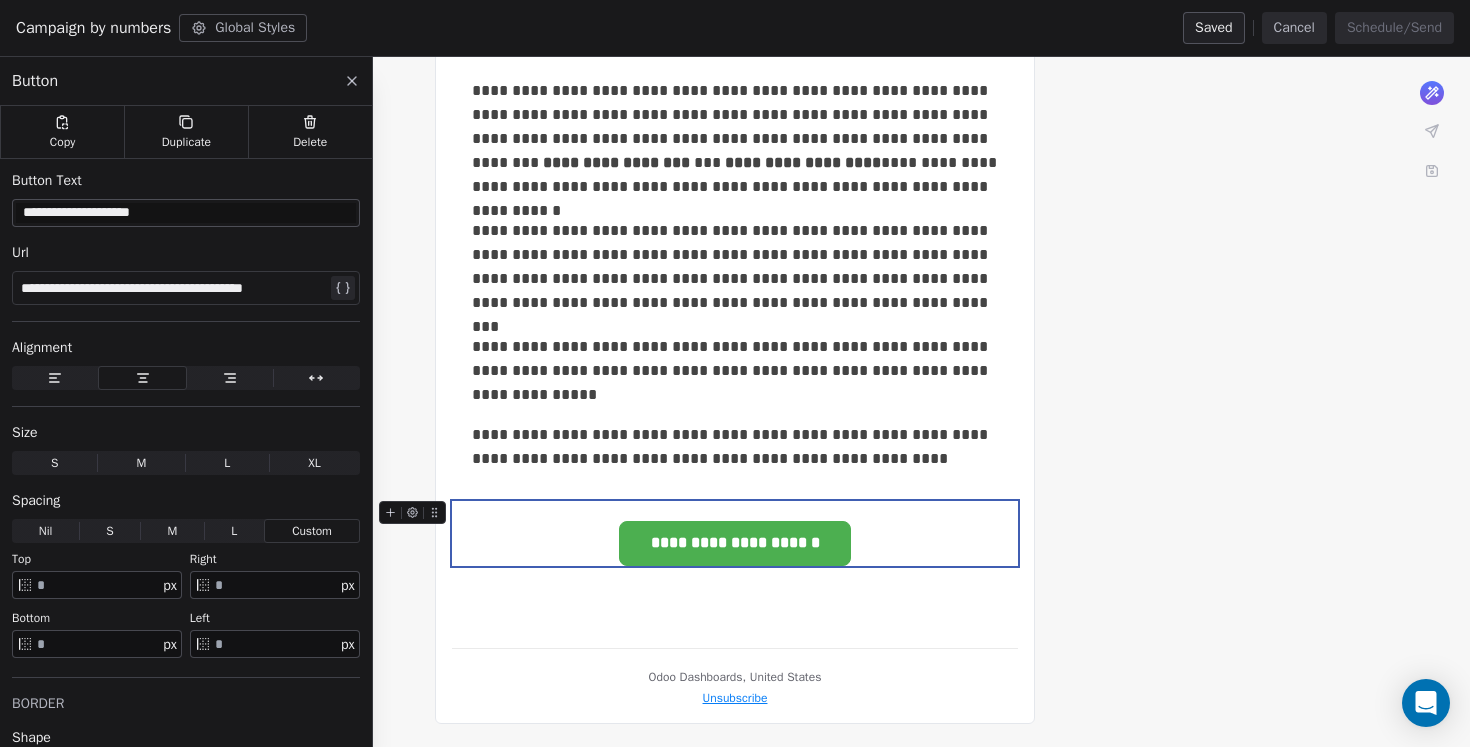 click on "**********" at bounding box center [735, 533] 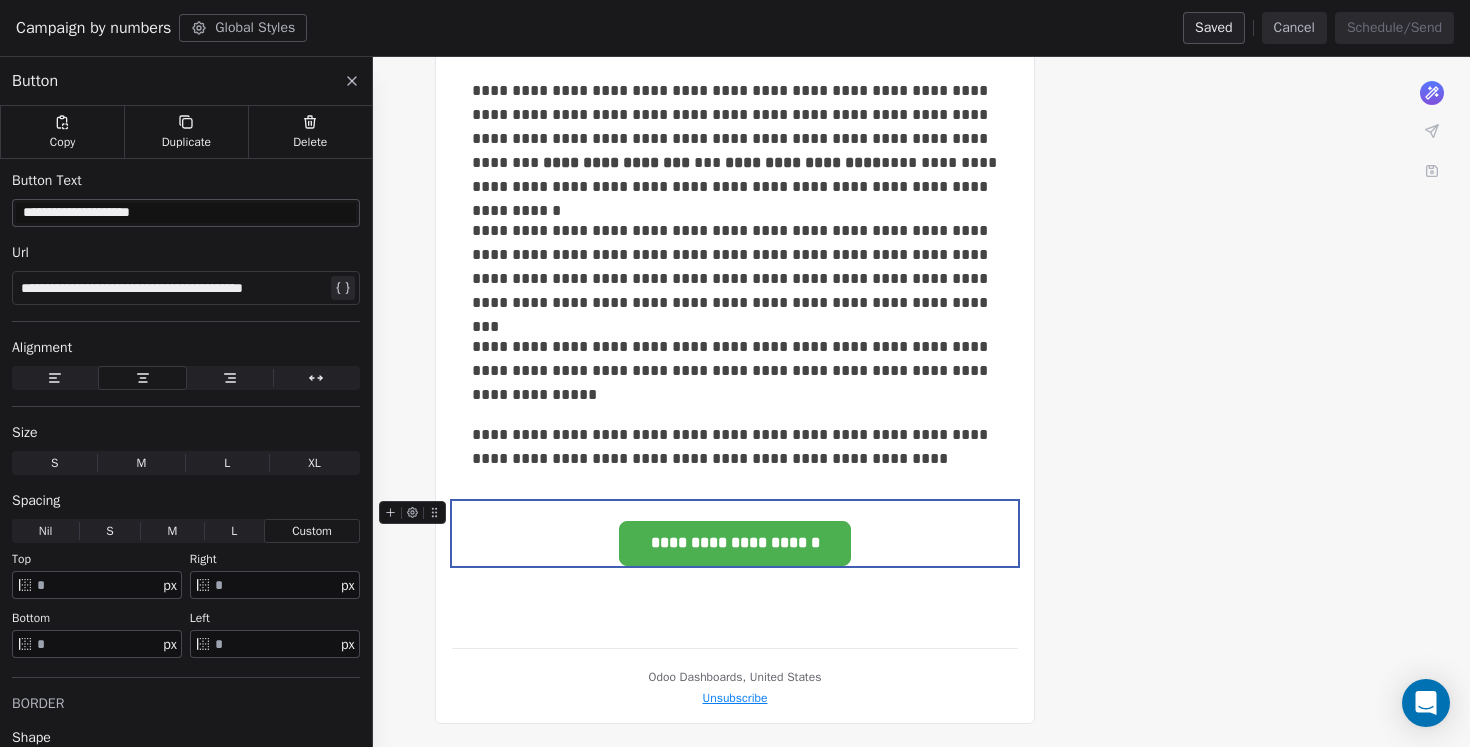 click on "**********" at bounding box center [735, 533] 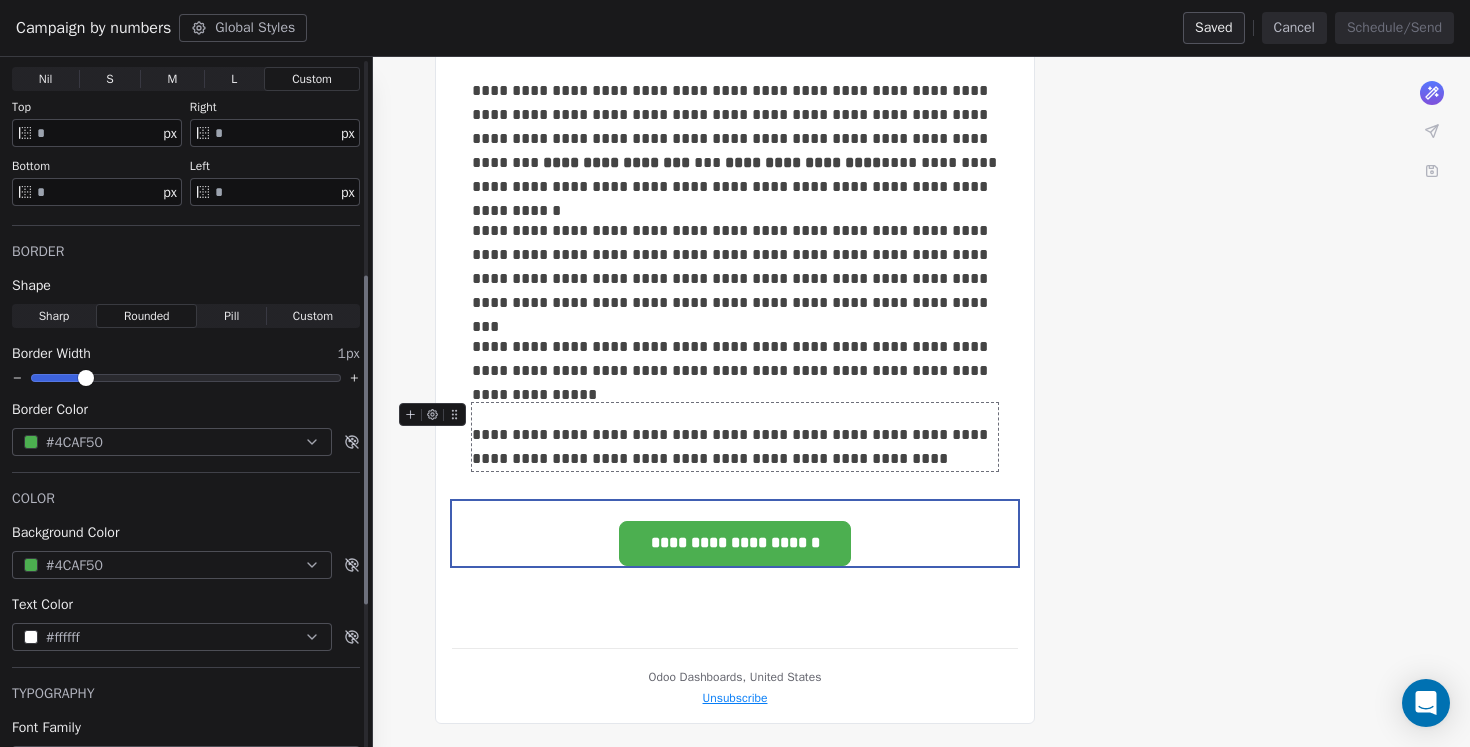 scroll, scrollTop: 454, scrollLeft: 0, axis: vertical 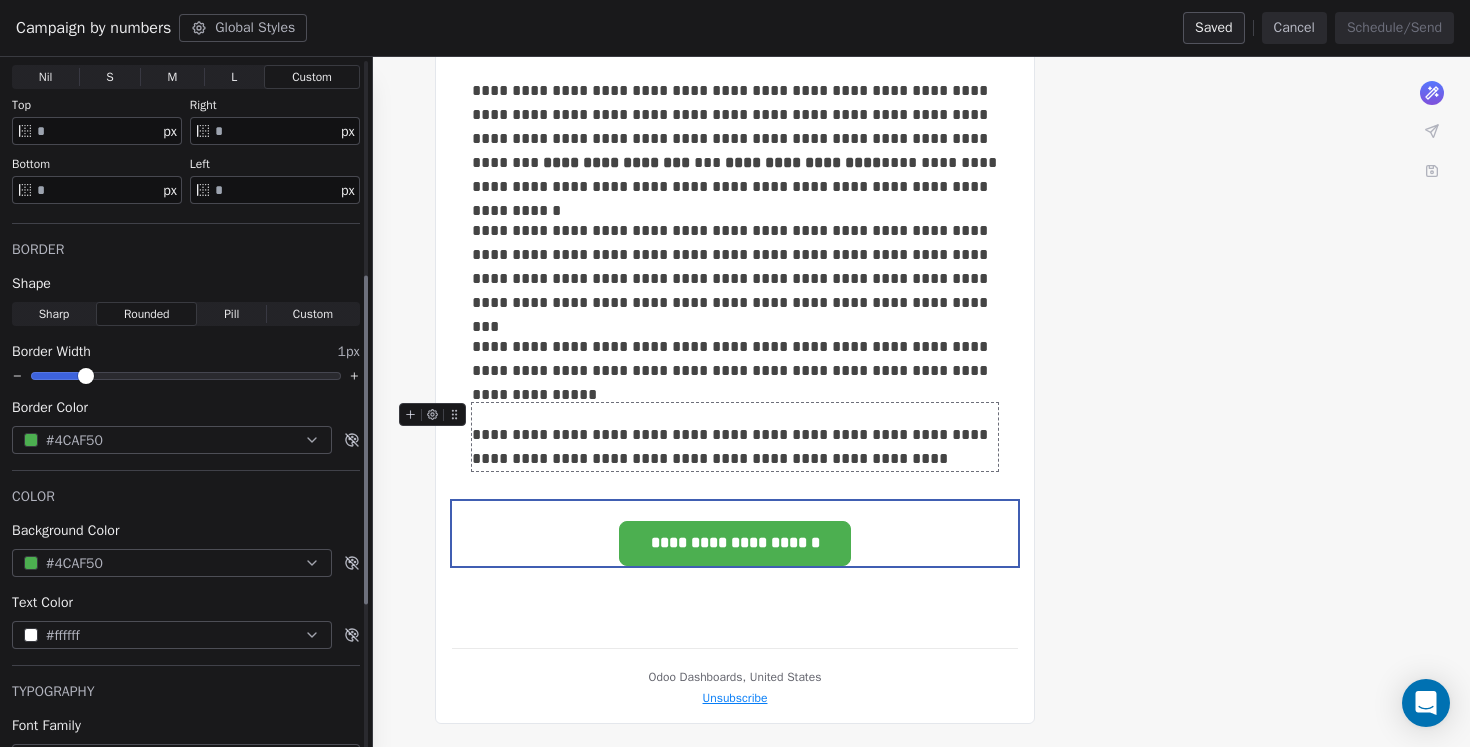 click on "#4CAF50" at bounding box center (172, 563) 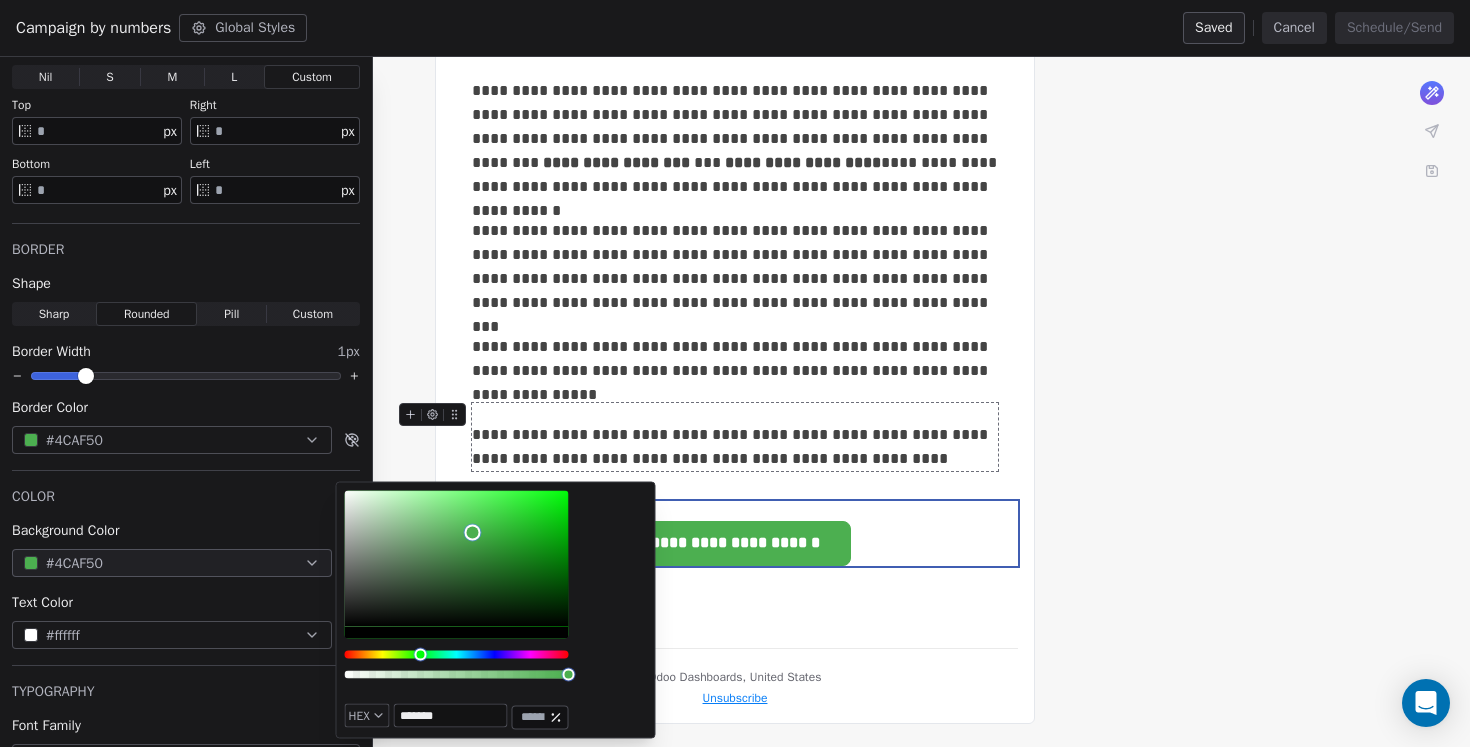 click on "*******" at bounding box center (451, 716) 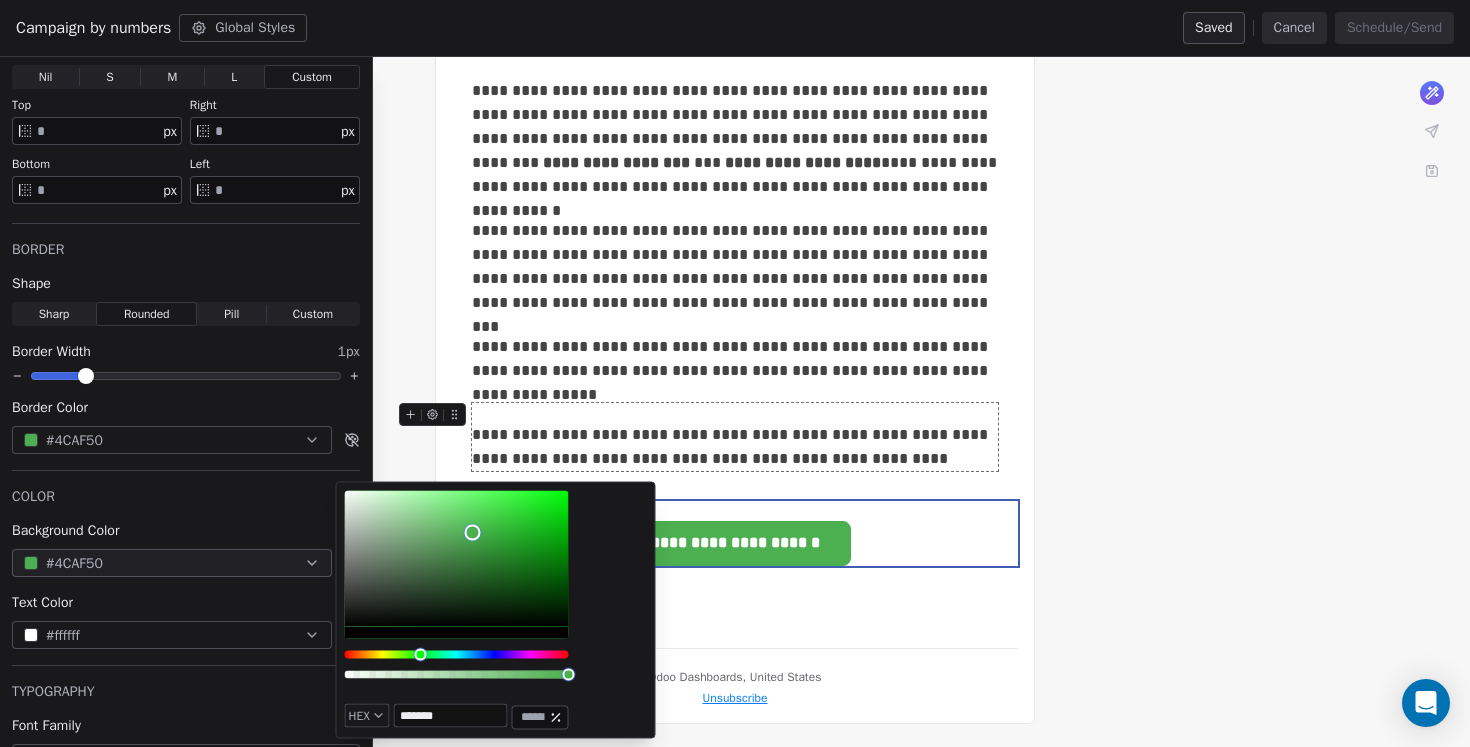 paste 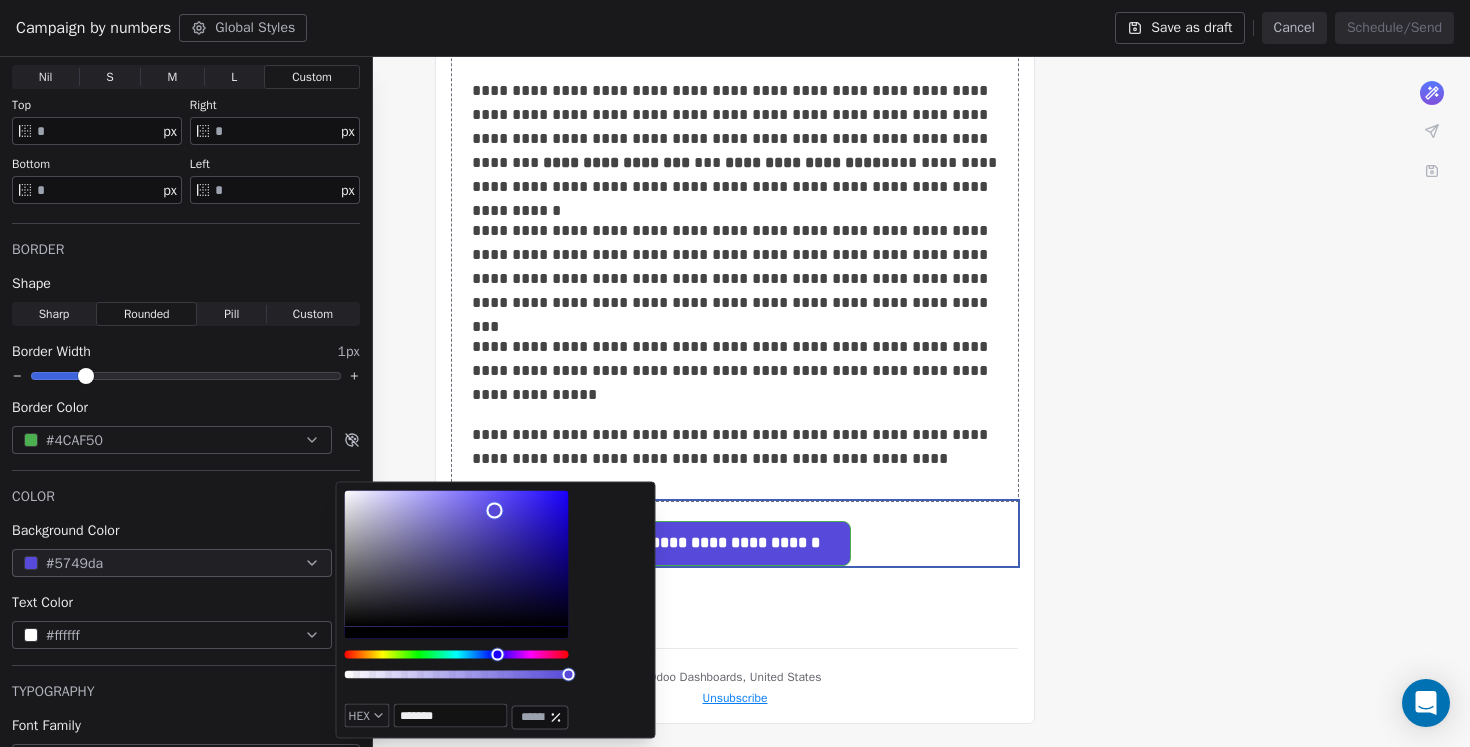 type on "*******" 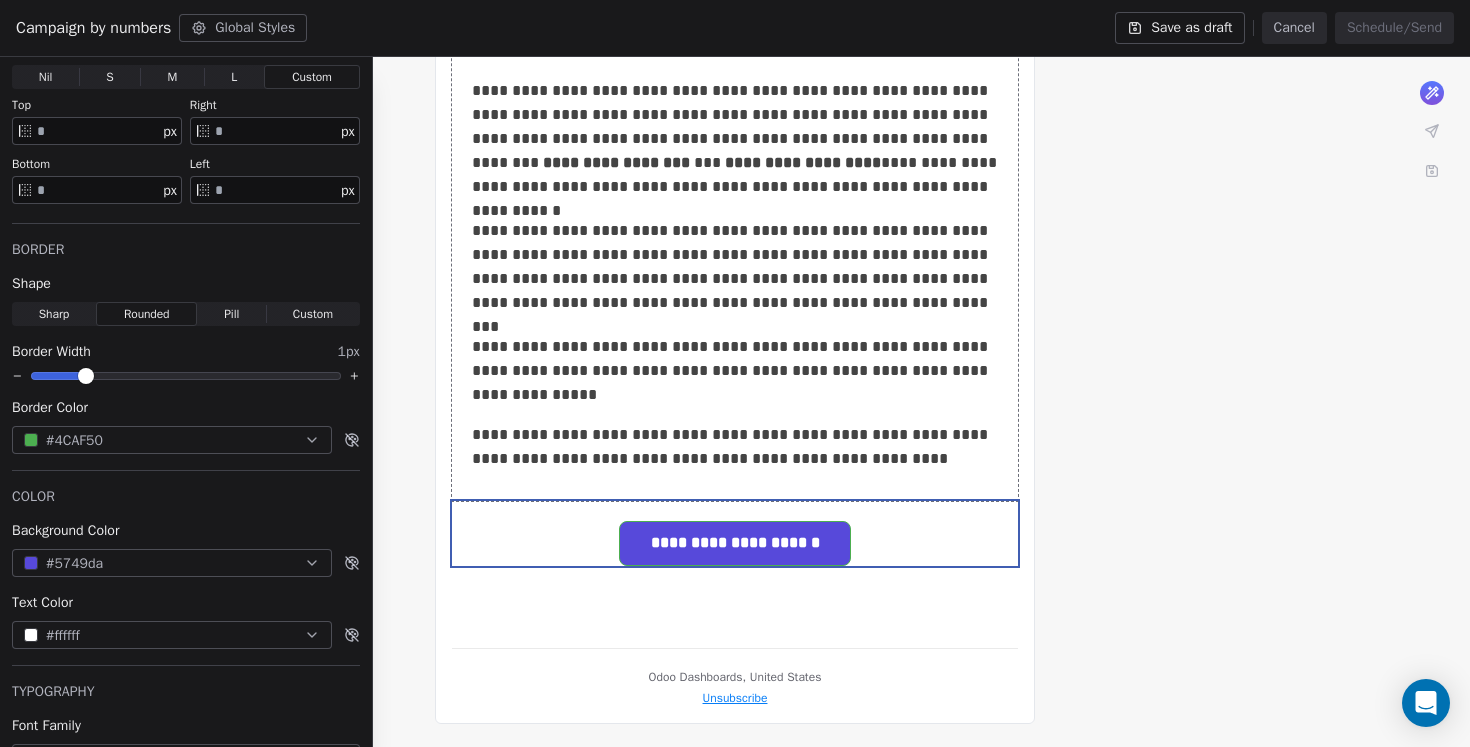 click on "**********" at bounding box center [735, 195] 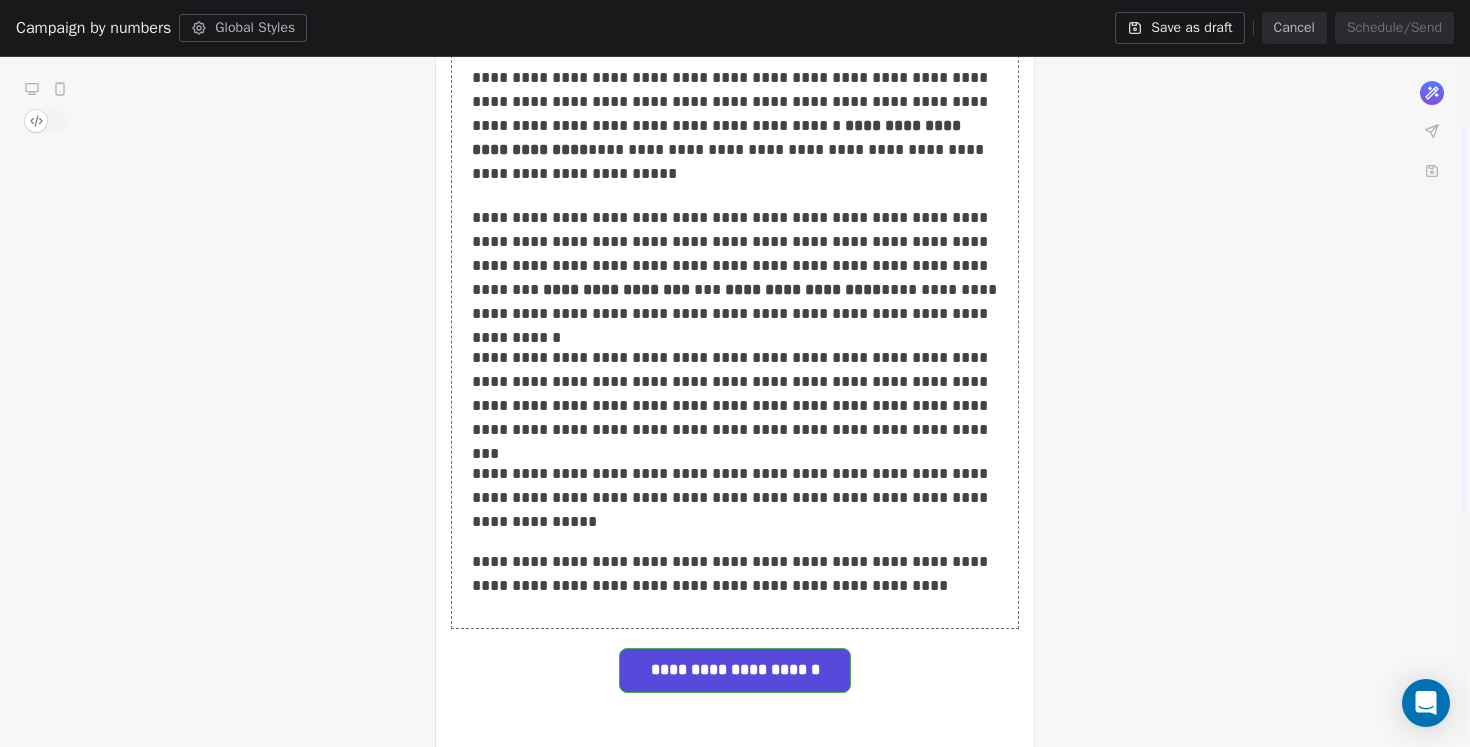 scroll, scrollTop: 537, scrollLeft: 0, axis: vertical 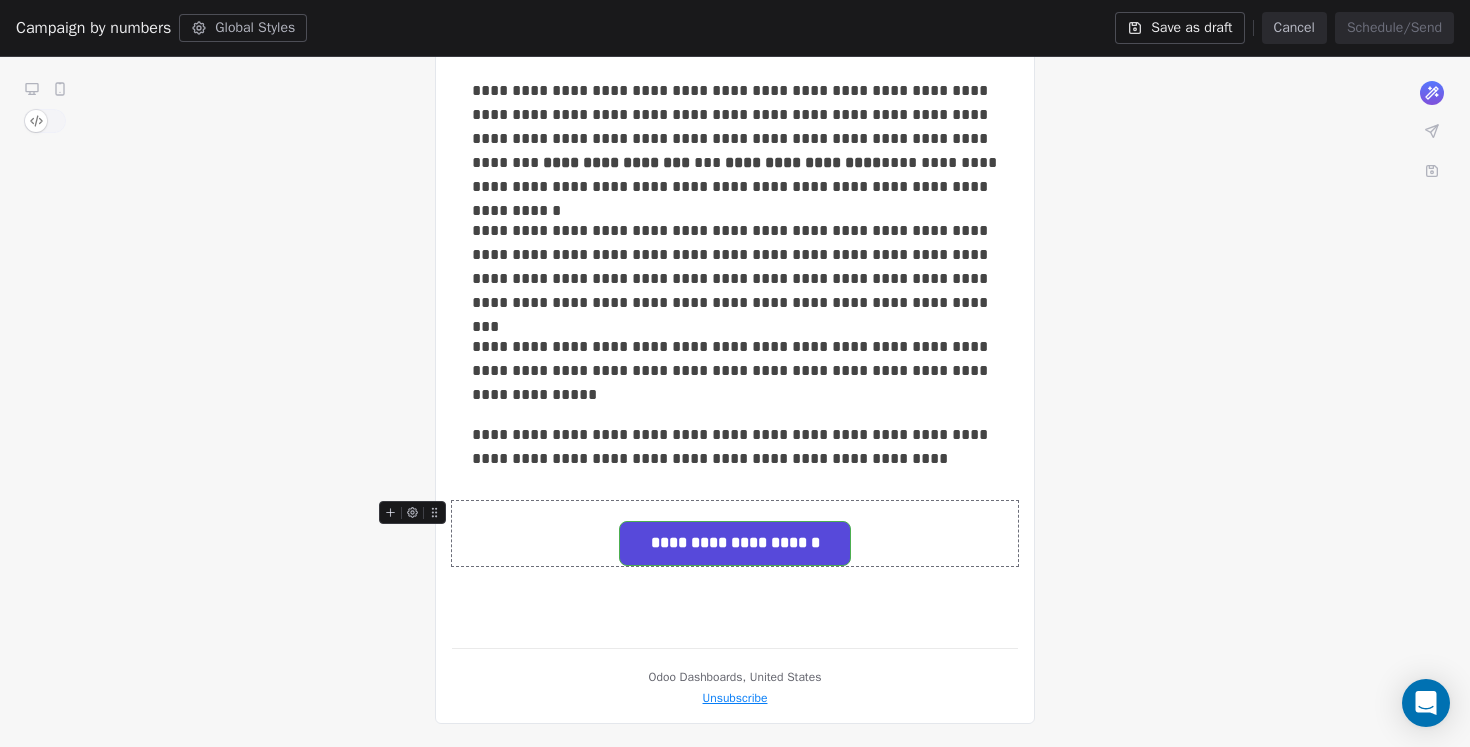 click on "**********" at bounding box center (735, 543) 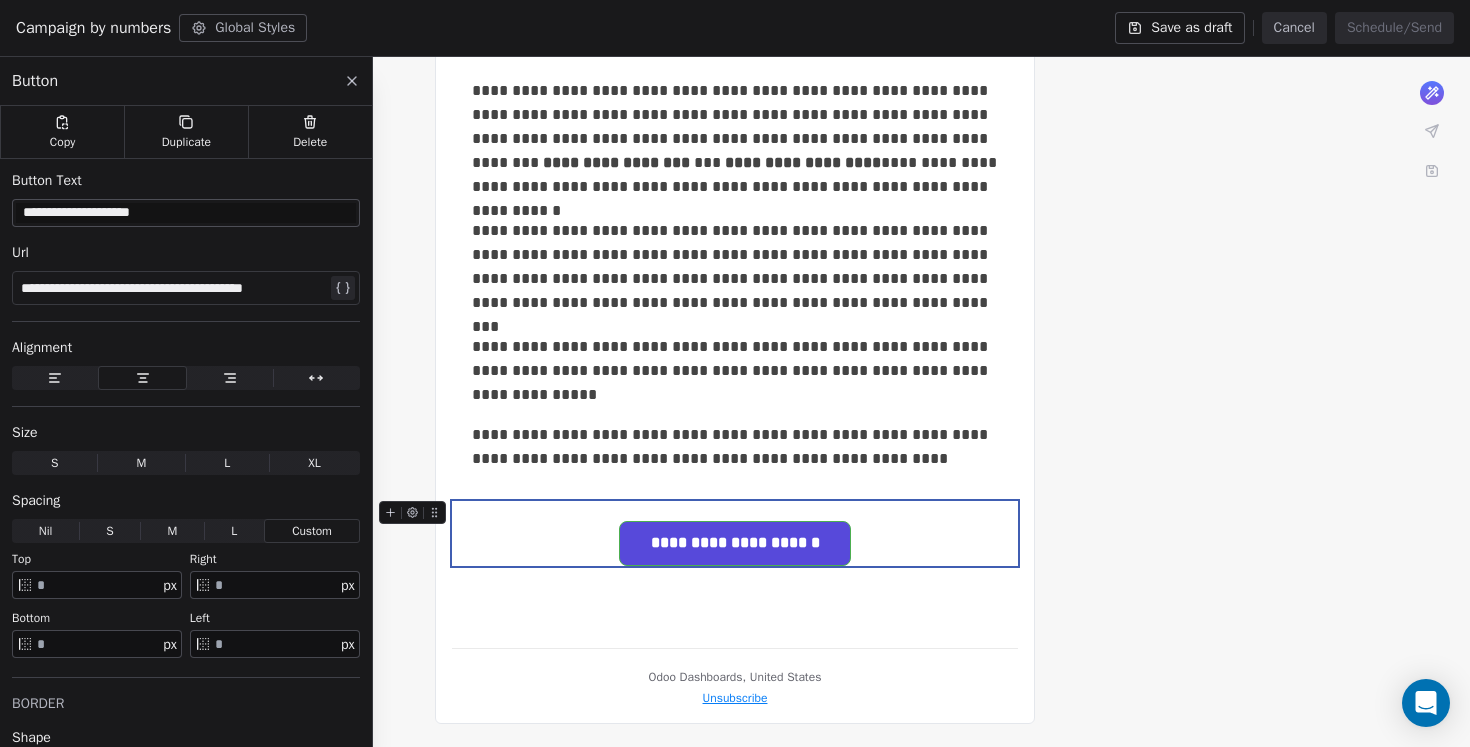 click on "**********" at bounding box center (735, 543) 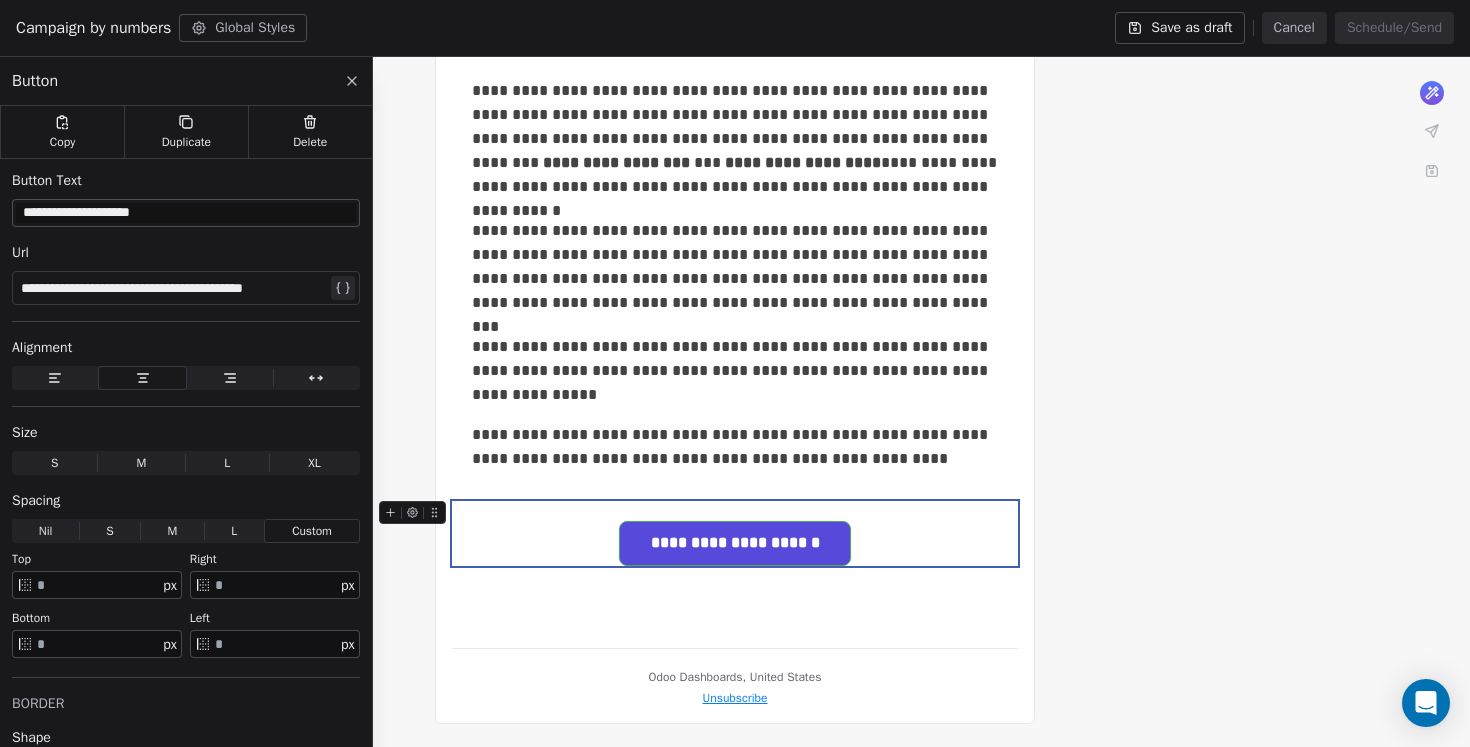 click on "**********" at bounding box center [735, 533] 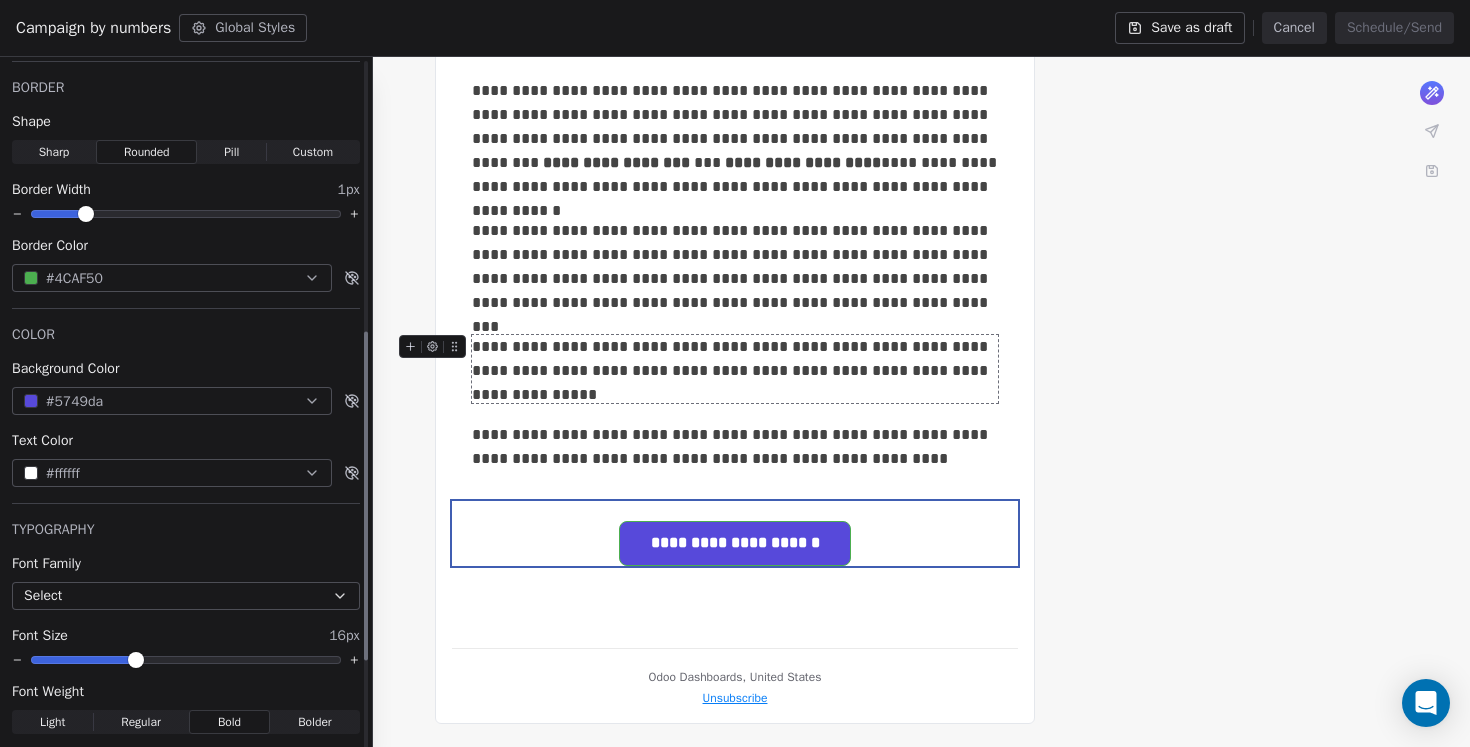 scroll, scrollTop: 569, scrollLeft: 0, axis: vertical 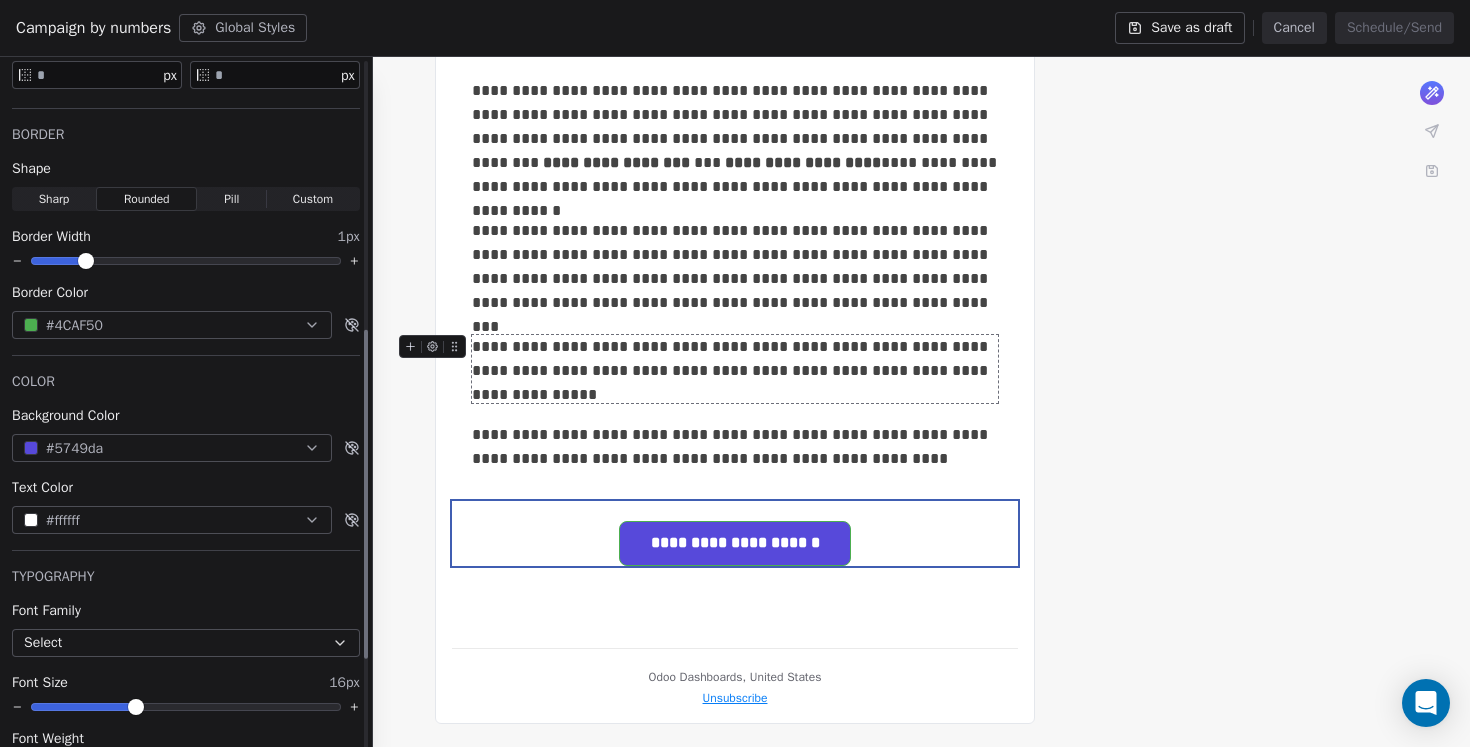click on "#4CAF50" at bounding box center (172, 325) 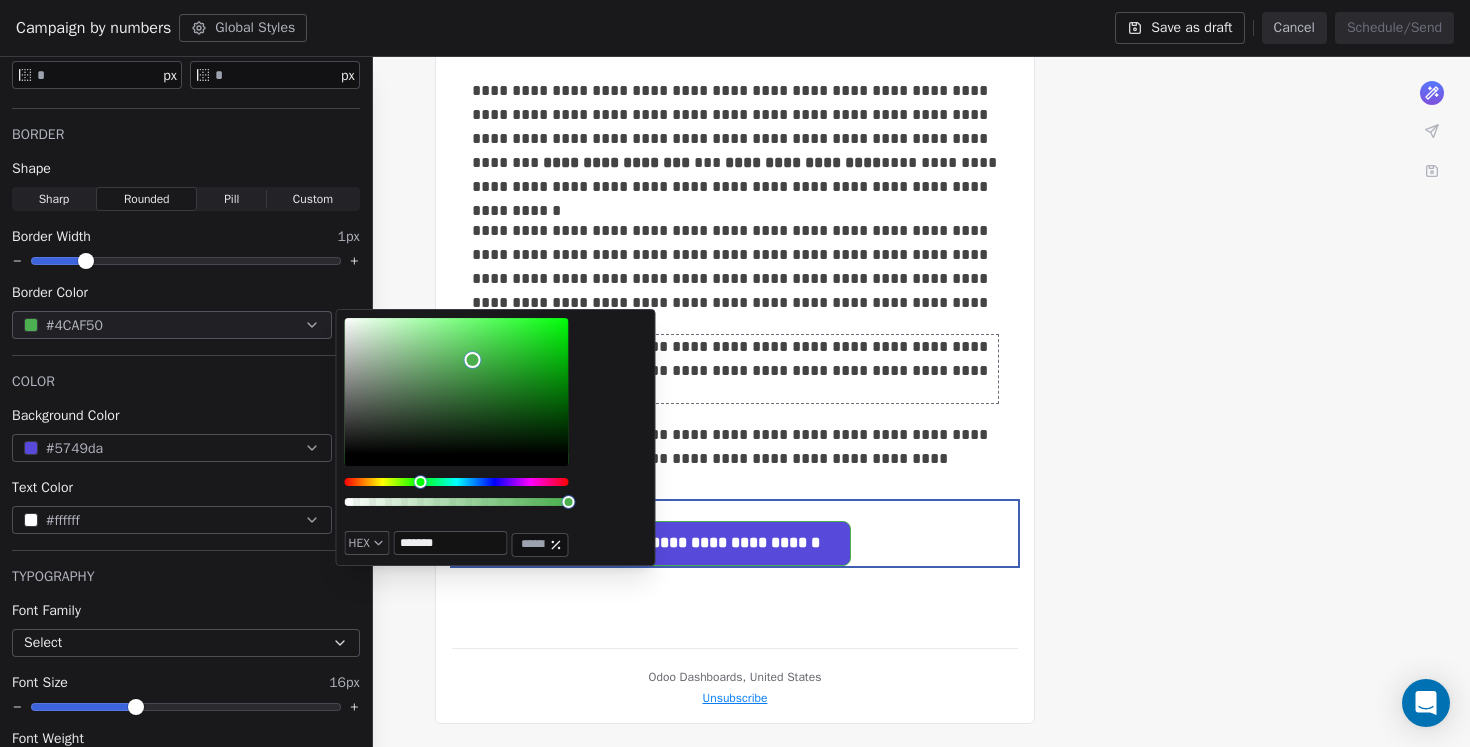 click on "*******" at bounding box center [451, 543] 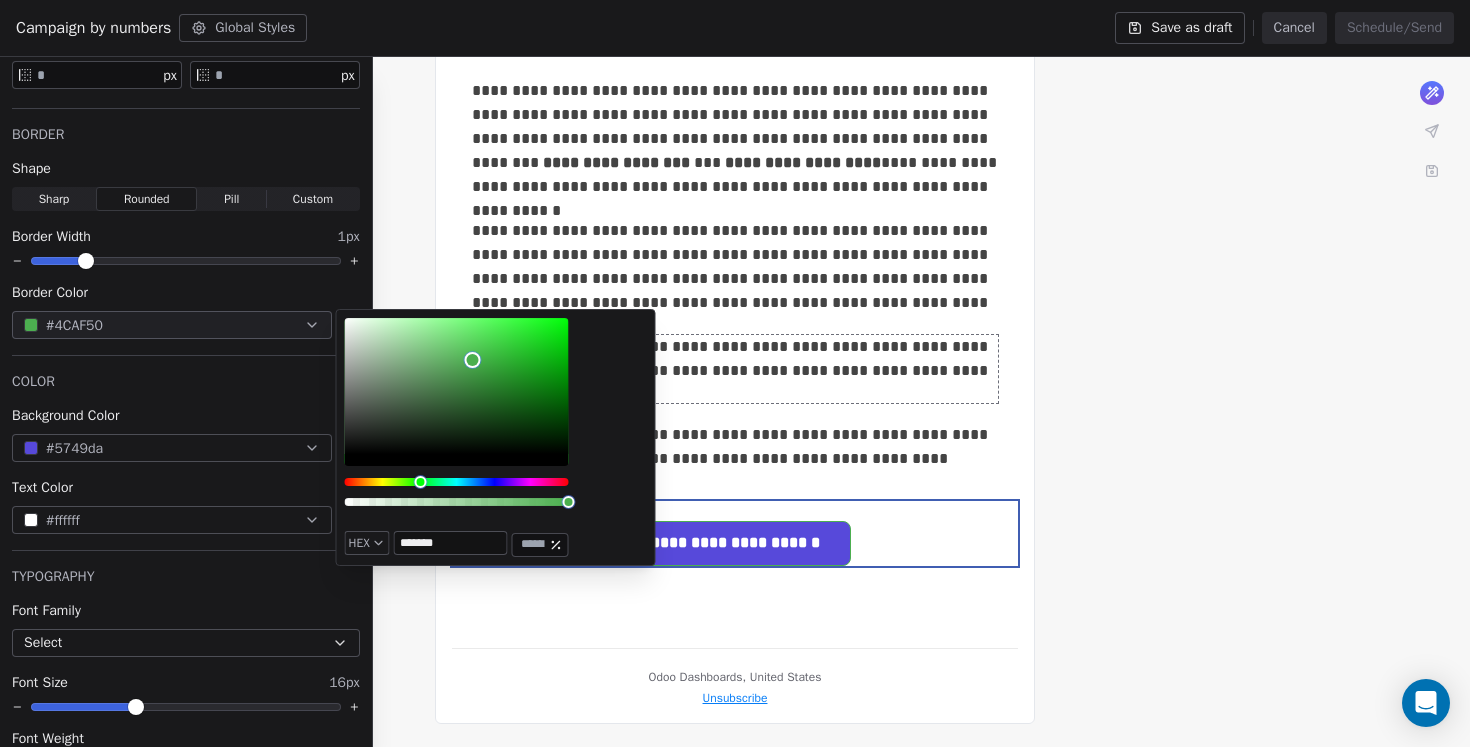 paste 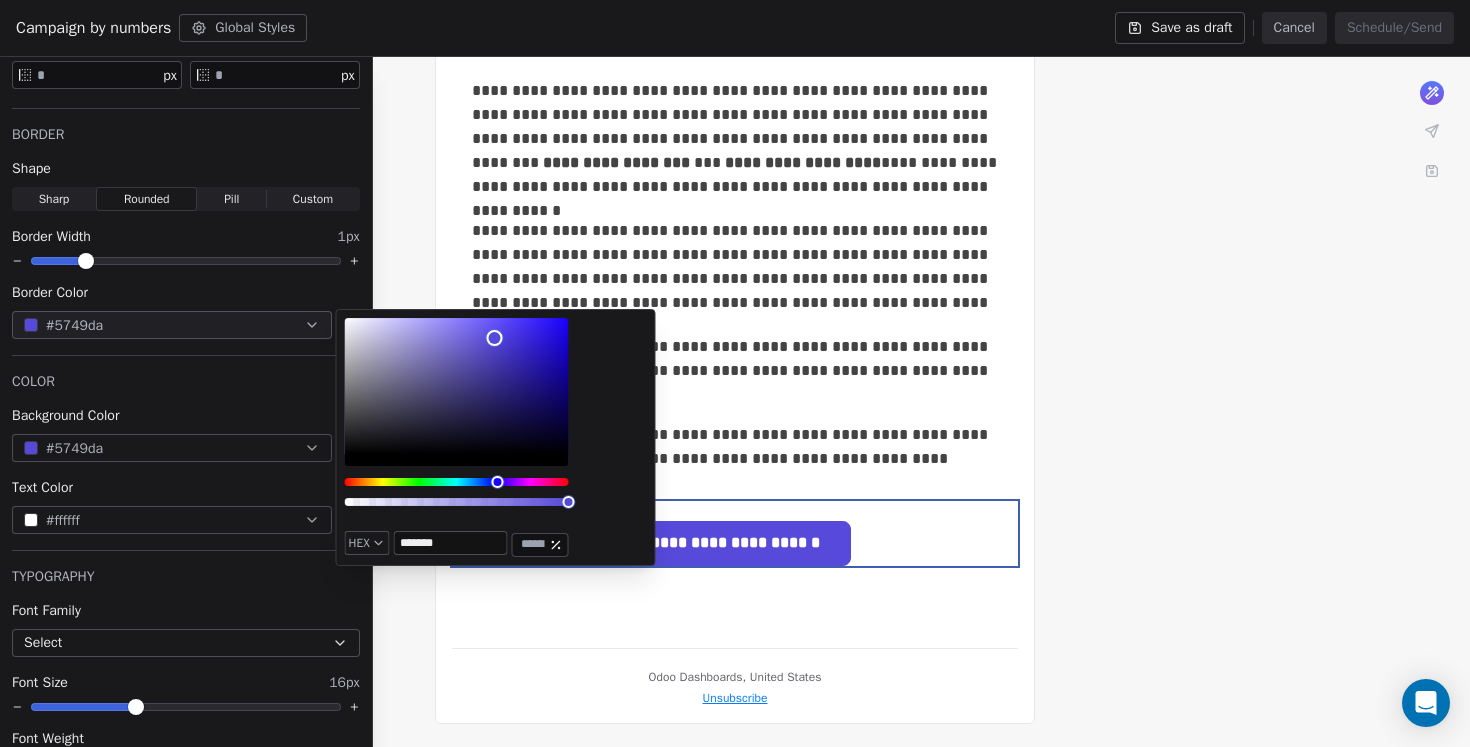 type on "*******" 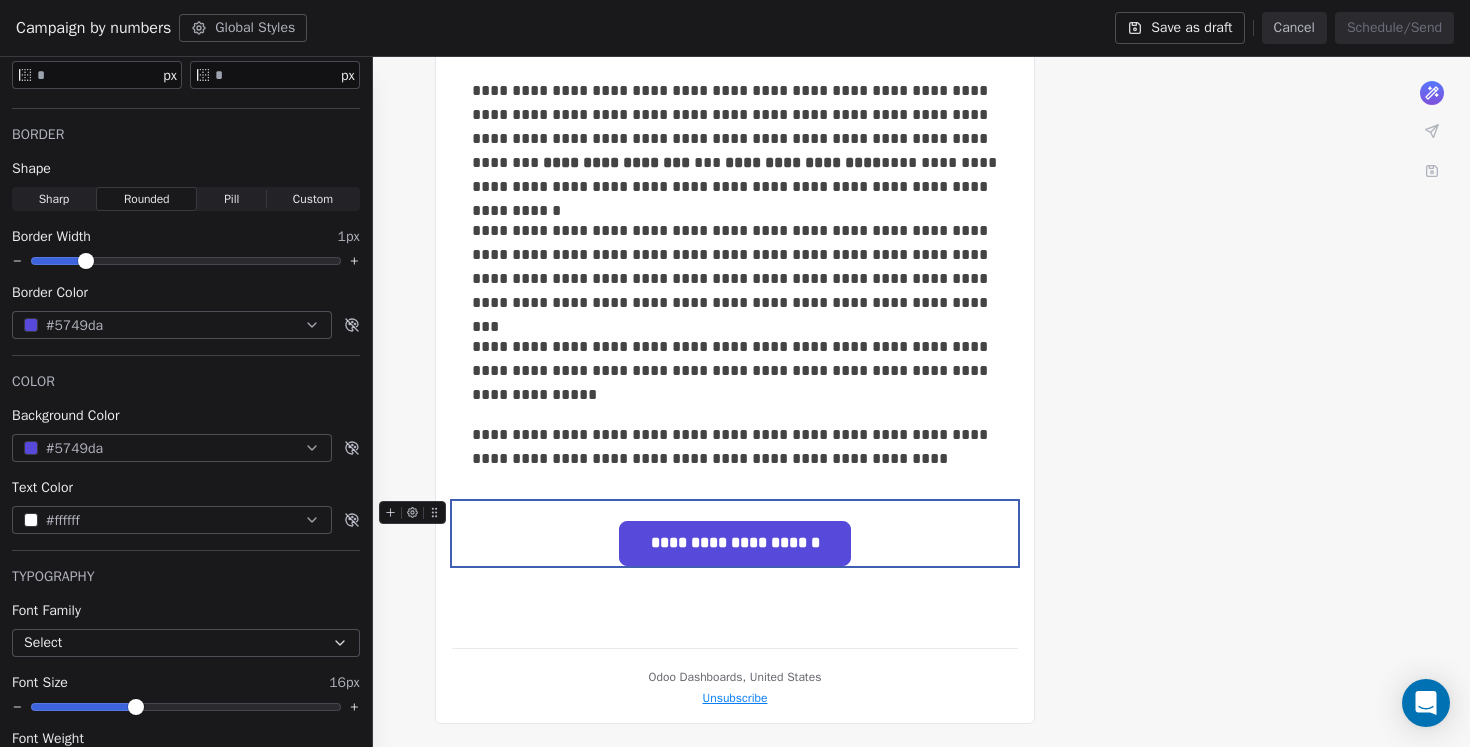 click on "**********" at bounding box center [735, 195] 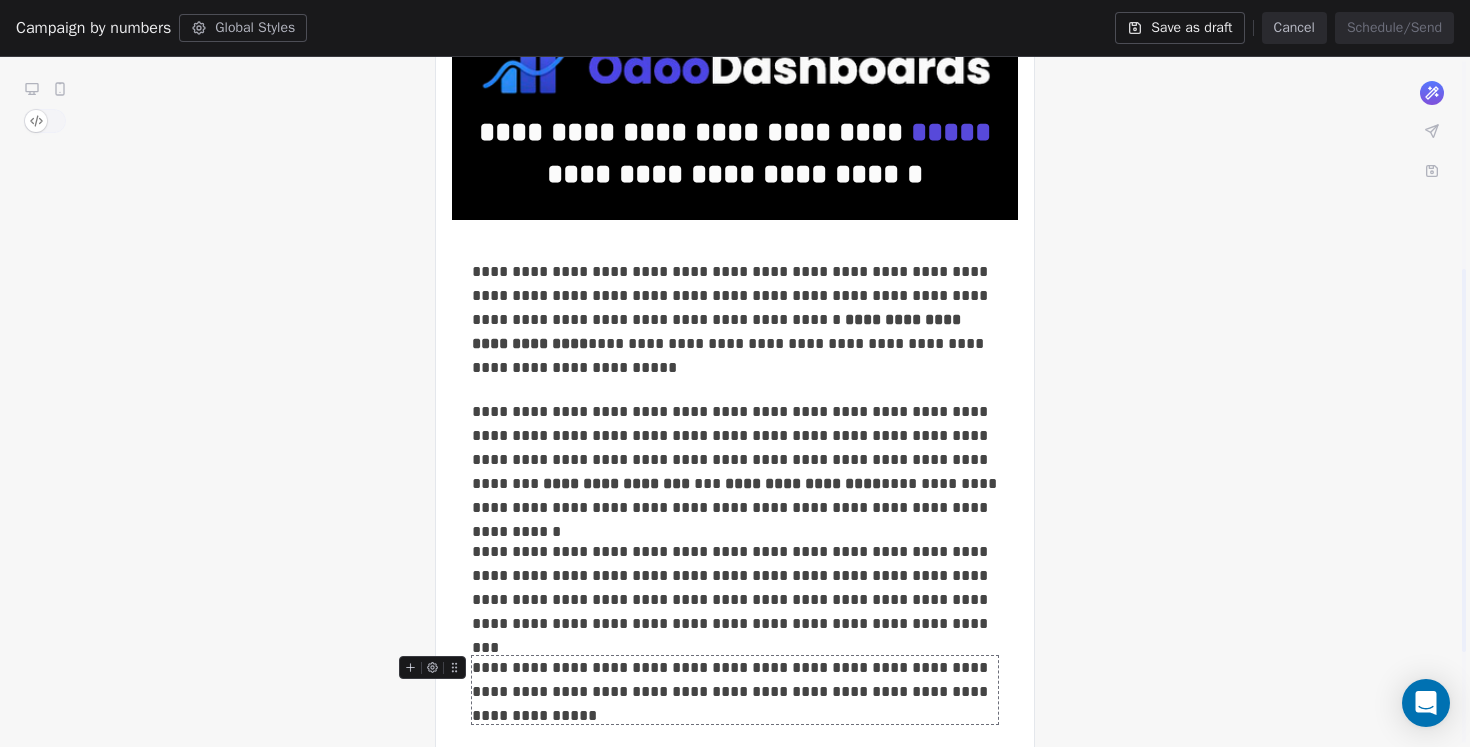 scroll, scrollTop: 0, scrollLeft: 0, axis: both 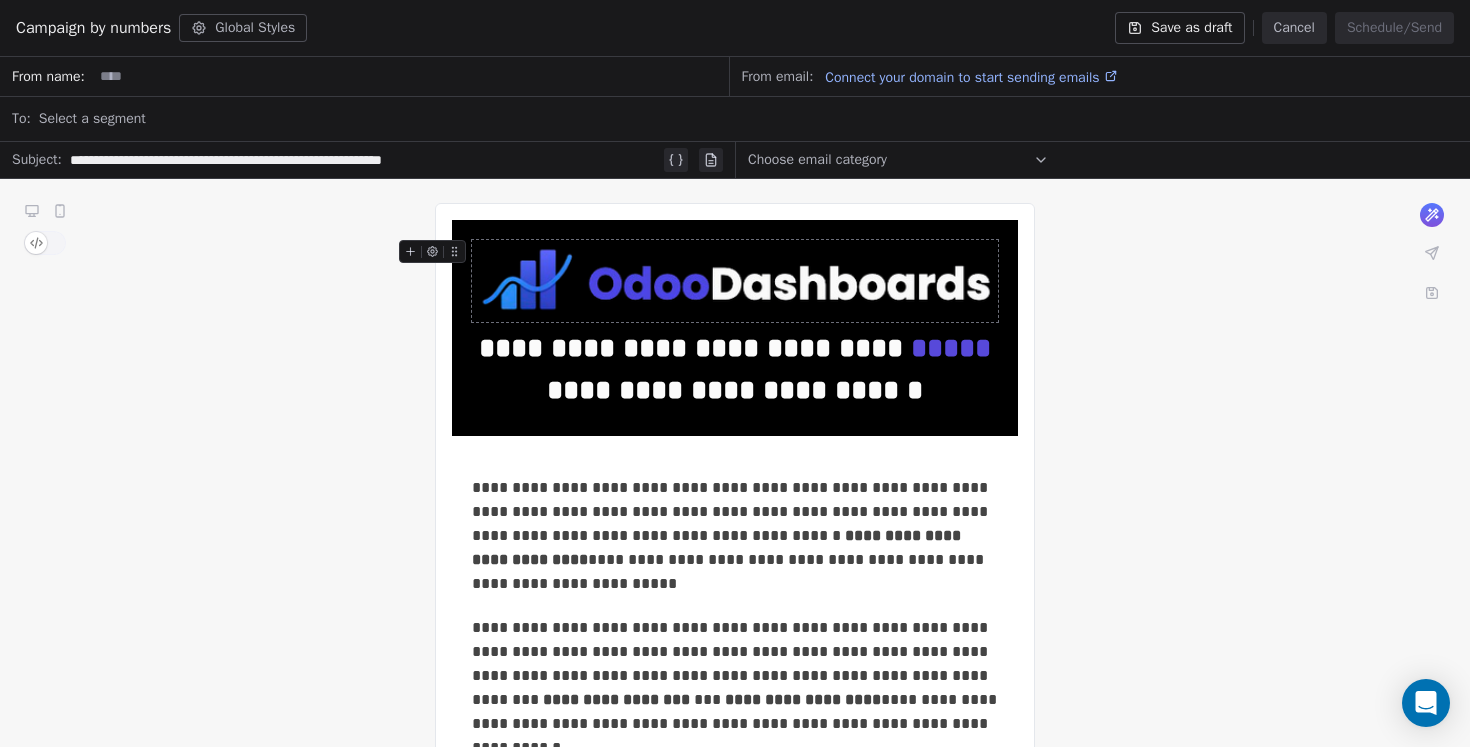 click on "Save as draft" at bounding box center [1179, 28] 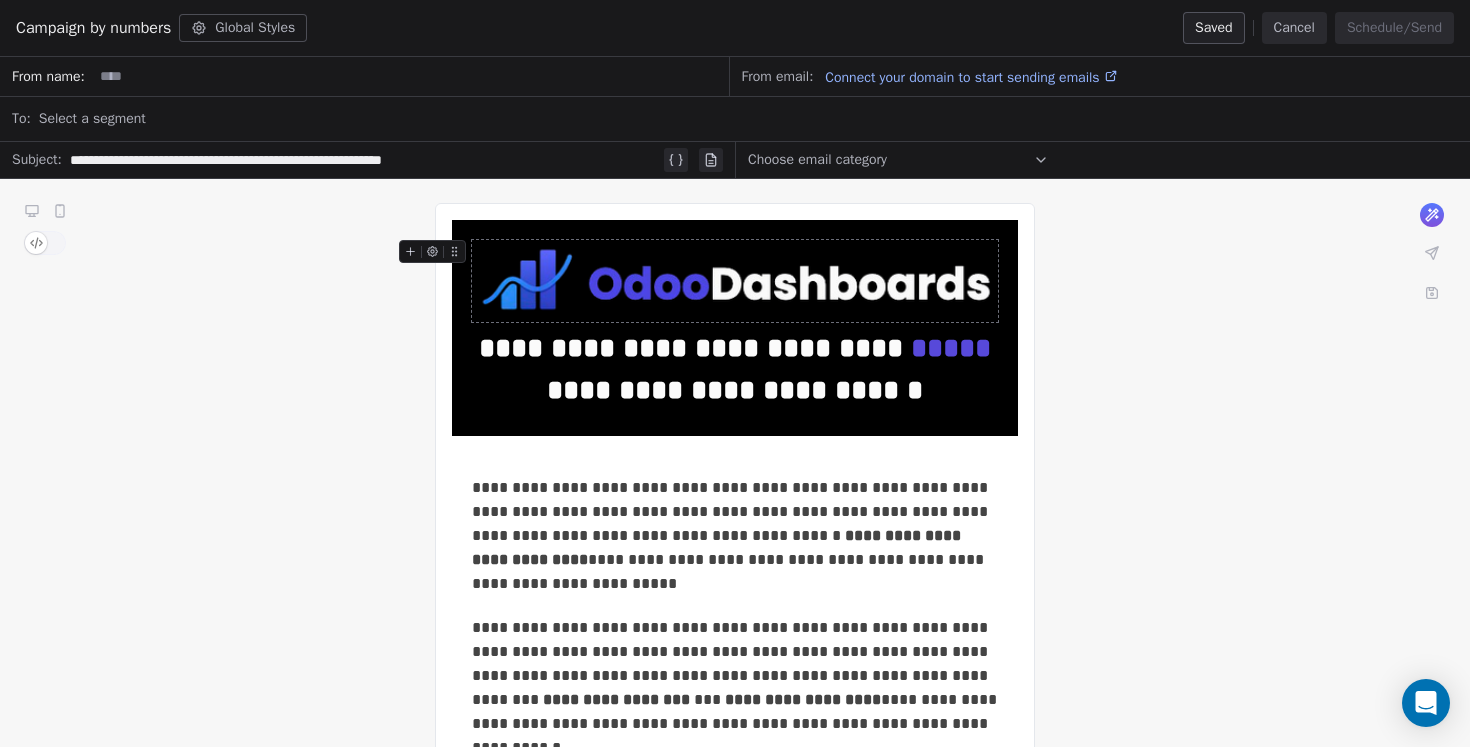 click on "**********" at bounding box center [735, 732] 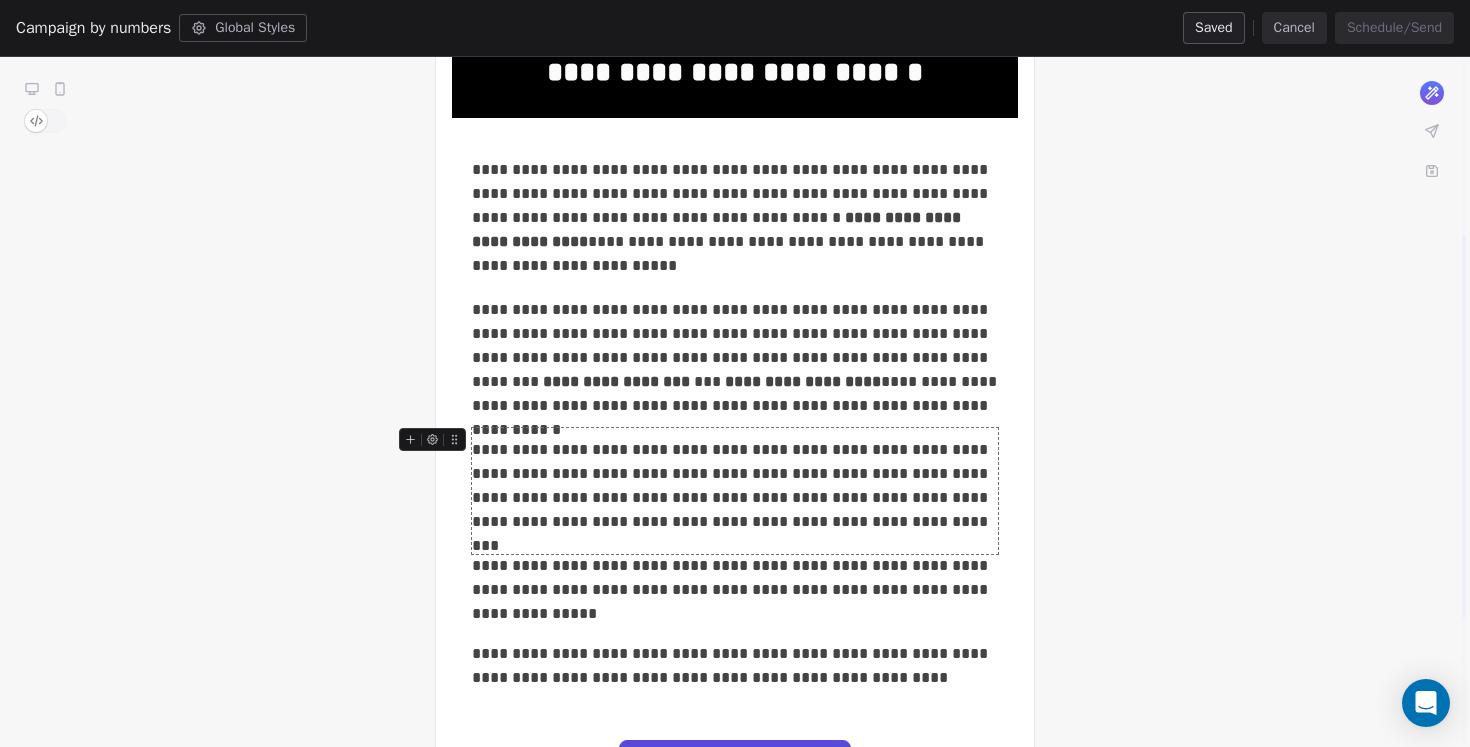 scroll, scrollTop: 313, scrollLeft: 0, axis: vertical 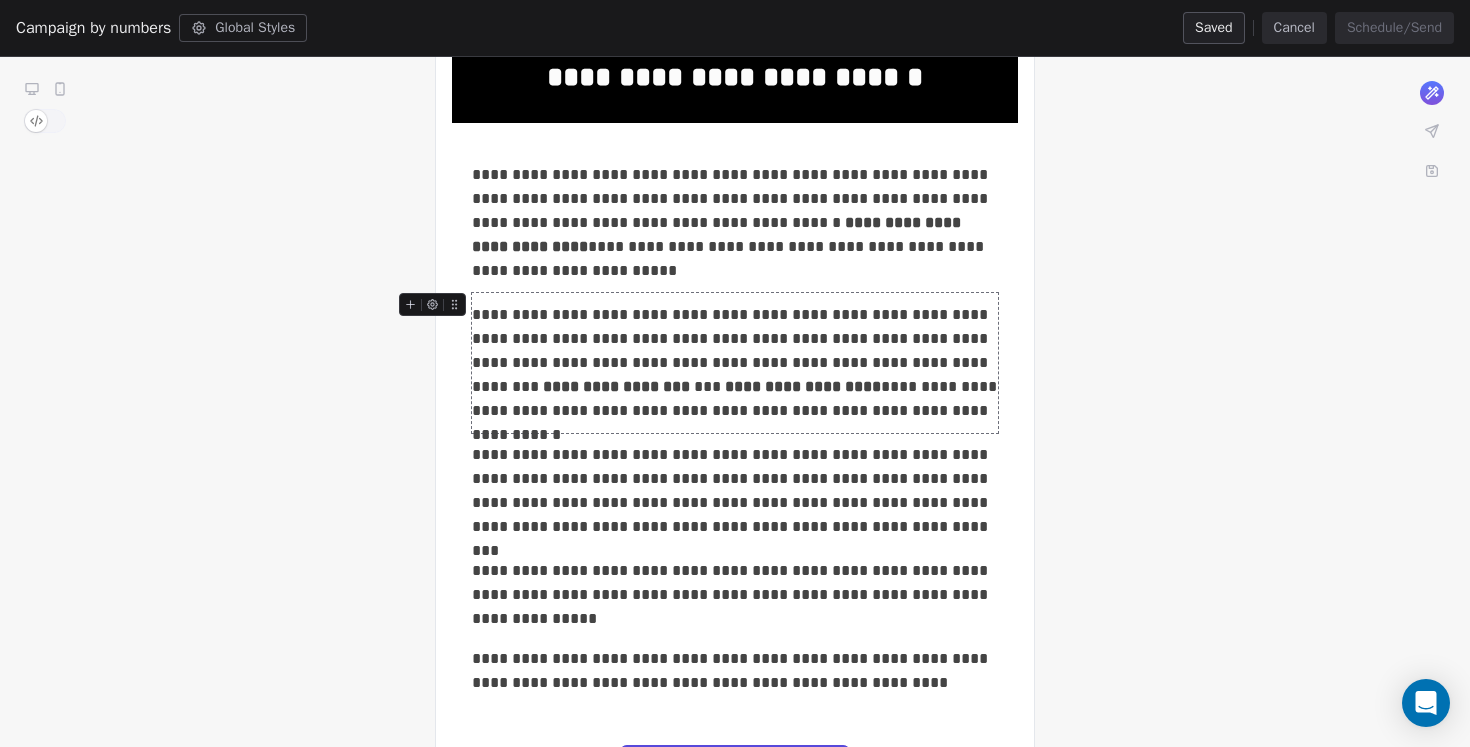 click on "**********" at bounding box center [735, 363] 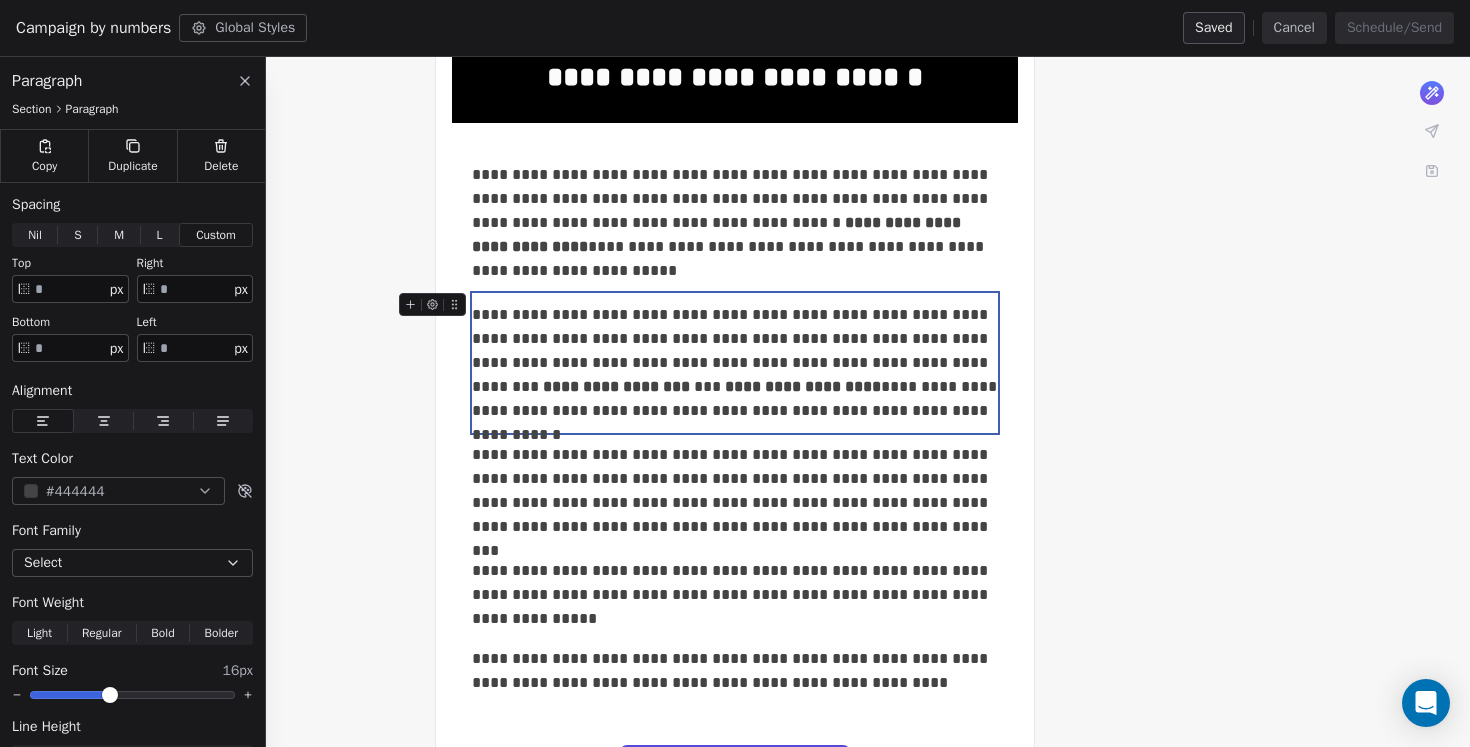 click on "**********" at bounding box center [735, 363] 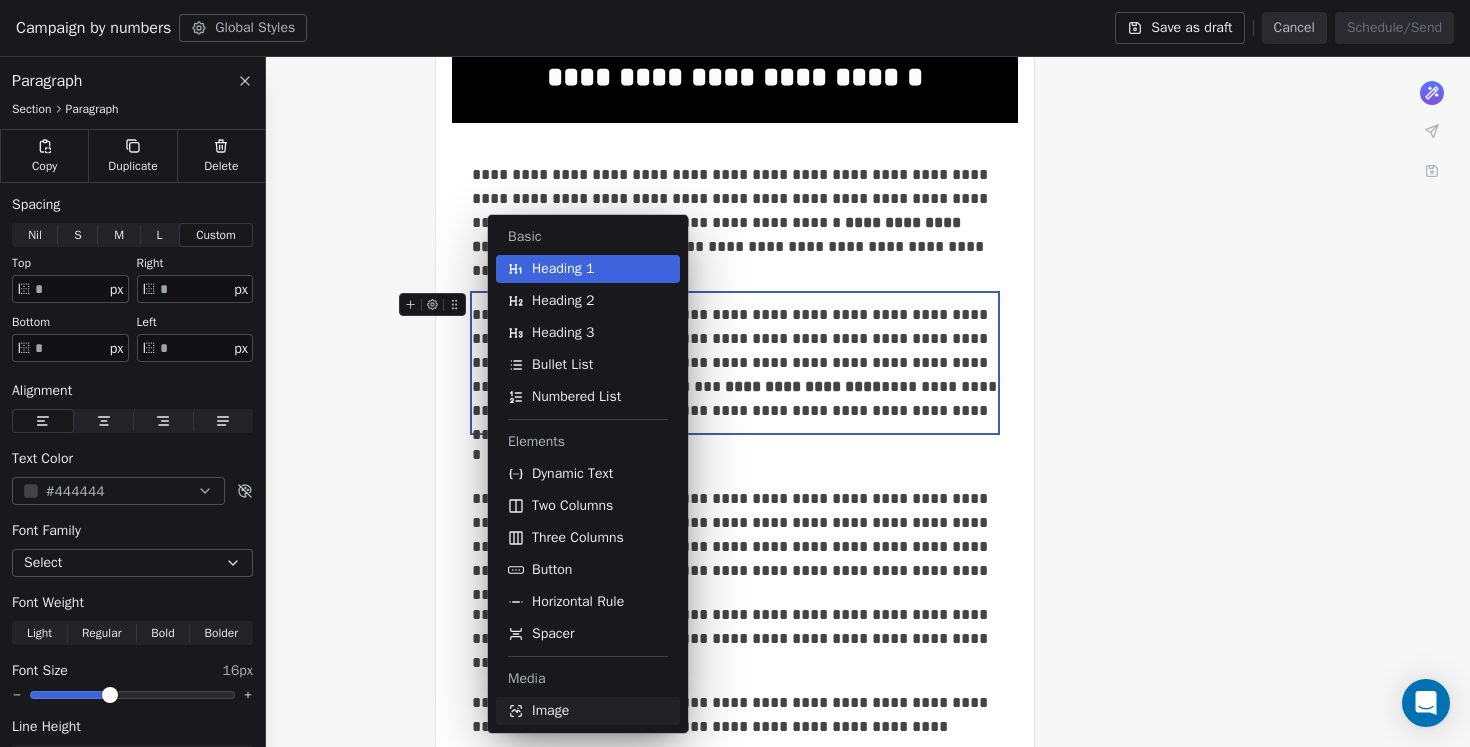 click on "Image" at bounding box center [550, 711] 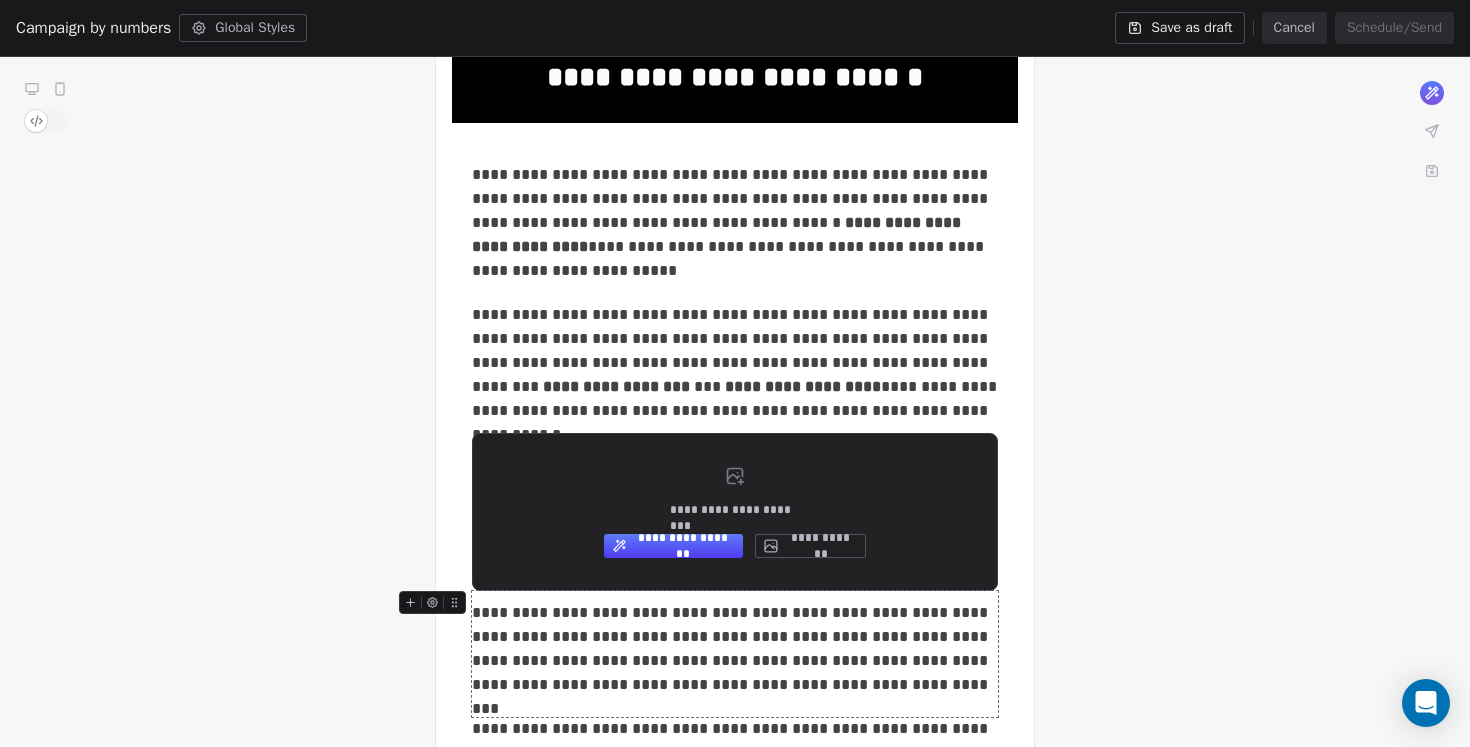 scroll, scrollTop: 251, scrollLeft: 0, axis: vertical 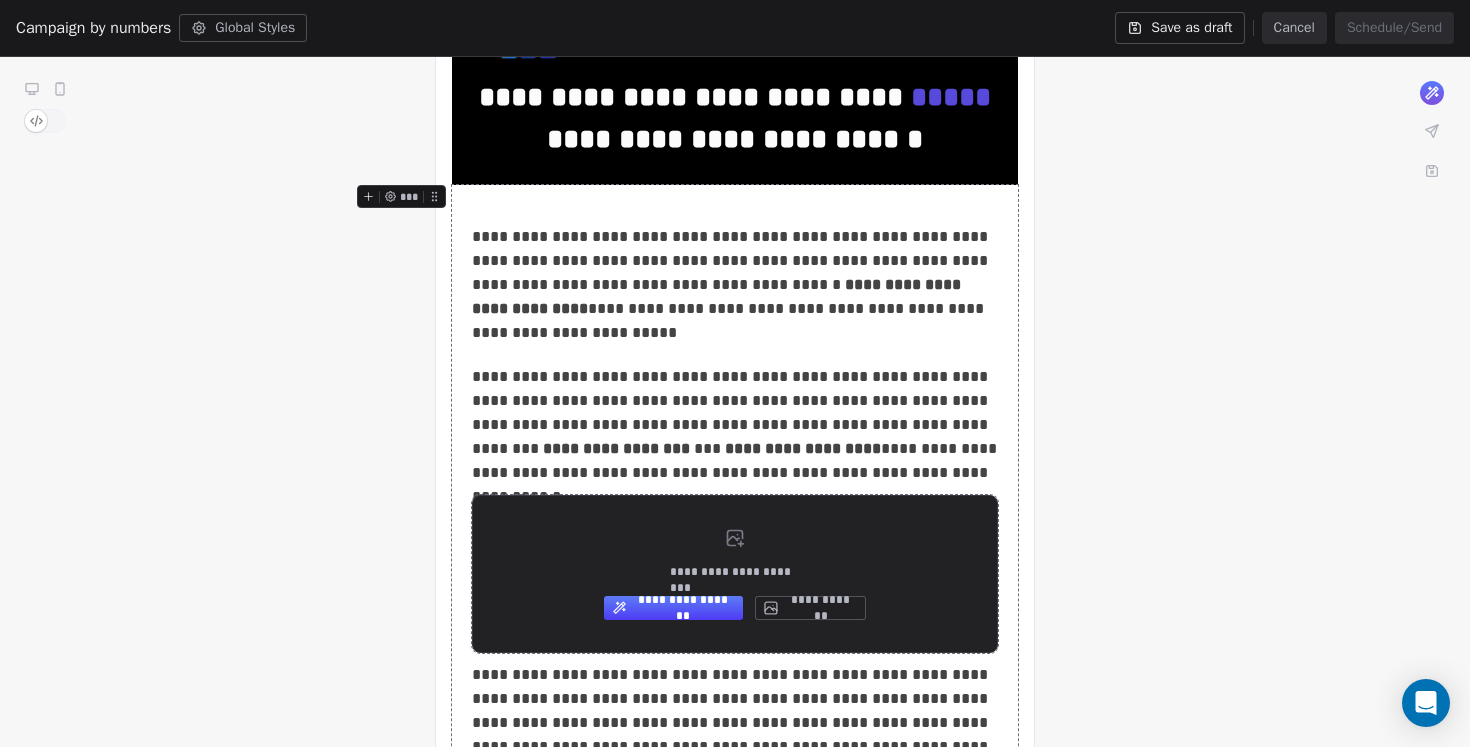 click on "**********" at bounding box center [673, 608] 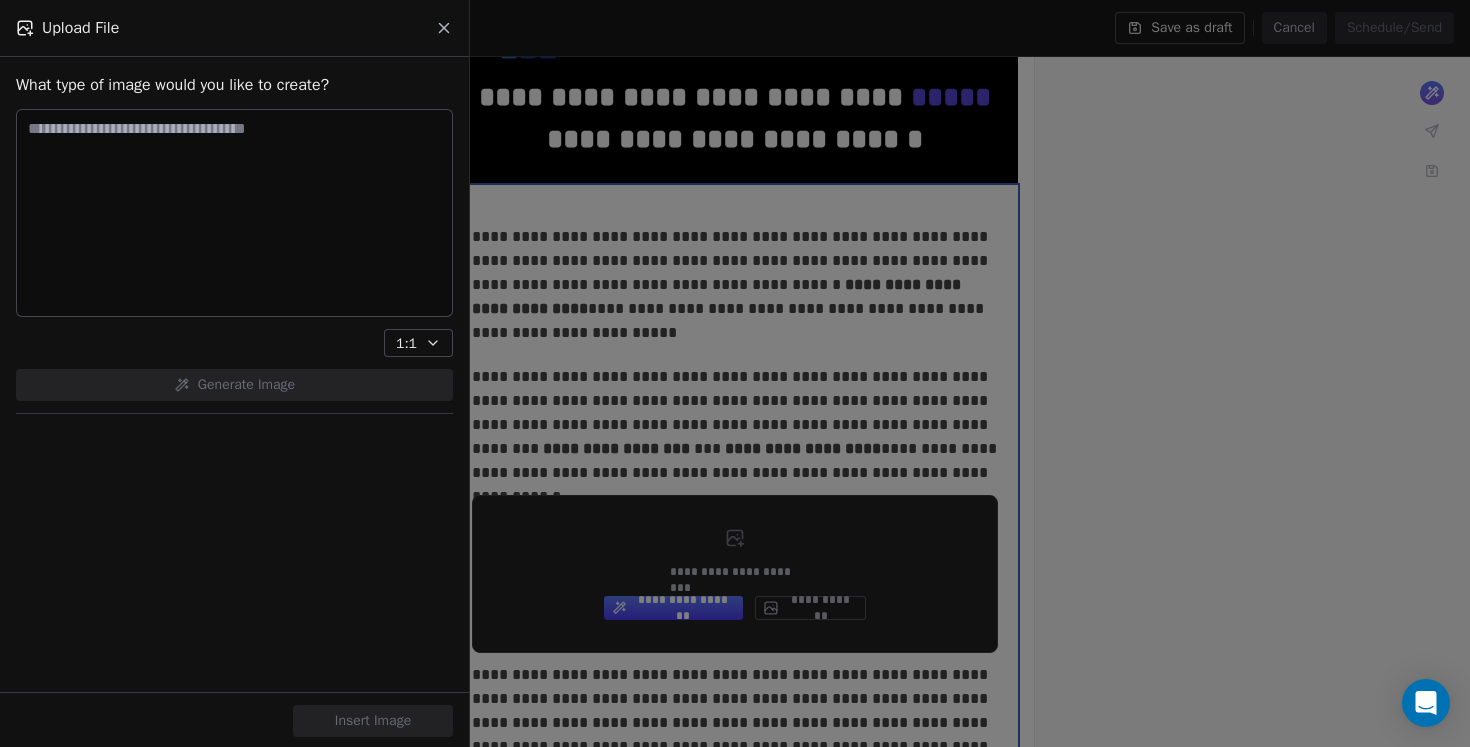 click at bounding box center (234, 213) 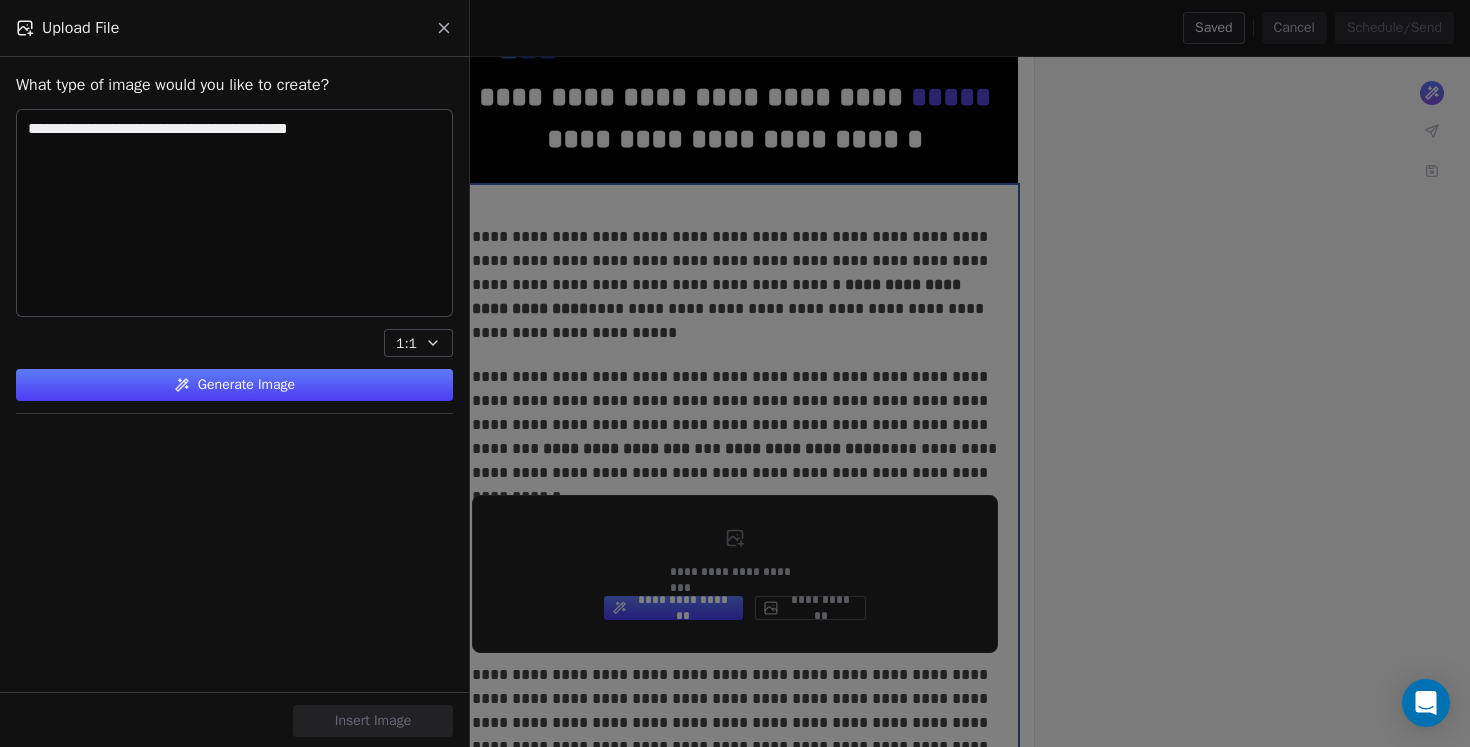 type on "**********" 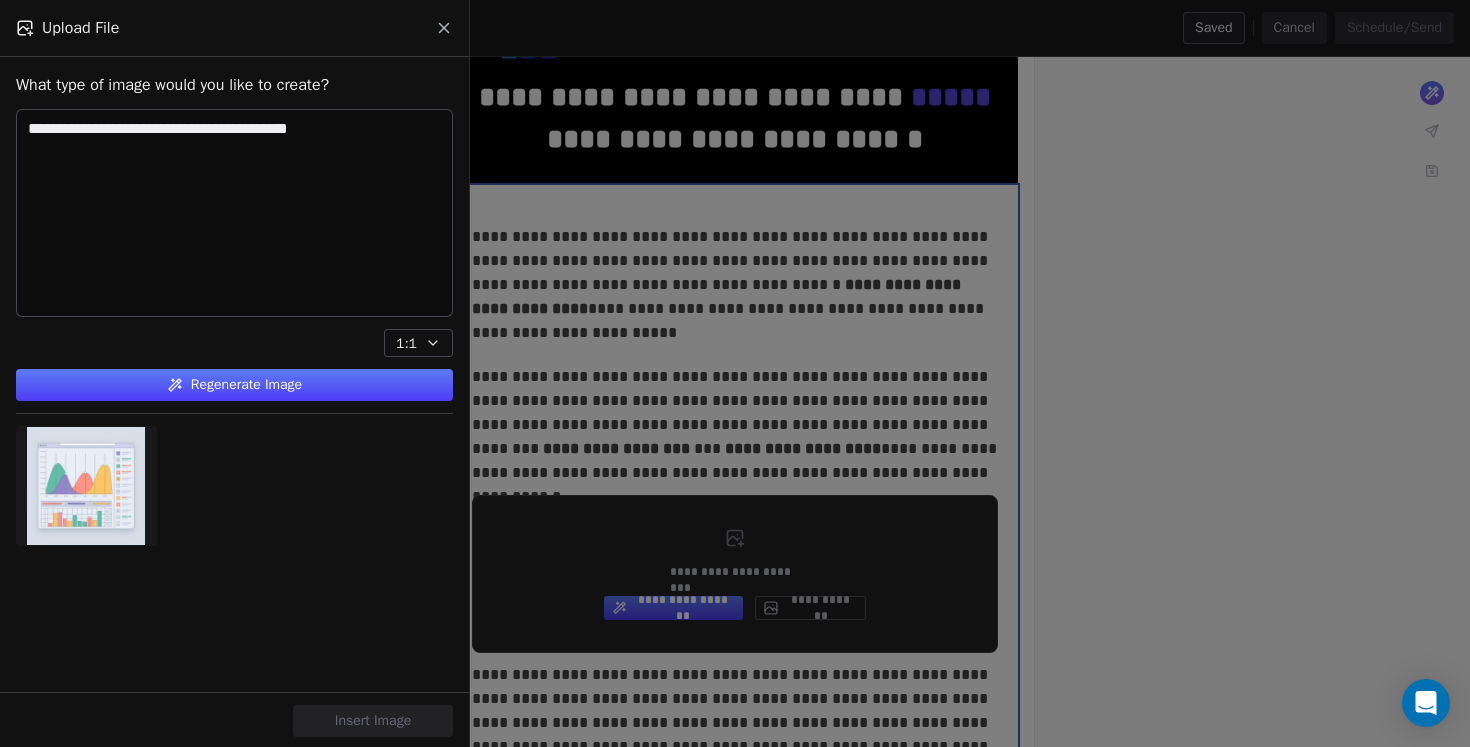 click 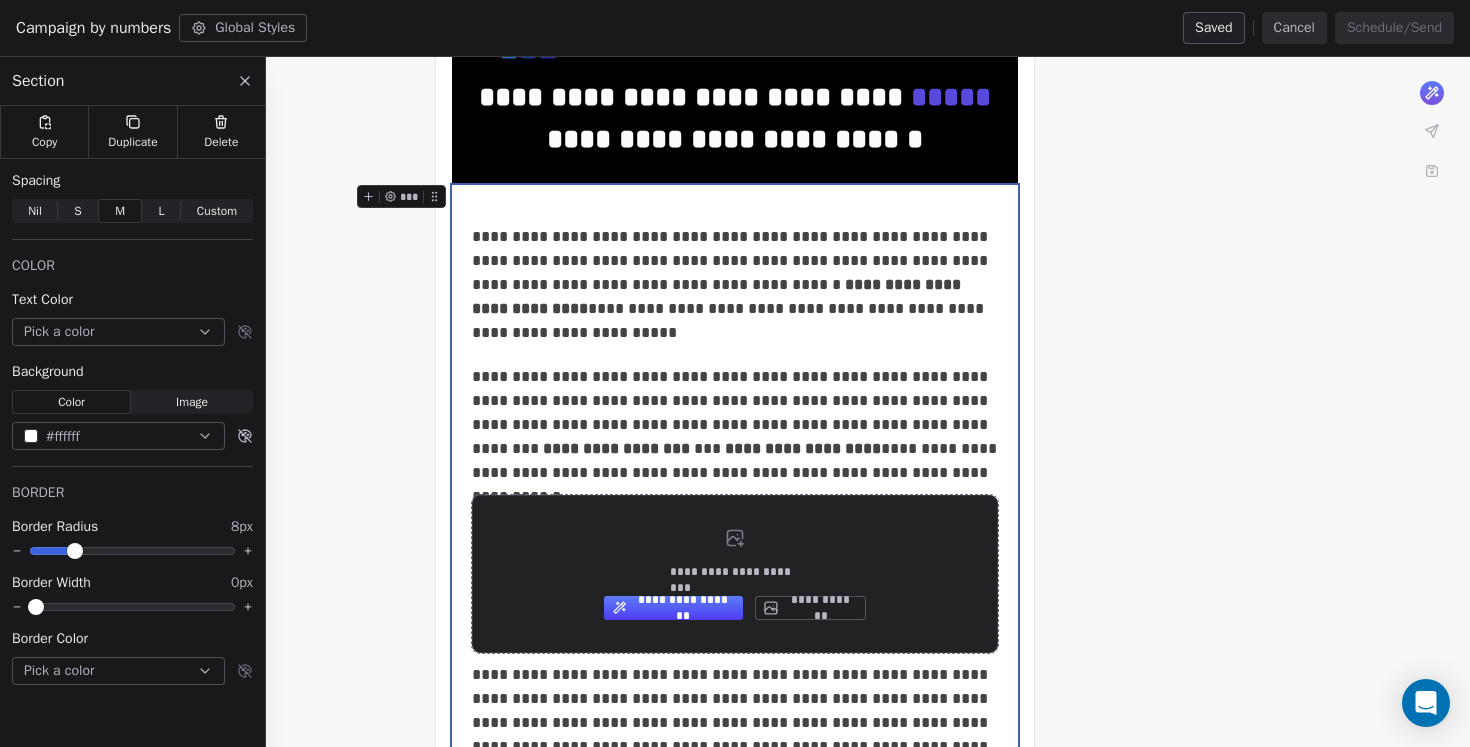 click on "**********" at bounding box center (810, 608) 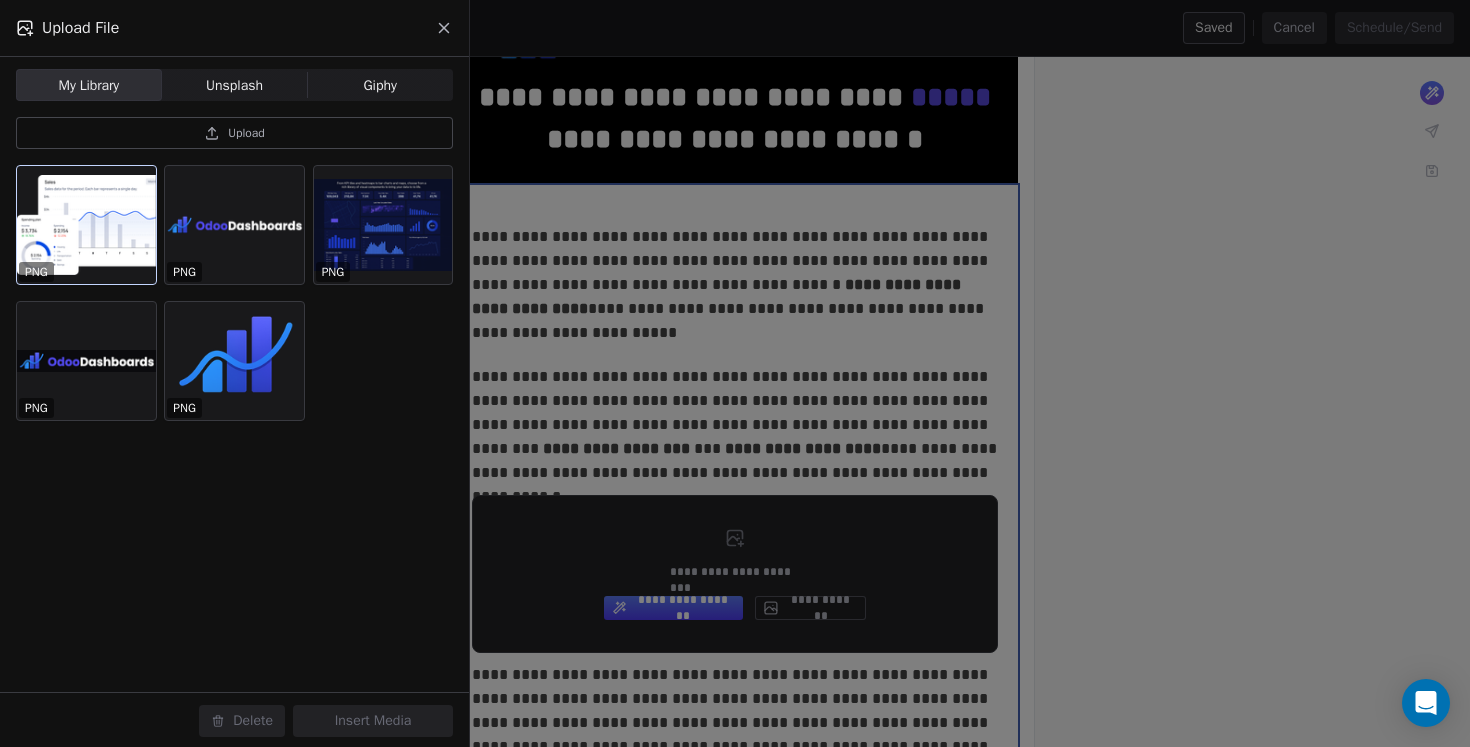 click at bounding box center [86, 225] 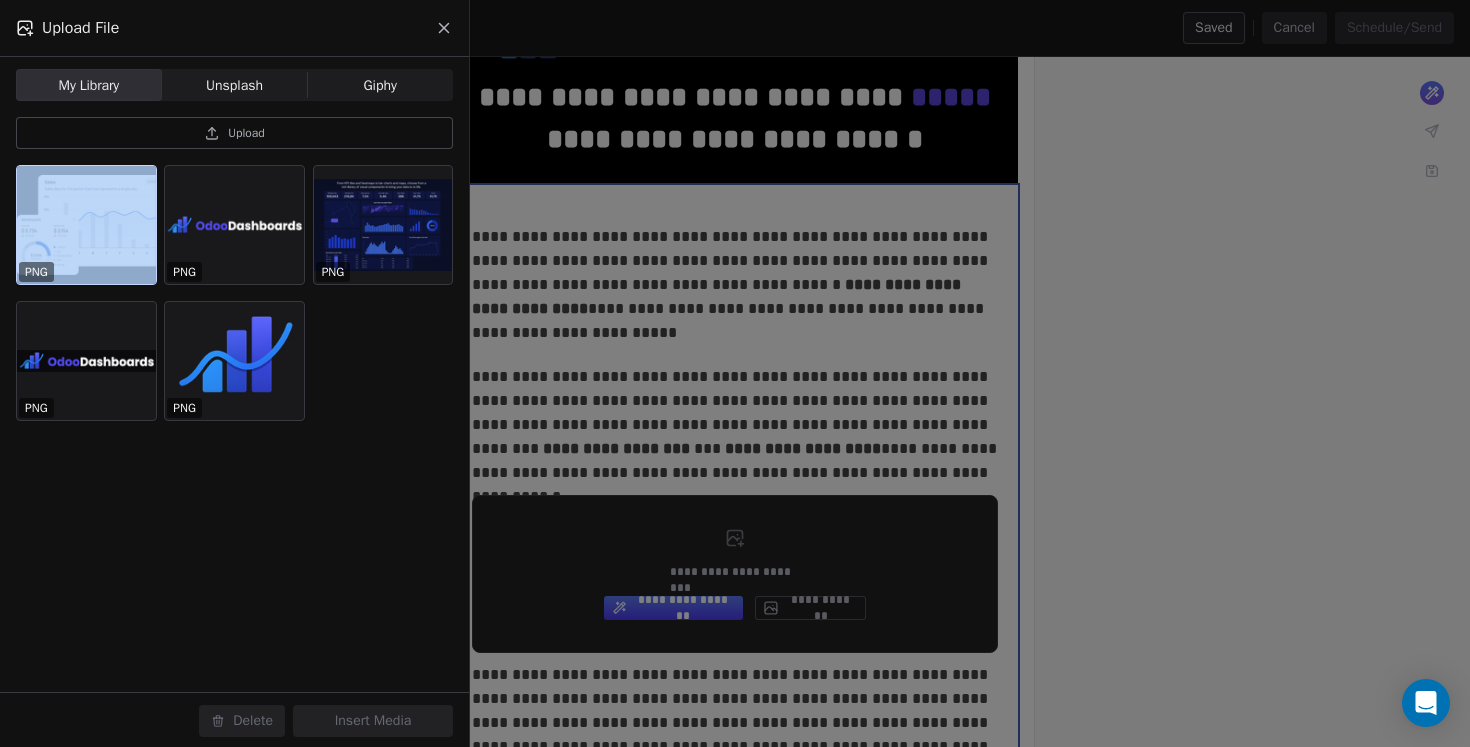 click at bounding box center (86, 225) 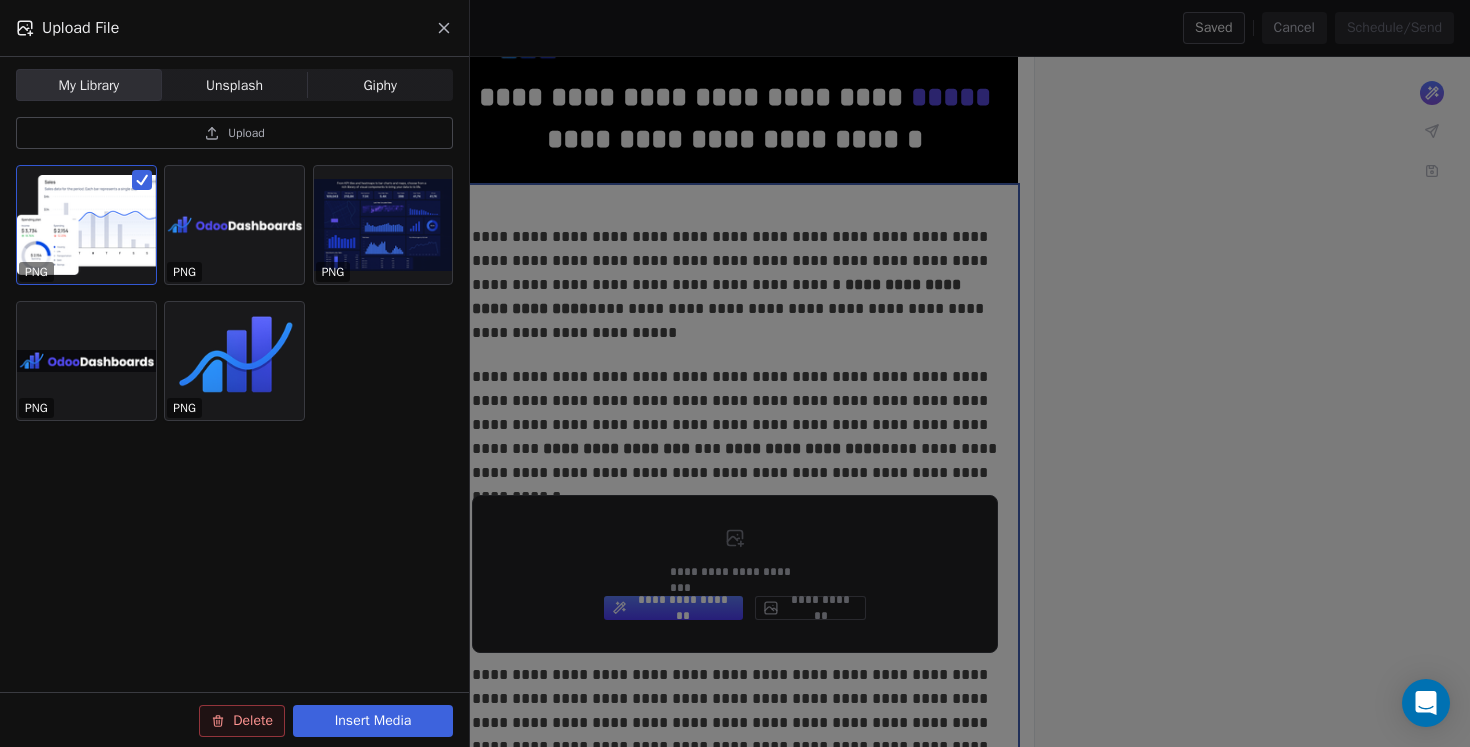 click on "Insert Media" at bounding box center [373, 721] 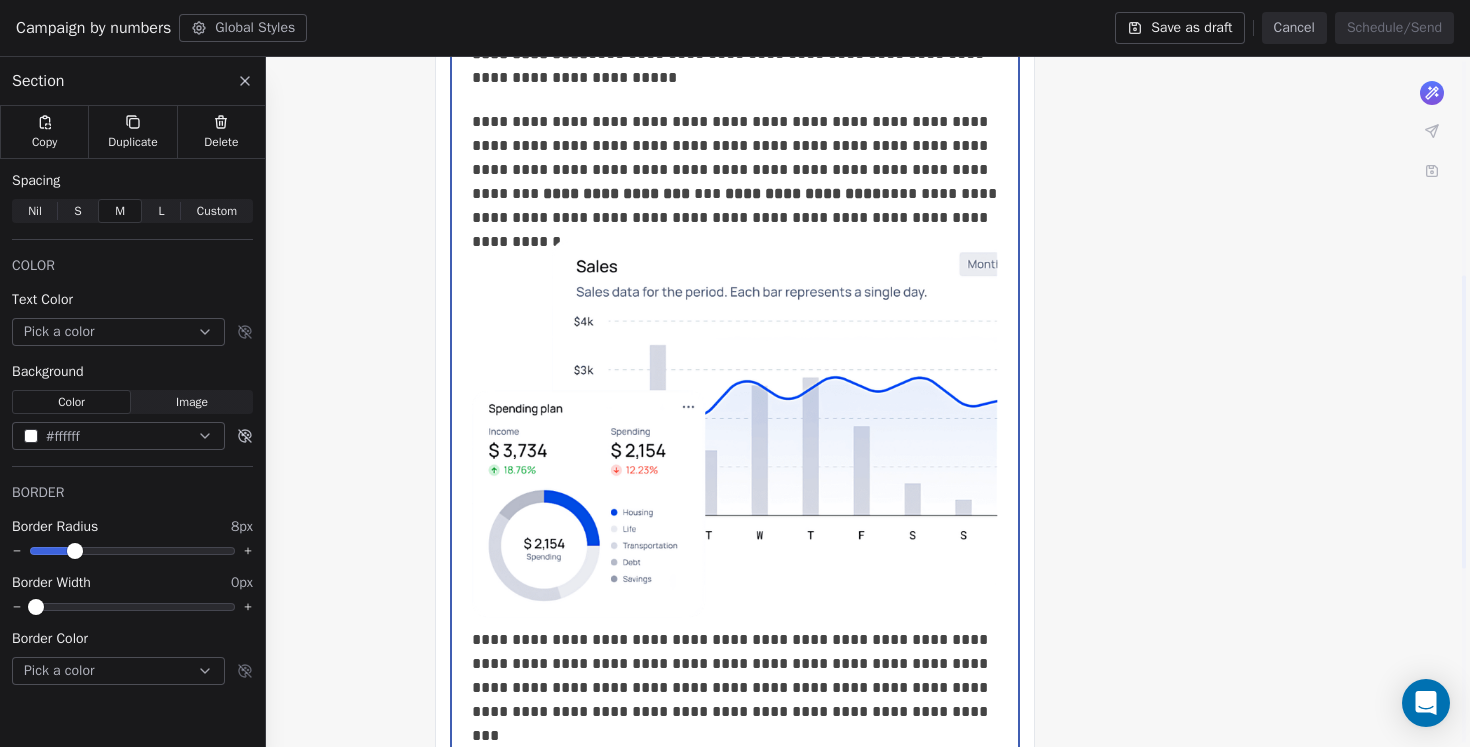 scroll, scrollTop: 503, scrollLeft: 0, axis: vertical 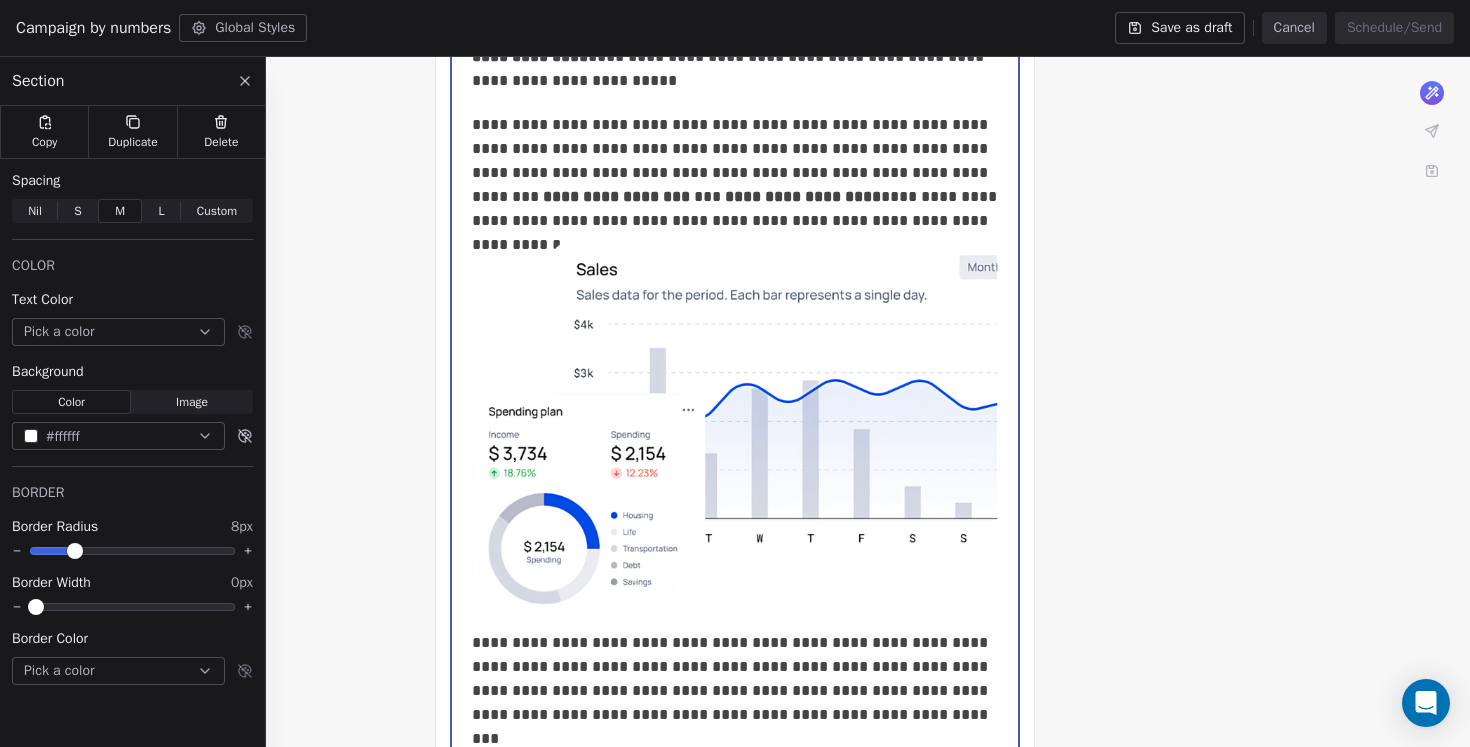 click on "**********" at bounding box center [735, 418] 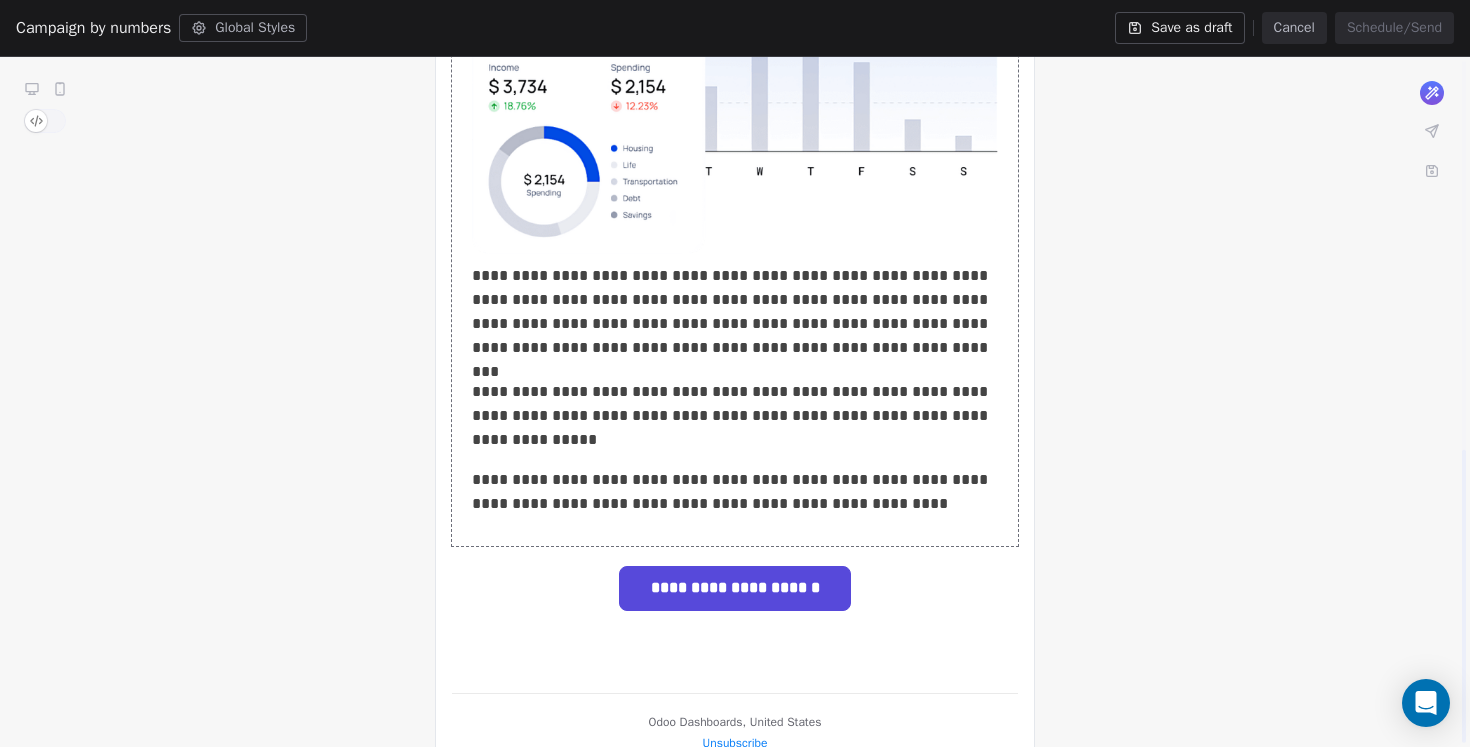 scroll, scrollTop: 915, scrollLeft: 0, axis: vertical 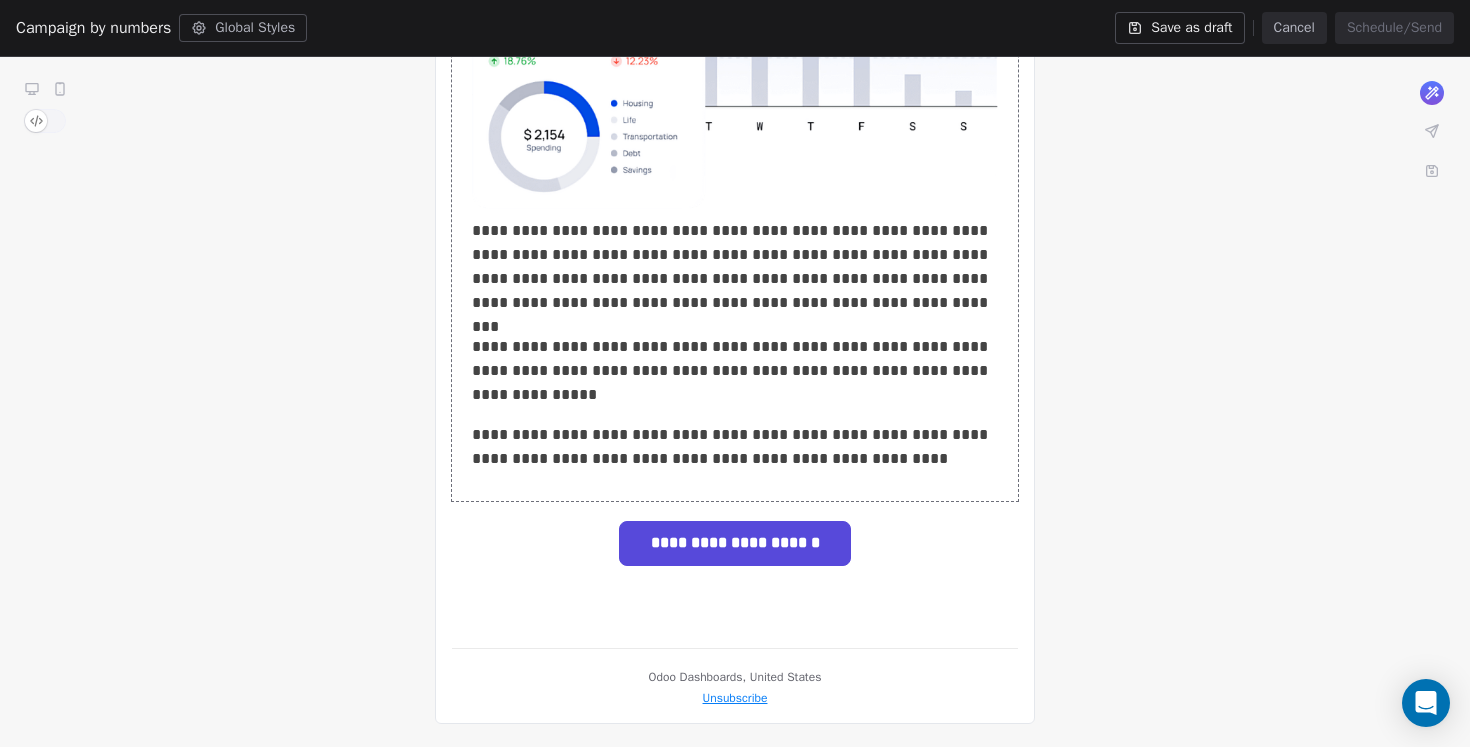 click on "**********" at bounding box center (735, 6) 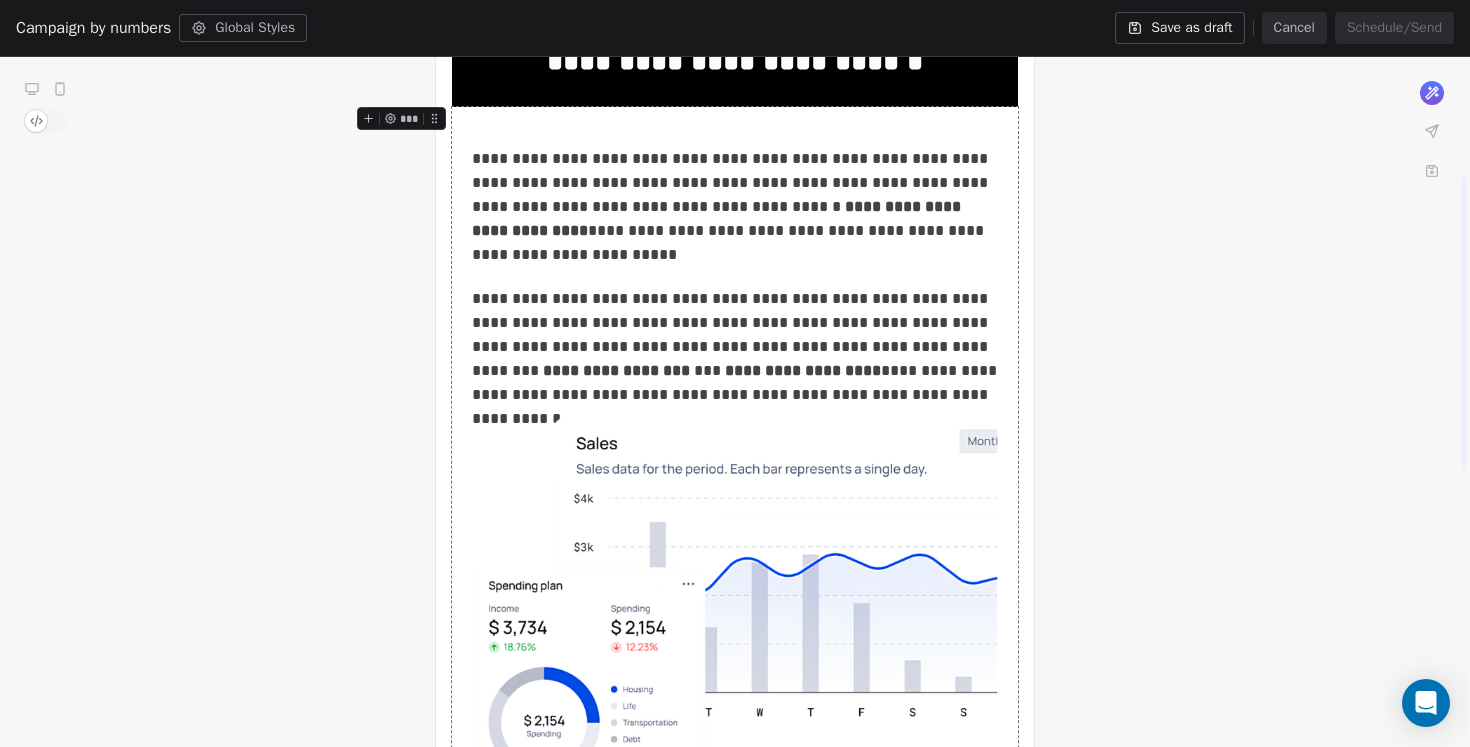 scroll, scrollTop: 271, scrollLeft: 0, axis: vertical 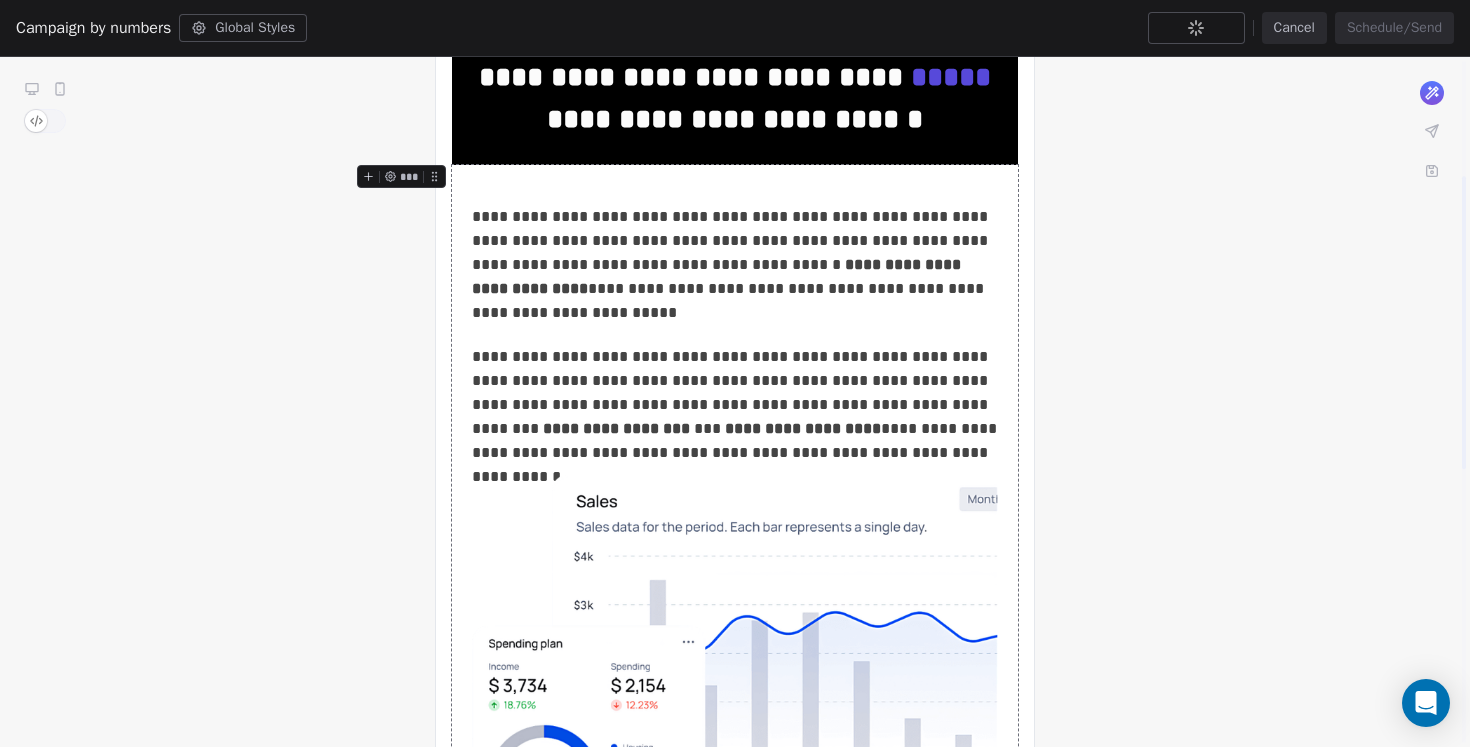 click at bounding box center (1196, 28) 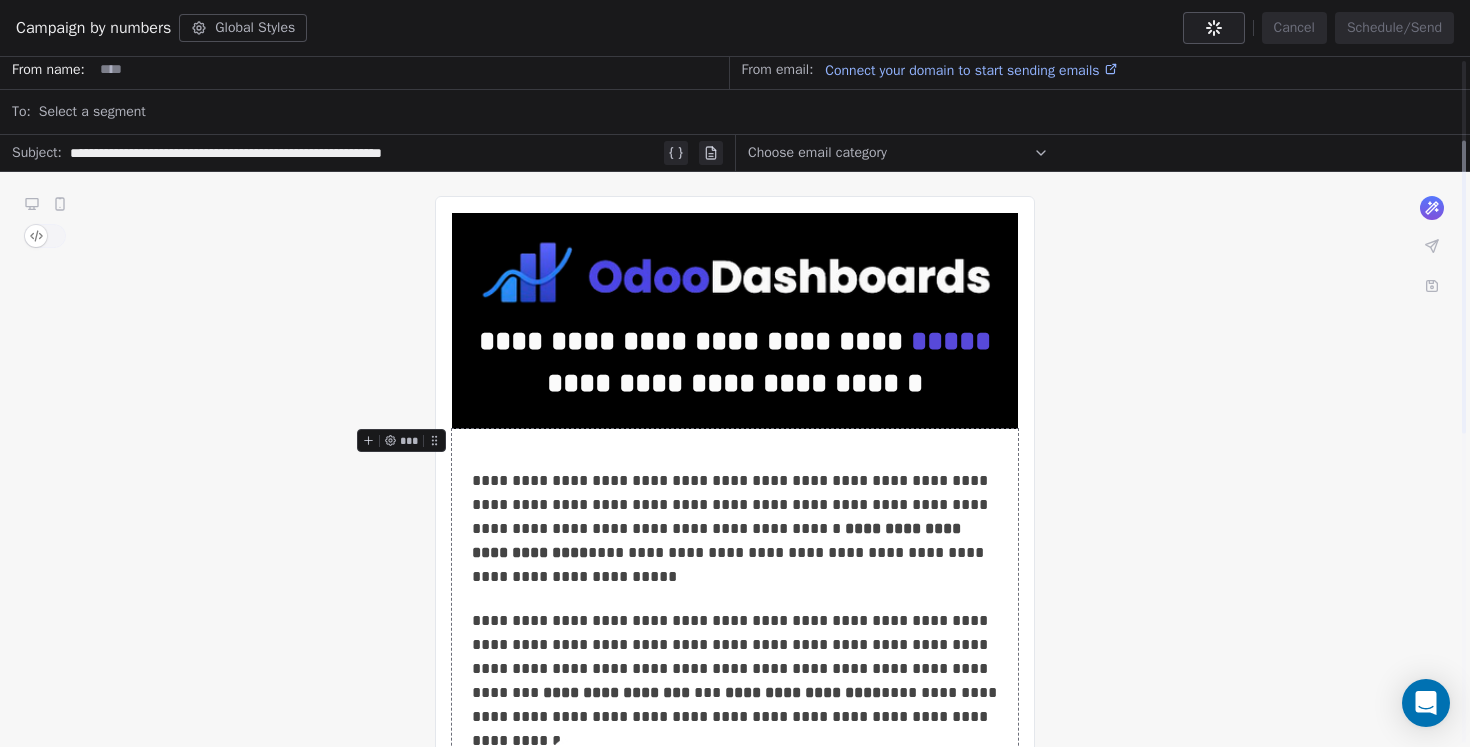 scroll, scrollTop: 0, scrollLeft: 0, axis: both 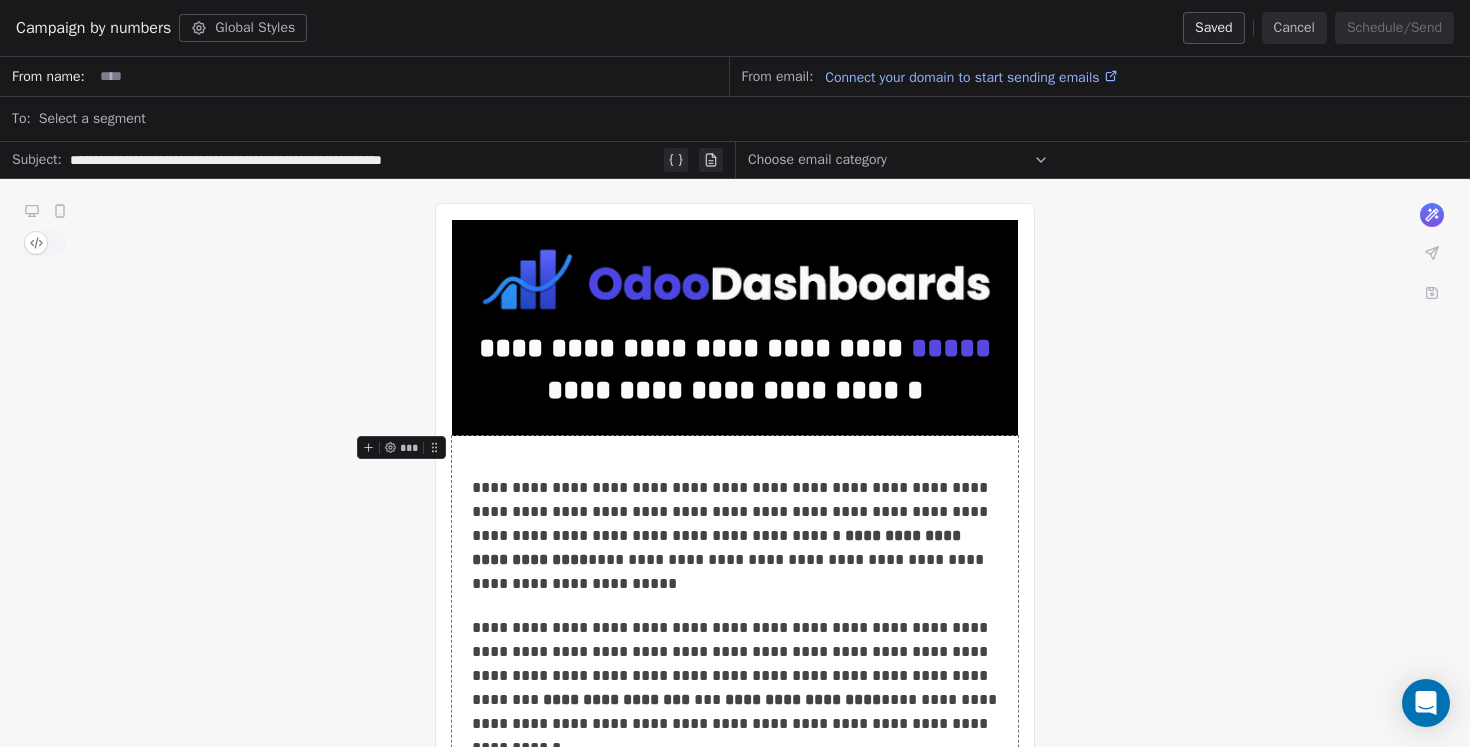 click 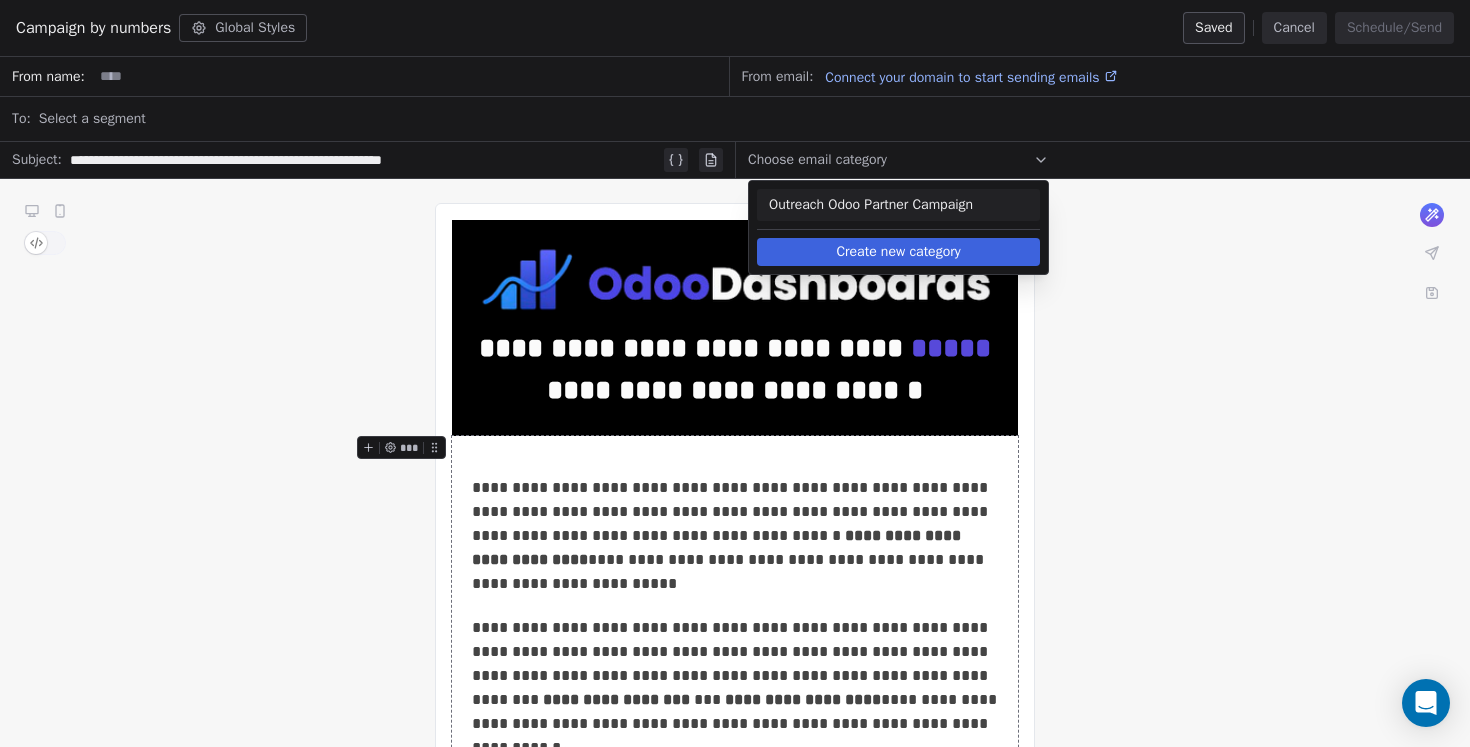 click on "Create new category" at bounding box center [898, 252] 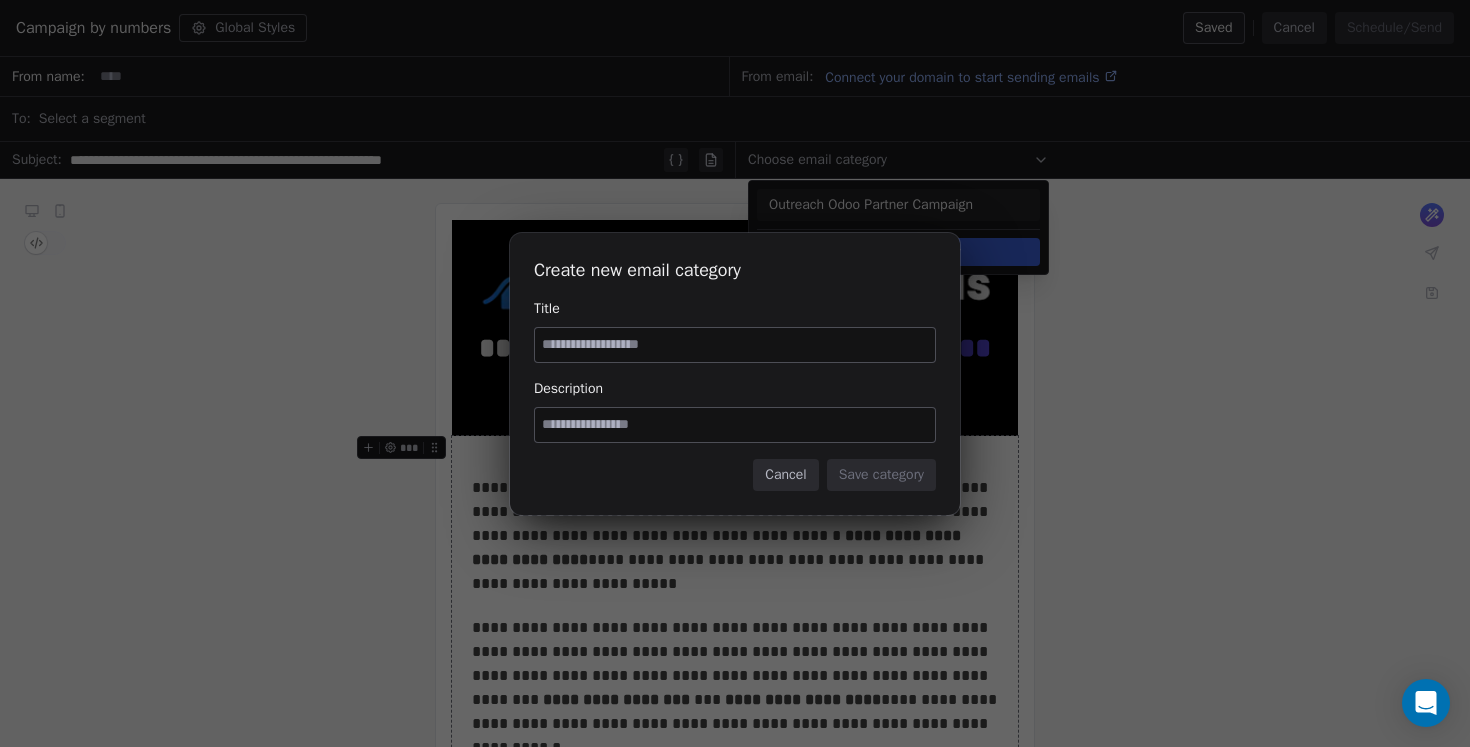 click at bounding box center [735, 345] 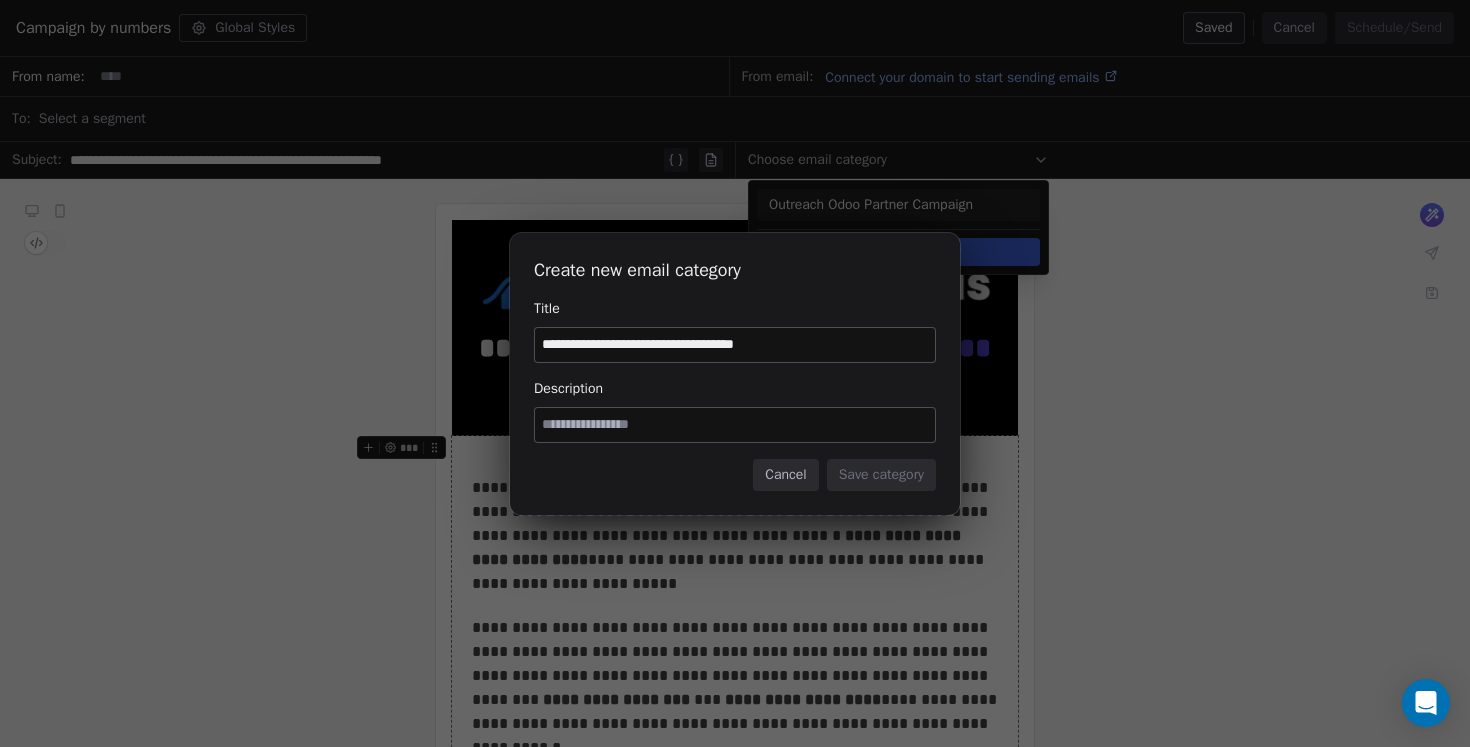 type on "**********" 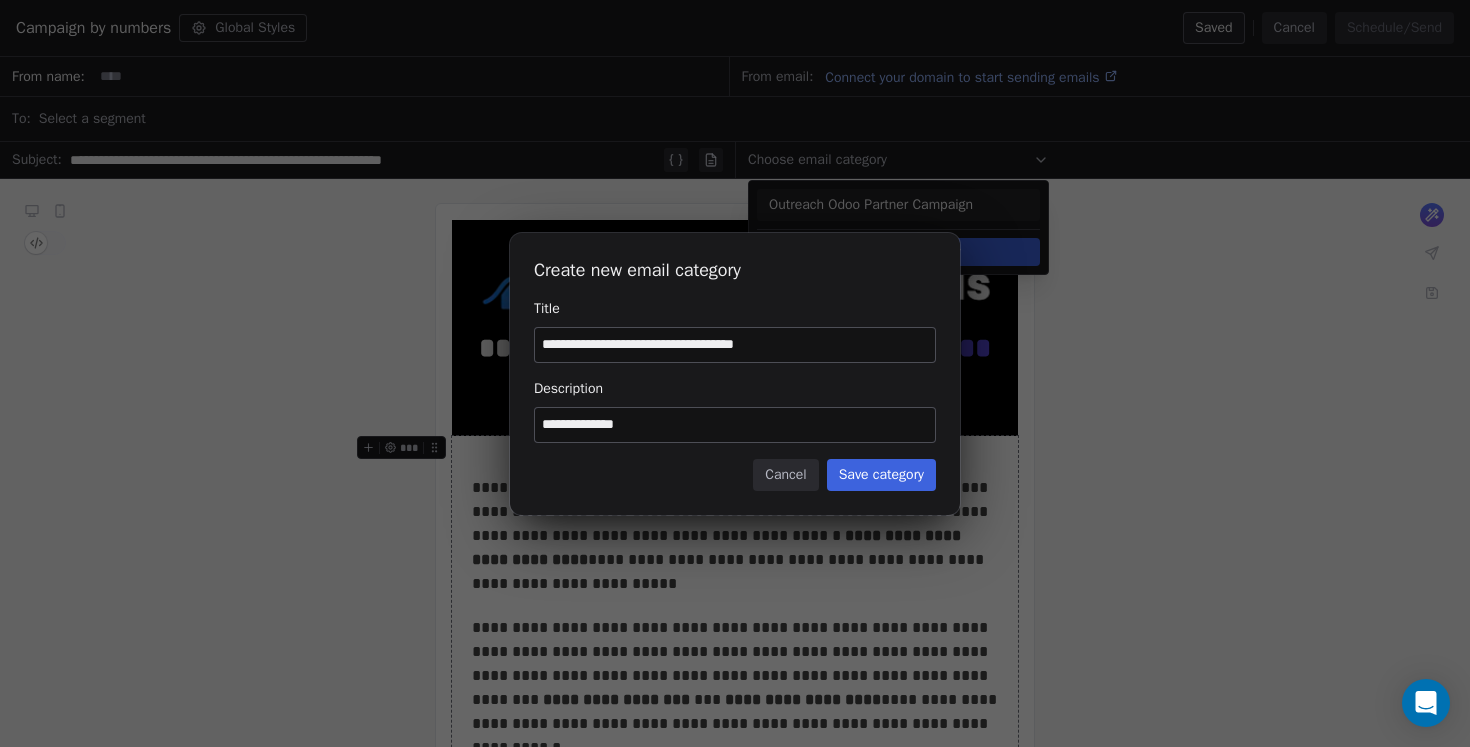 type on "**********" 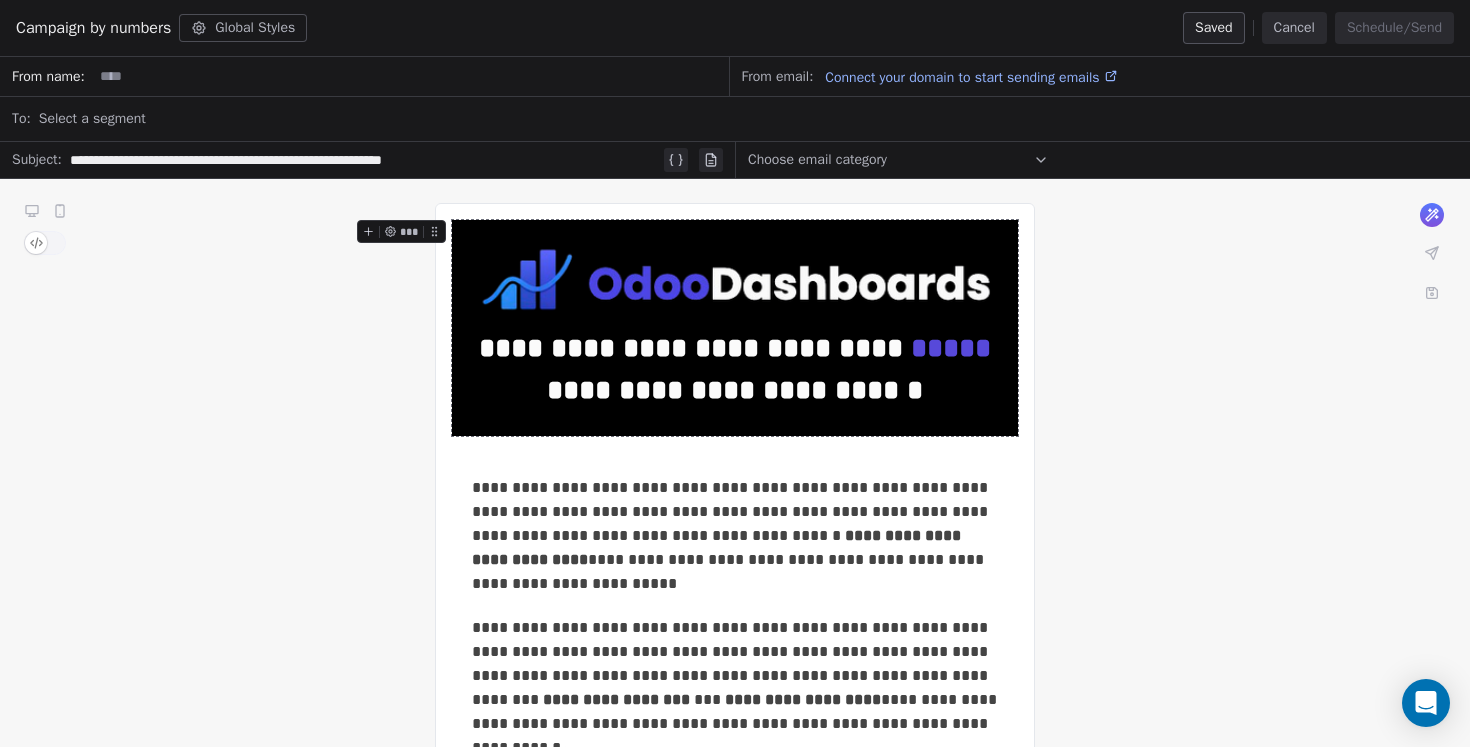 click on "Cancel" at bounding box center (1294, 28) 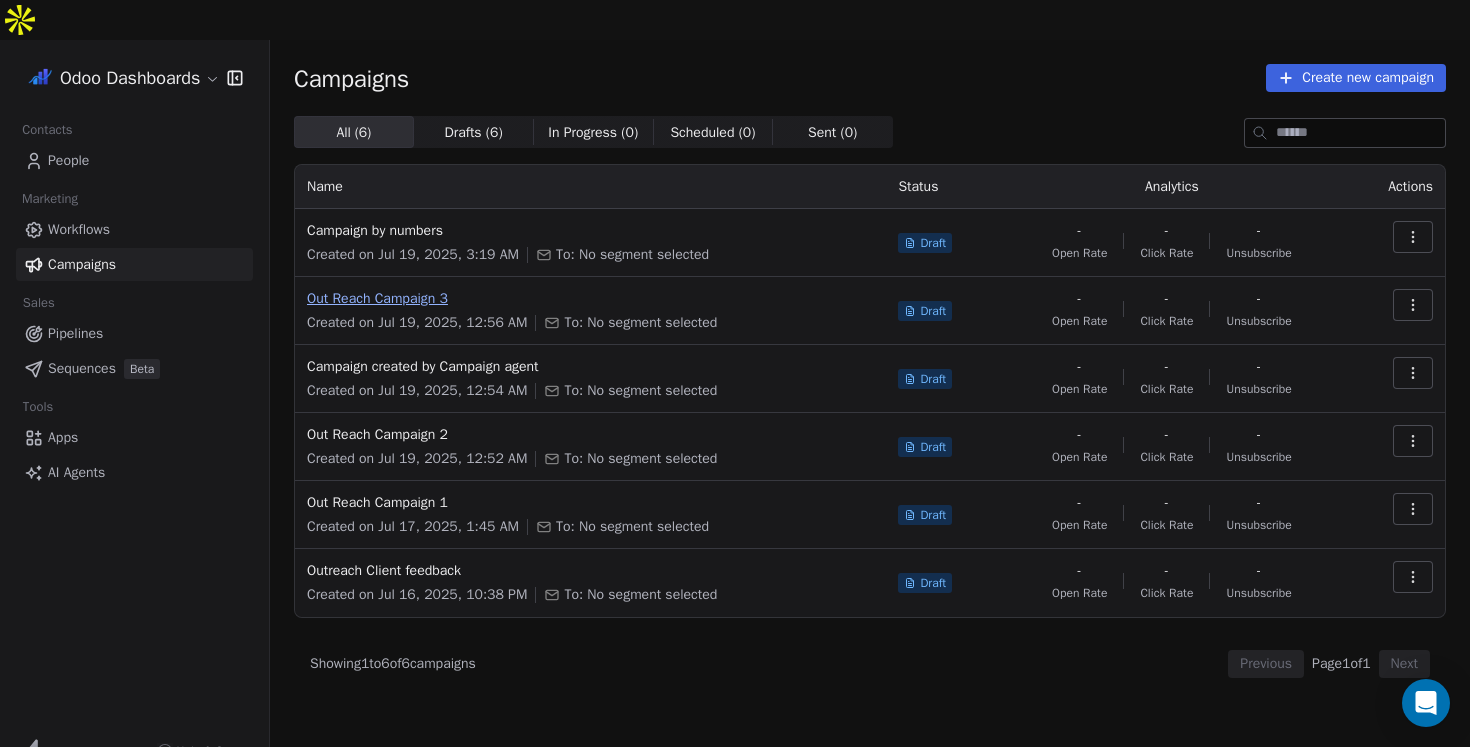 click on "Out Reach Campaign 3" at bounding box center [590, 299] 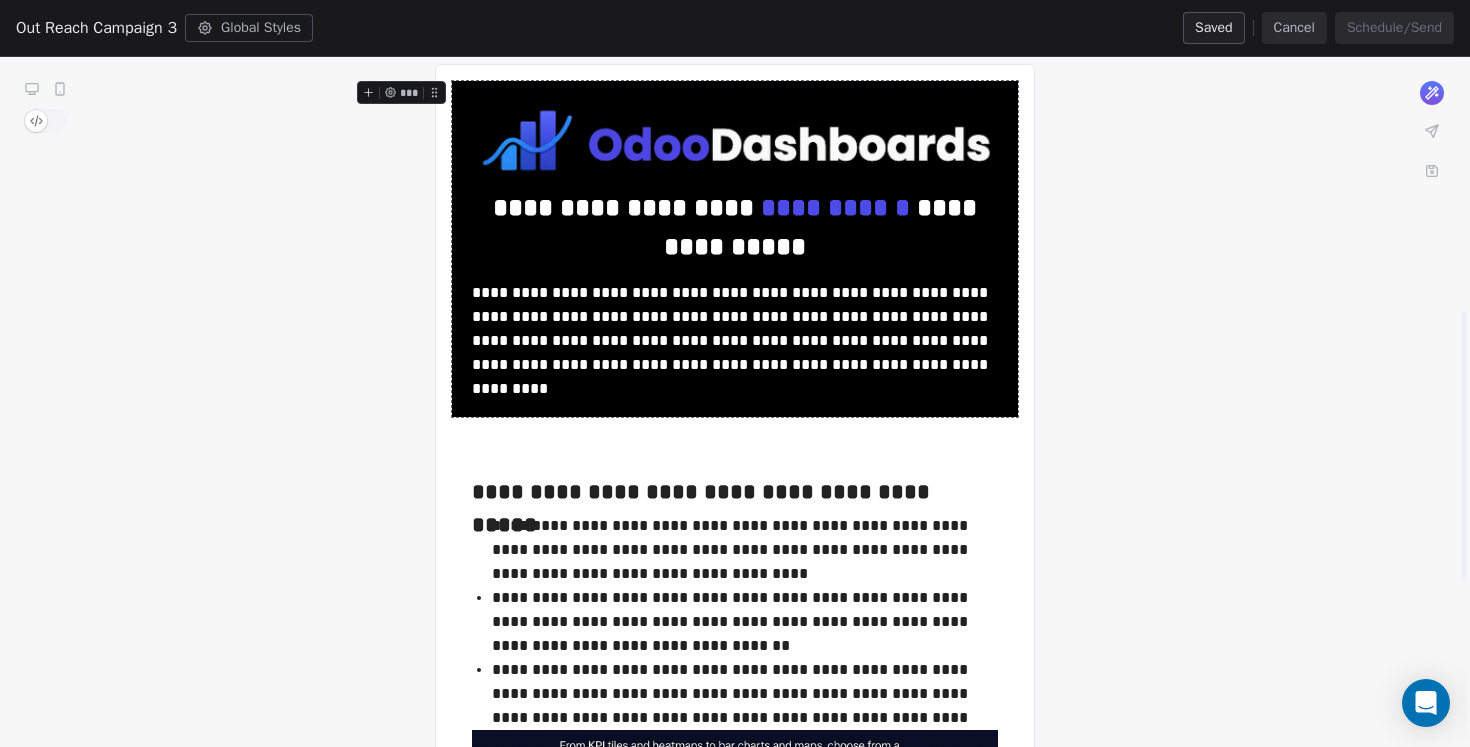 scroll, scrollTop: 0, scrollLeft: 0, axis: both 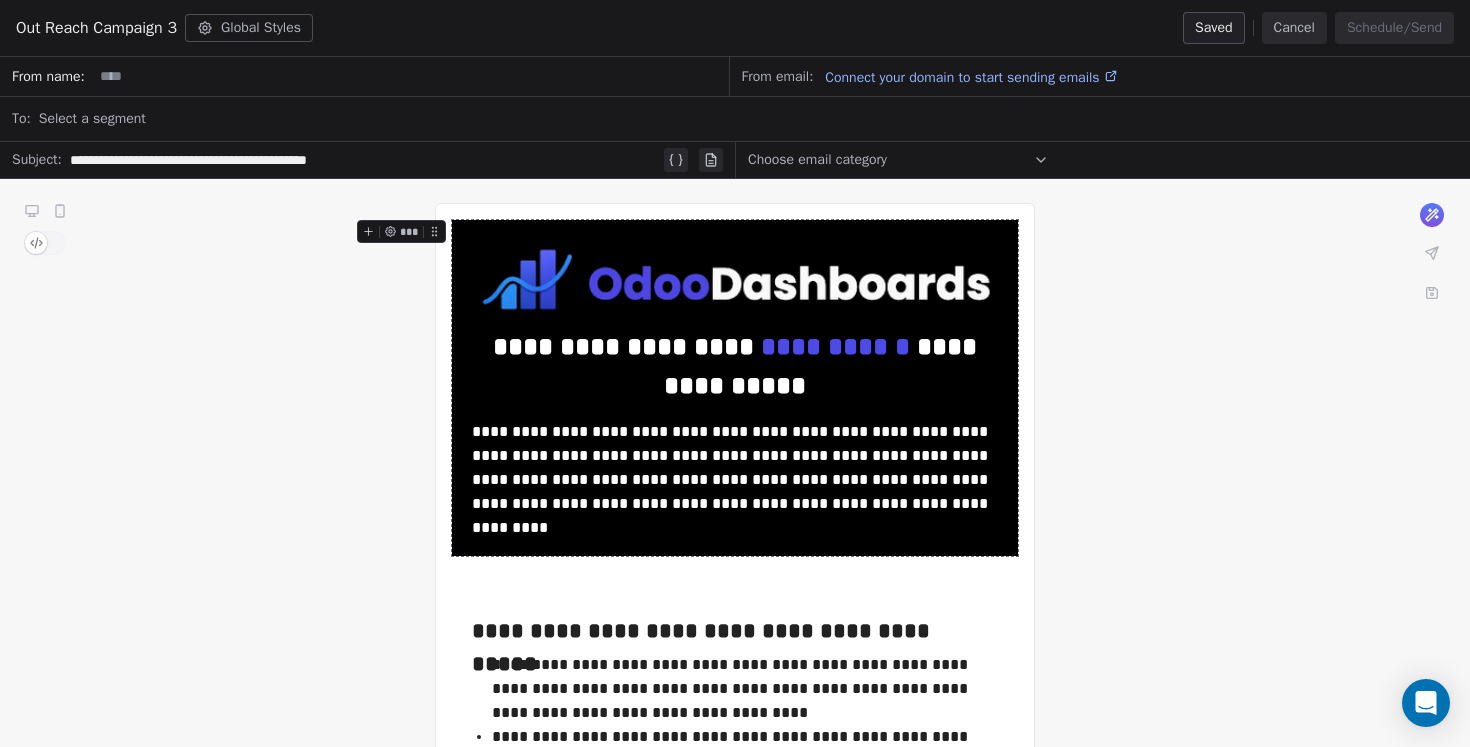 click on "Cancel" at bounding box center (1294, 28) 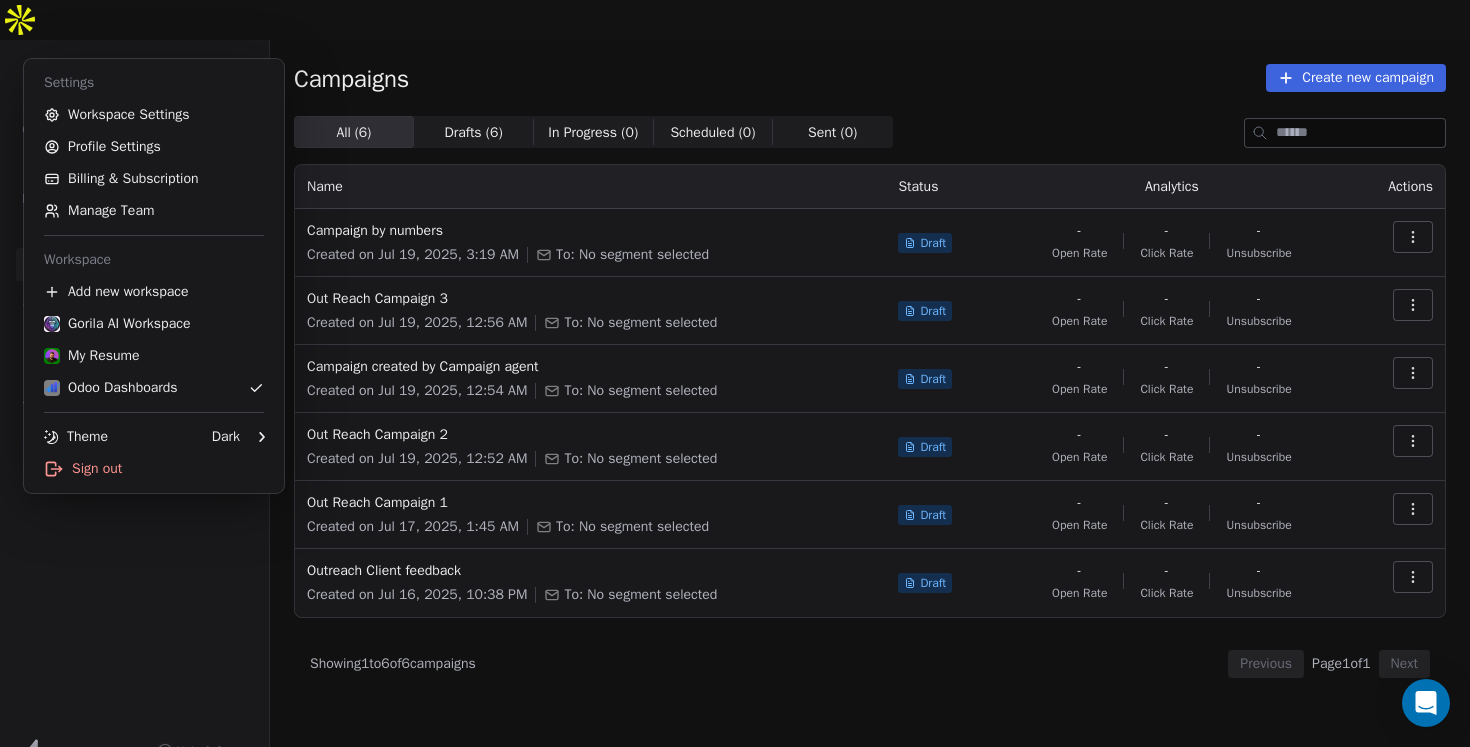 click on "Odoo Dashboards Contacts People Marketing Workflows Campaigns Sales Pipelines Sequences Beta Tools Apps AI Agents Help & Support Campaigns Create new campaign All ( 6 ) All ( 6 ) Drafts ( 6 ) Drafts ( 6 ) In Progress ( 0 ) In Progress ( 0 ) Scheduled ( 0 ) Scheduled ( 0 ) Sent ( 0 ) Sent ( 0 ) Name Status Analytics Actions Campaign by numbers Created on Jul 19, 2025, 3:19 AM To: No segment selected Draft - Open Rate - Click Rate - Unsubscribe Out Reach Campaign 3 Created on Jul 19, 2025, 12:56 AM To: No segment selected Draft - Open Rate - Click Rate - Unsubscribe Campaign created by Campaign agent Created on Jul 19, 2025, 12:54 AM To: No segment selected Draft - Open Rate - Click Rate - Unsubscribe Out Reach Campaign 2 Created on Jul 19, 2025, 12:52 AM To: No segment selected Draft - Open Rate - Click Rate - Unsubscribe Out Reach Campaign 1 Created on Jul 17, 2025, 1:45 AM To: No segment selected Draft - Open Rate - Click Rate - Unsubscribe Outreach Client feedback Created on Jul 16, 2025, 10:38 PM Draft" at bounding box center (735, 393) 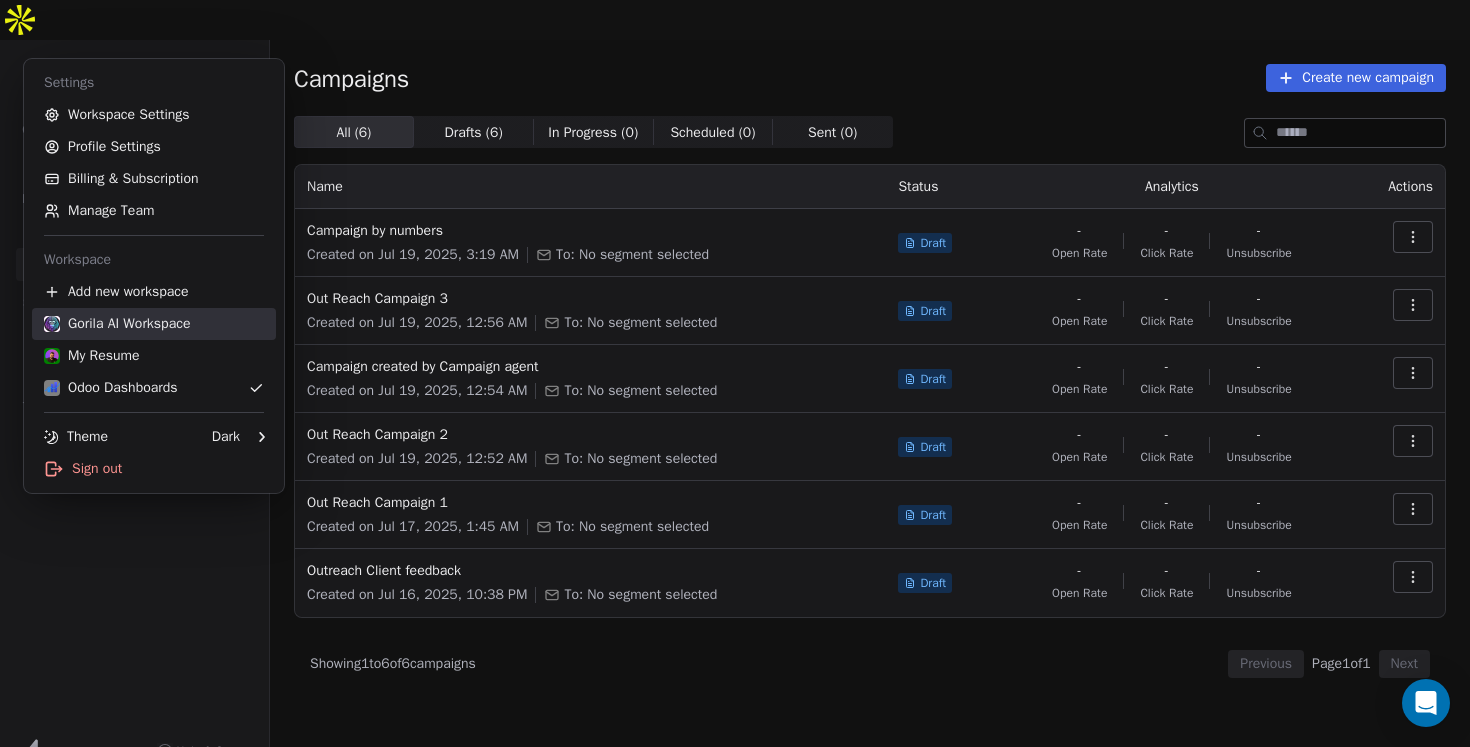 click on "Gorila AI Workspace" at bounding box center [117, 324] 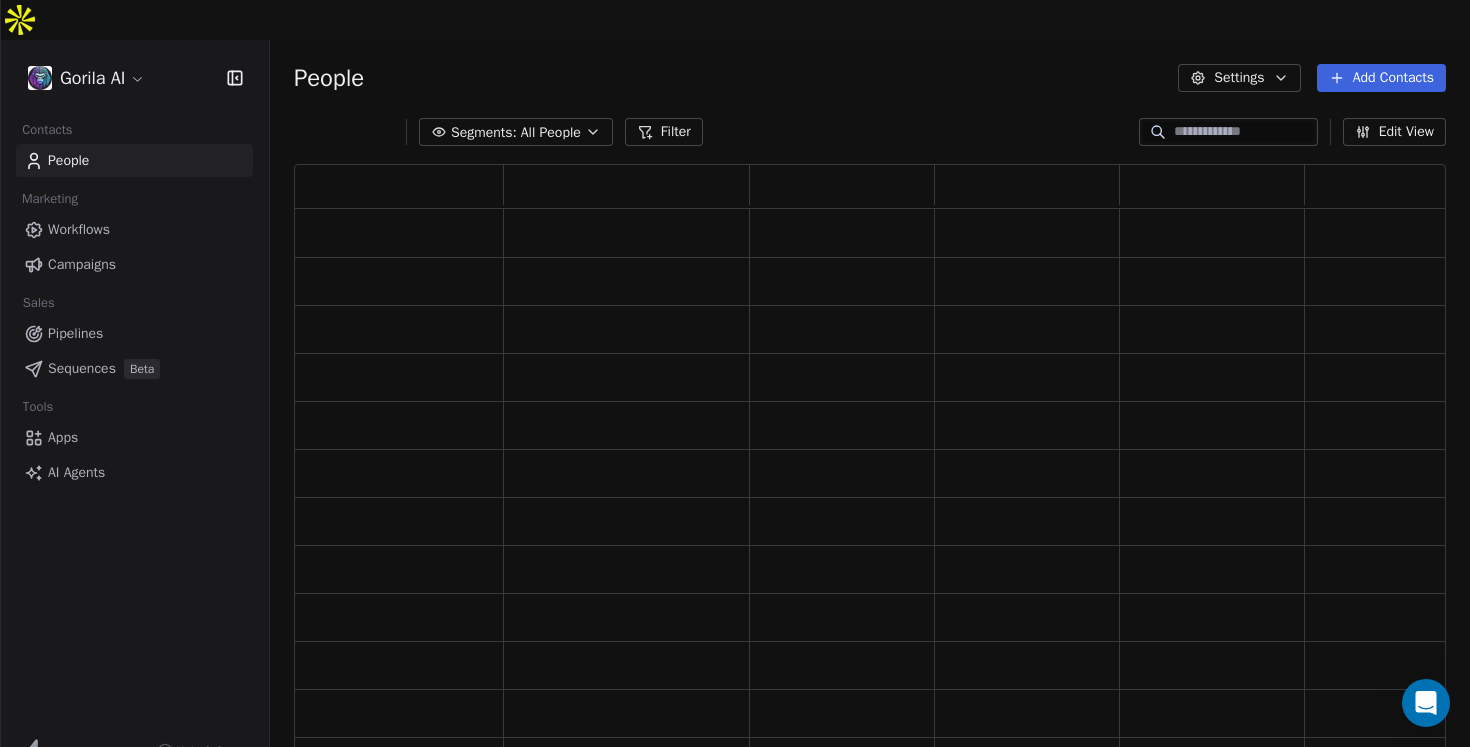 scroll, scrollTop: 0, scrollLeft: 1, axis: horizontal 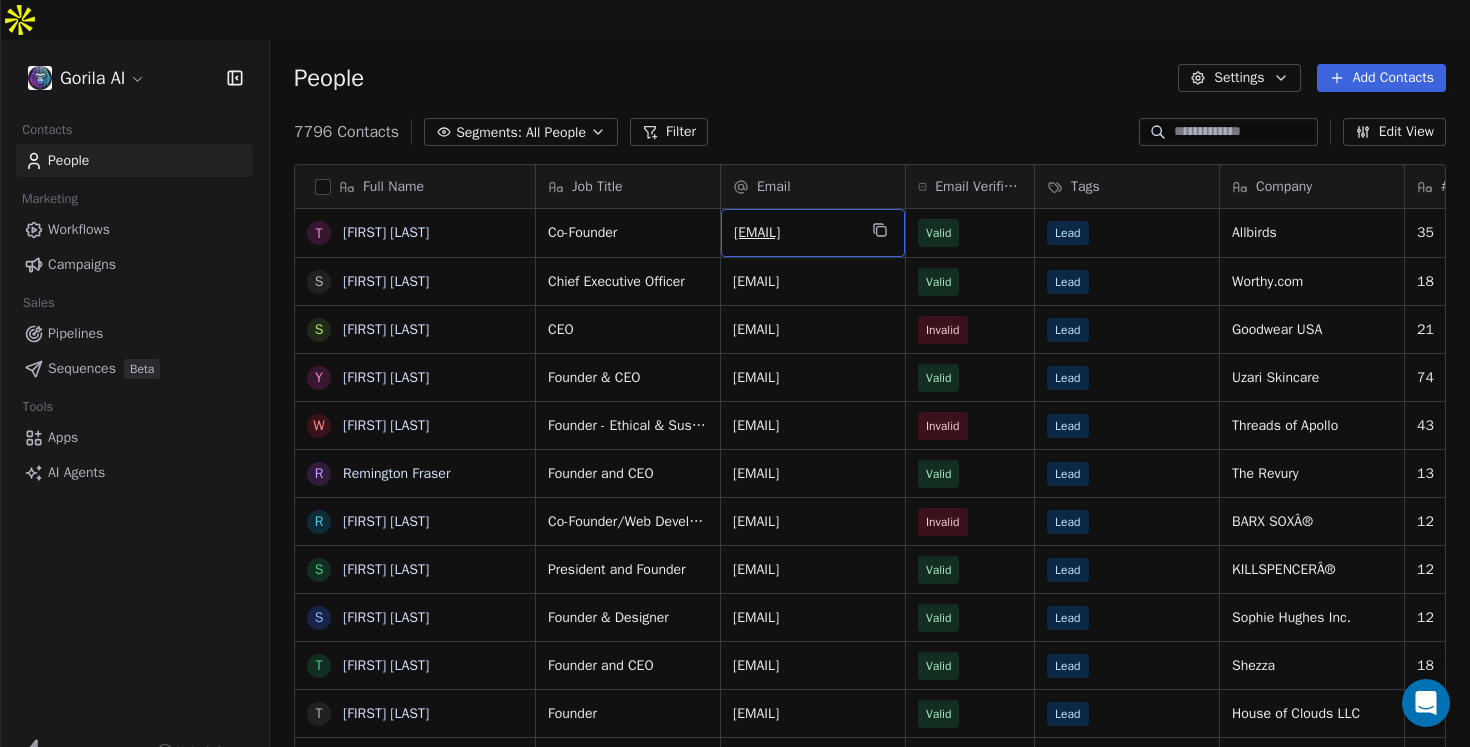 click on "People Settings  Add Contacts" at bounding box center [870, 78] 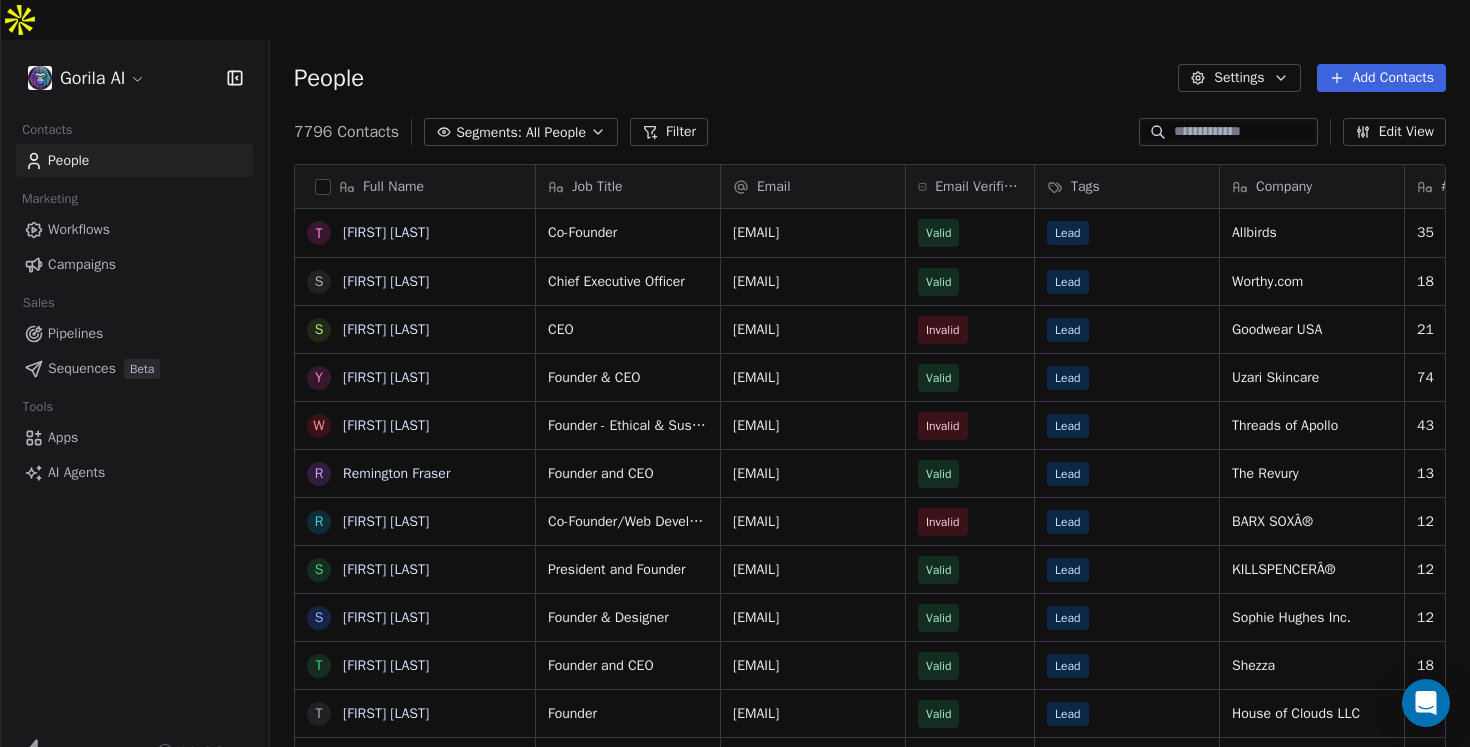 click on "Workflows" at bounding box center [79, 229] 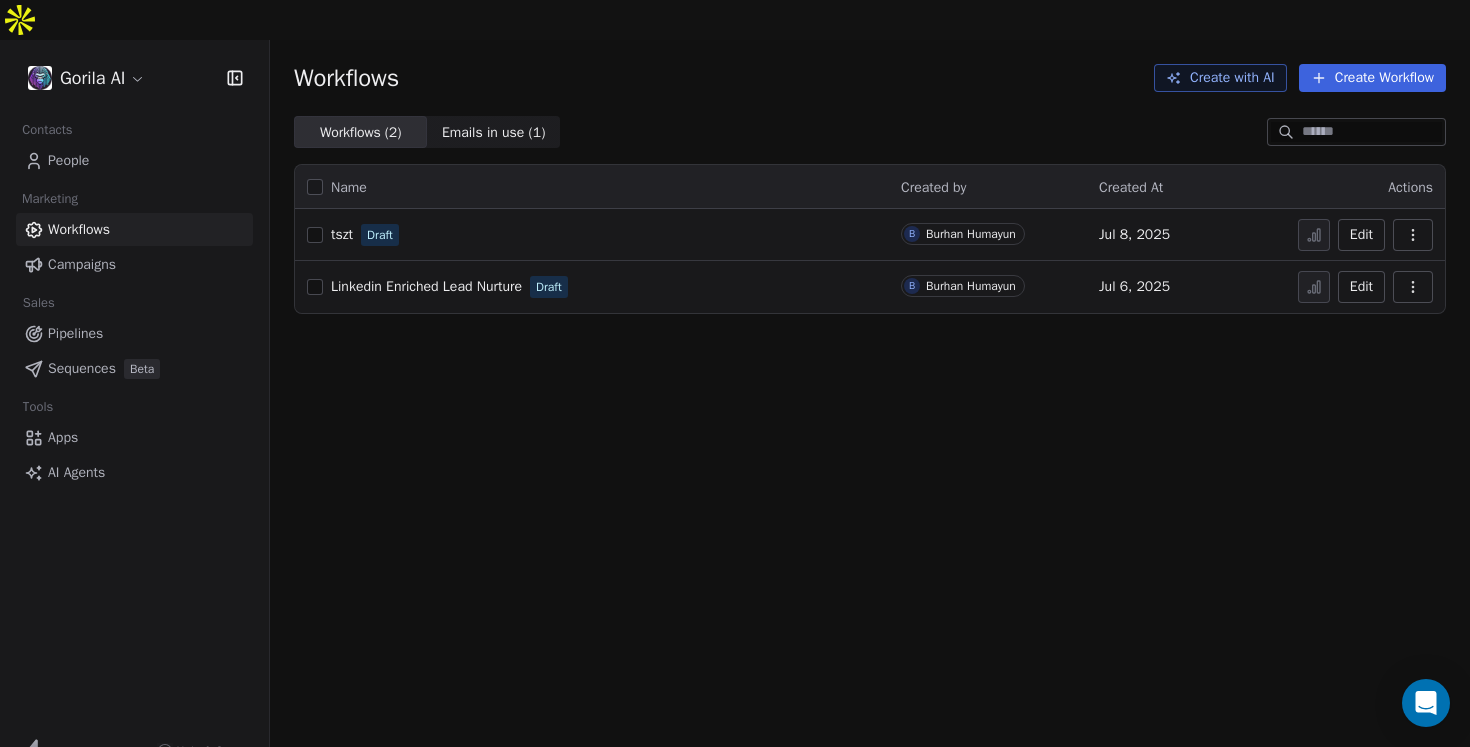 click on "Campaigns" at bounding box center [134, 264] 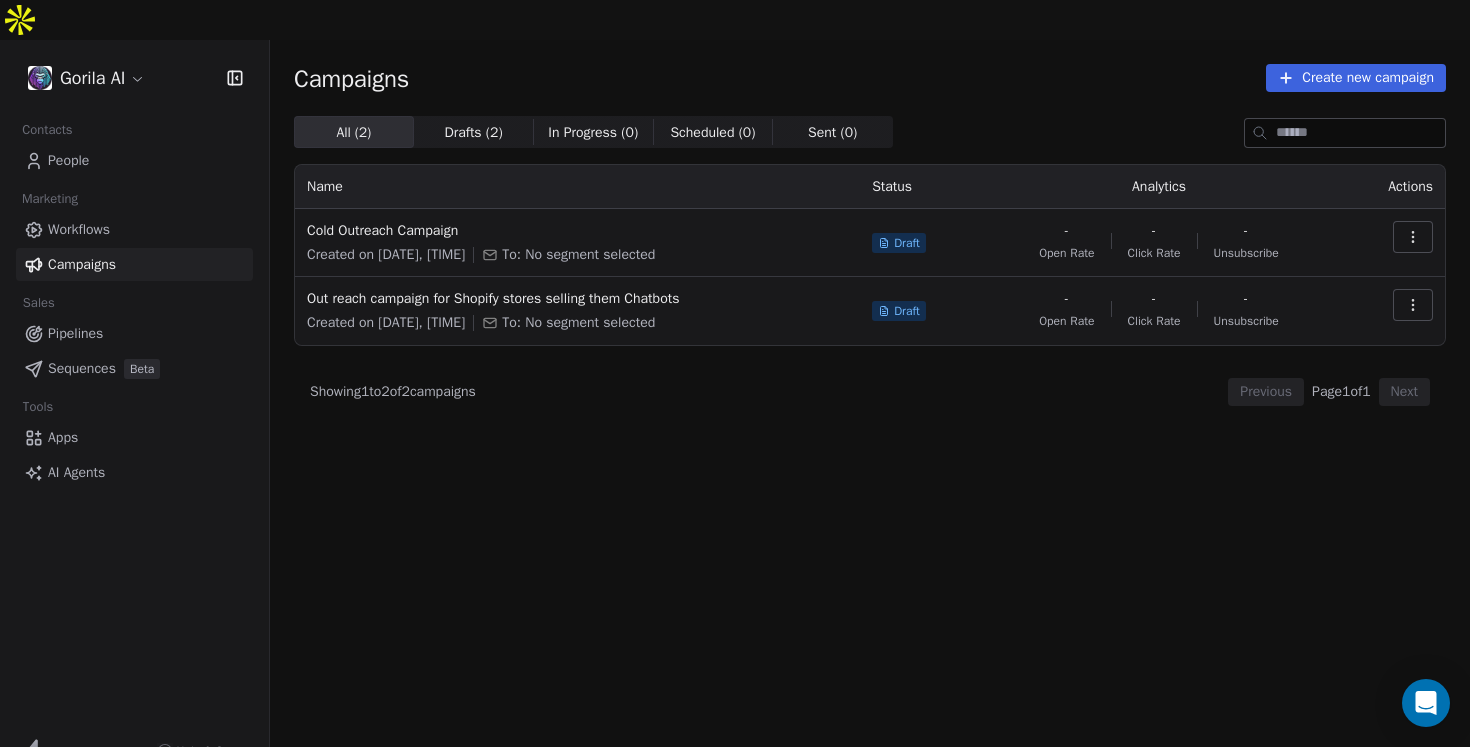 click on "Pipelines" at bounding box center (134, 333) 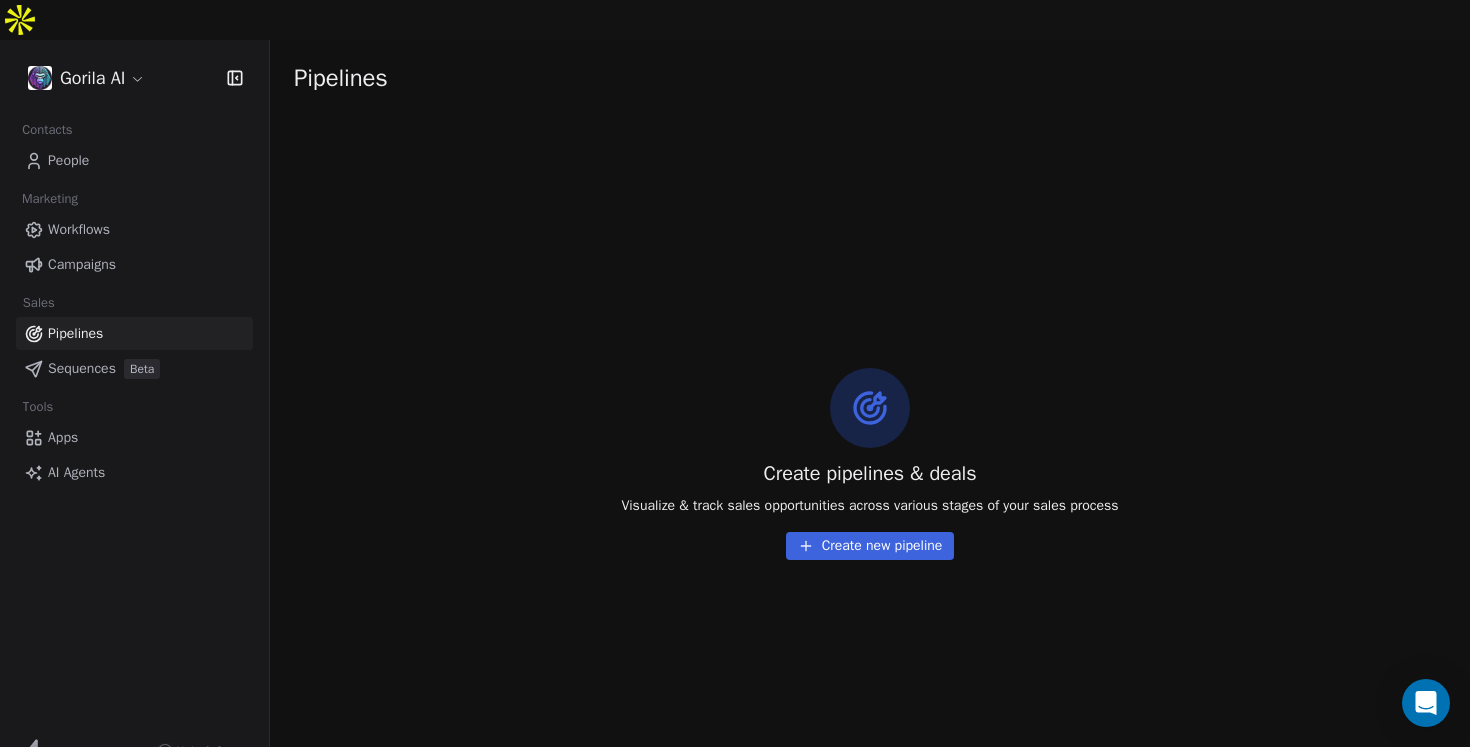 click on "Sequences" at bounding box center [82, 368] 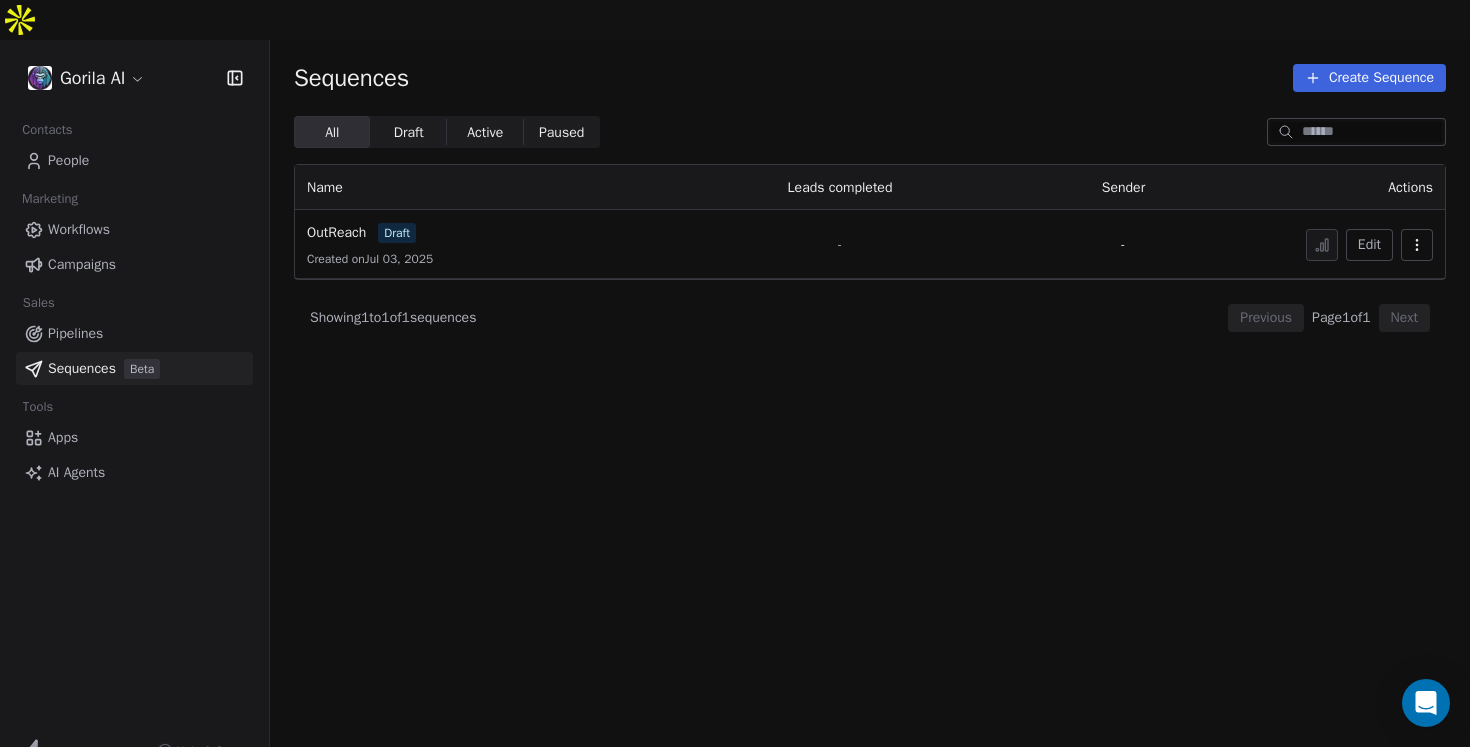 click on "Campaigns" at bounding box center (134, 264) 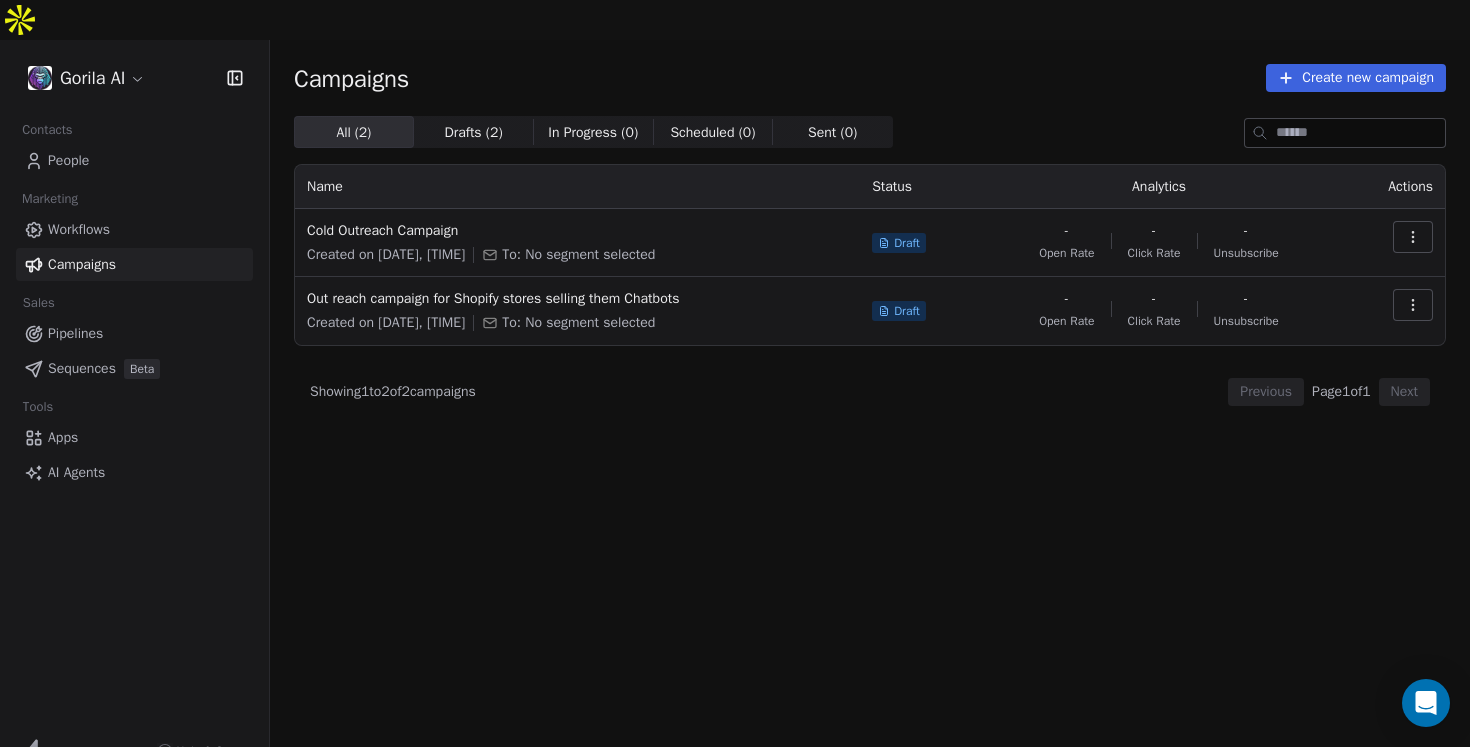 click on "Workflows" at bounding box center (79, 229) 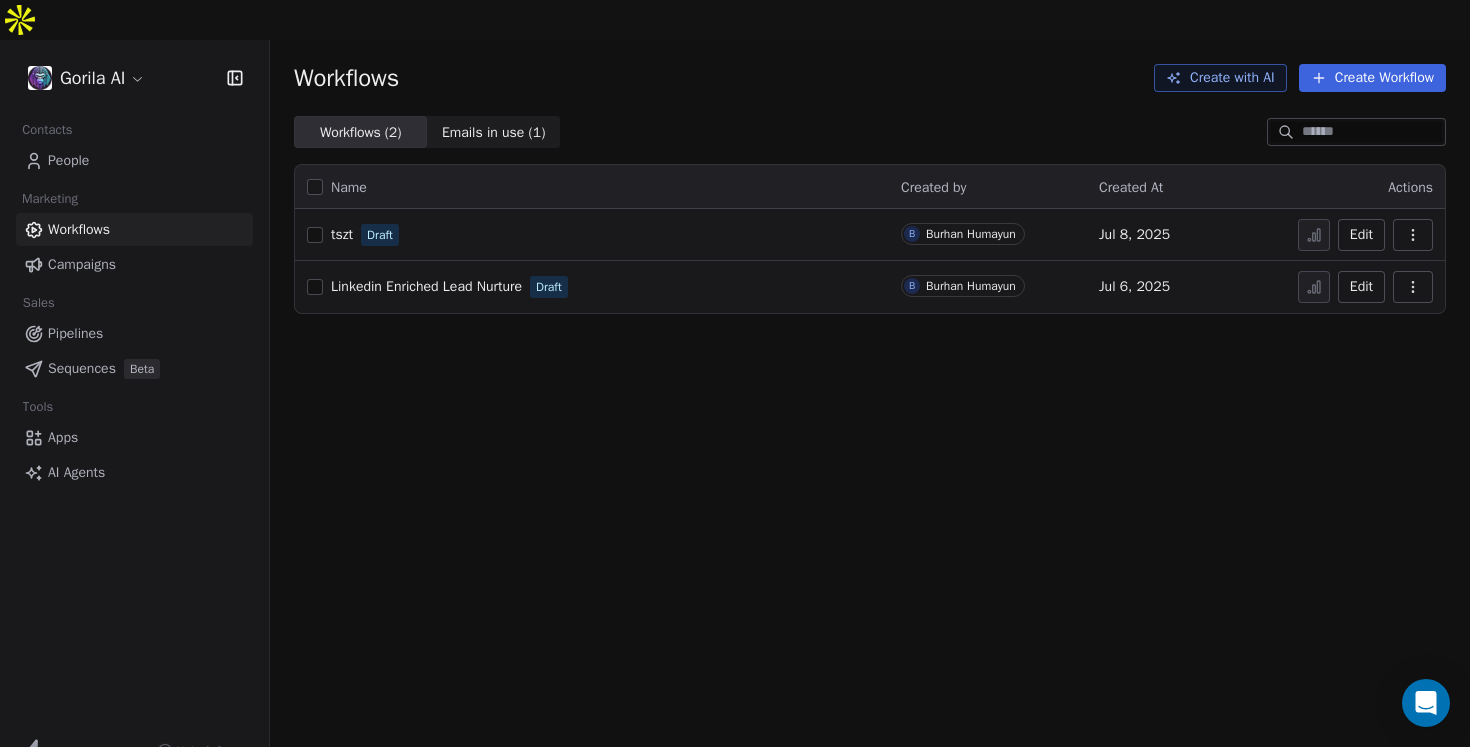 click on "AI Agents" at bounding box center (134, 472) 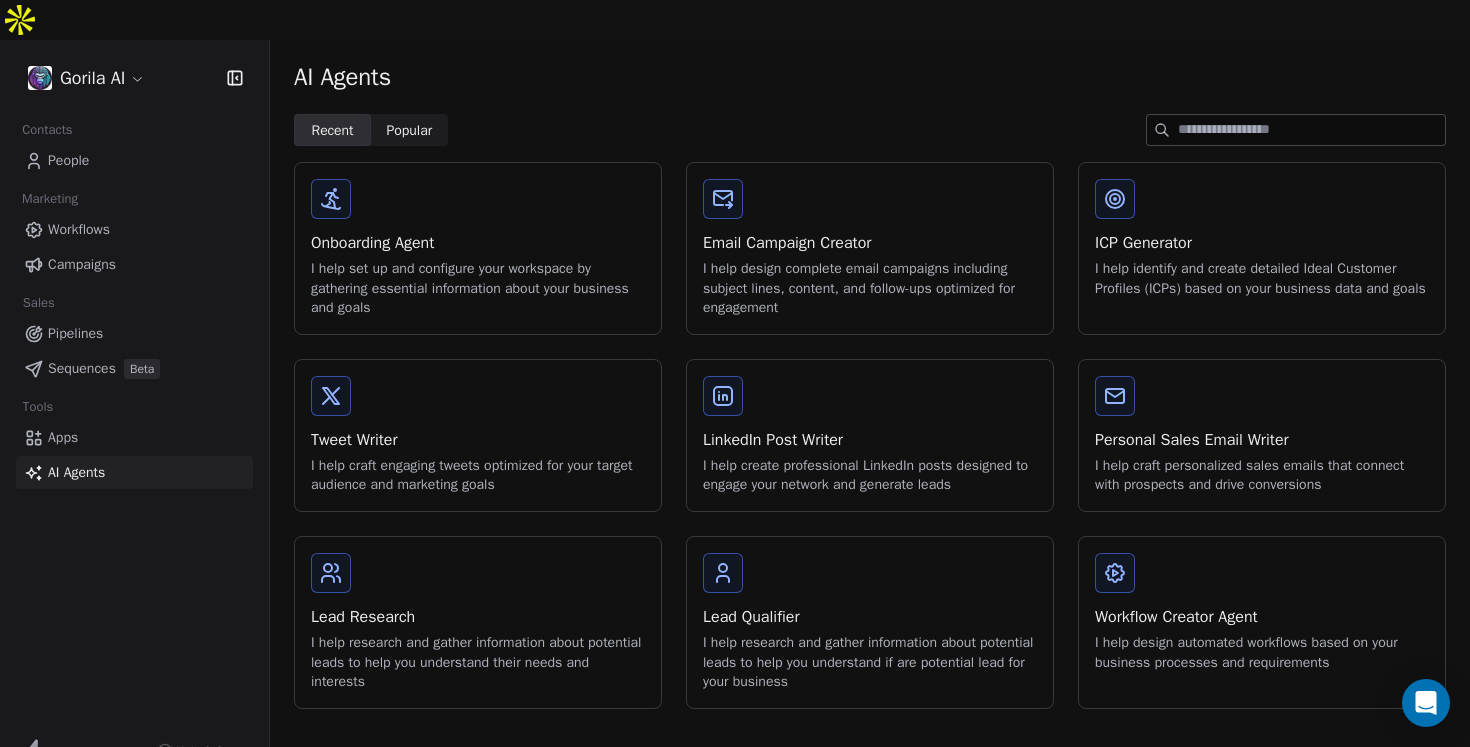 click on "Onboarding Agent I help set up and configure your workspace by gathering essential information about your business and goals Email Campaign Creator I help design complete email campaigns including subject lines, content, and follow-ups optimized for engagement ICP Generator I help identify and create detailed Ideal Customer Profiles (ICPs) based on your business data and goals Tweet Writer I help craft engaging tweets optimized for your target audience and marketing goals LinkedIn Post Writer I help create professional LinkedIn posts designed to engage your network and generate leads Personal Sales Email Writer I help craft personalized sales emails that connect with prospects and drive conversions Lead Research I help research and gather information about potential leads to help you understand their needs and interests Lead Qualifier I help research and gather information about potential leads to help you understand if are potential lead for your business Workflow Creator Agent" at bounding box center (870, 435) 